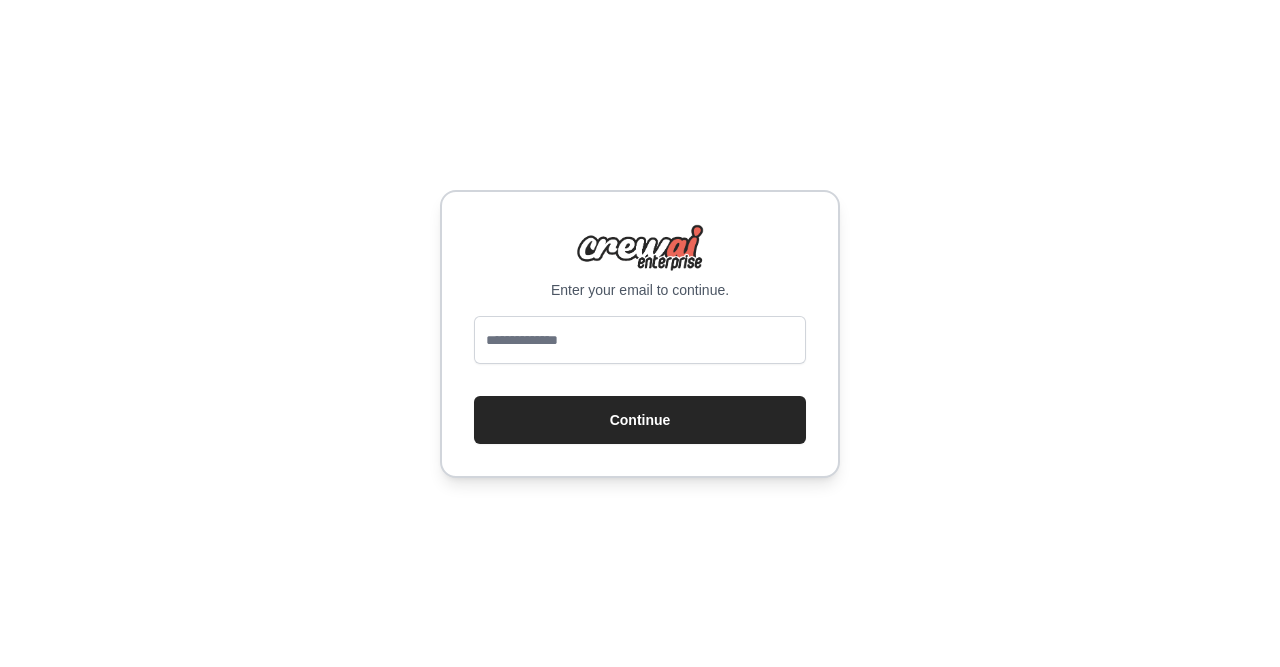 scroll, scrollTop: 0, scrollLeft: 0, axis: both 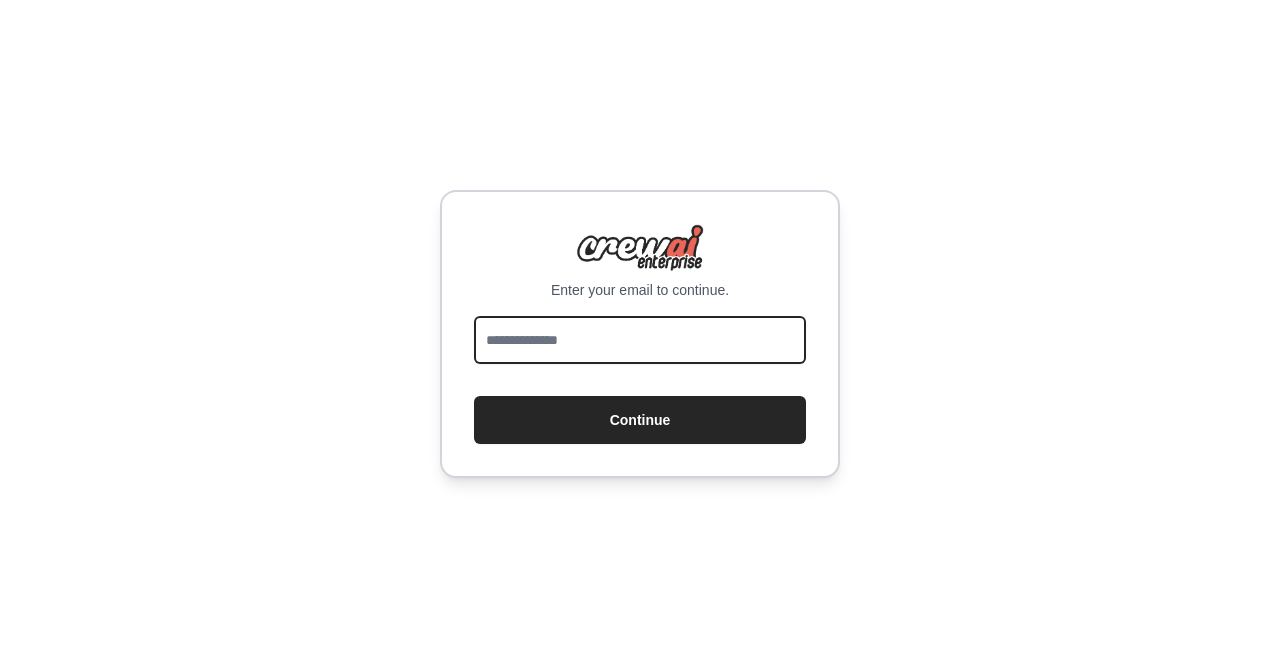 click at bounding box center [640, 340] 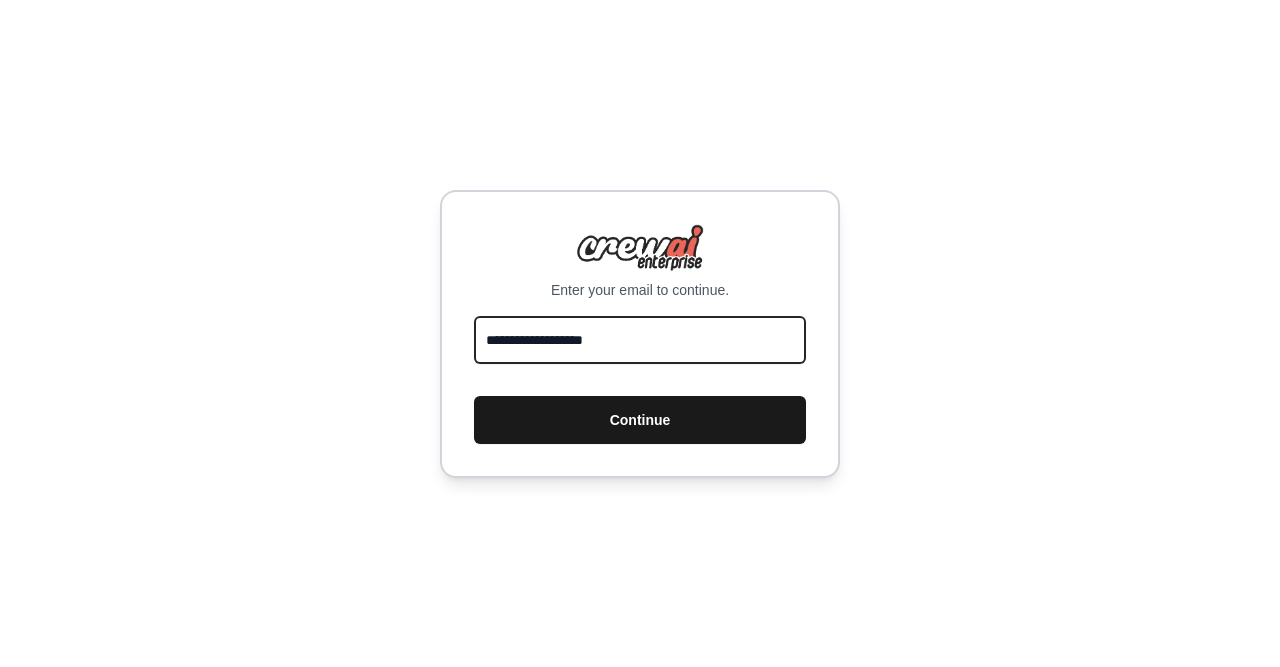 type on "**********" 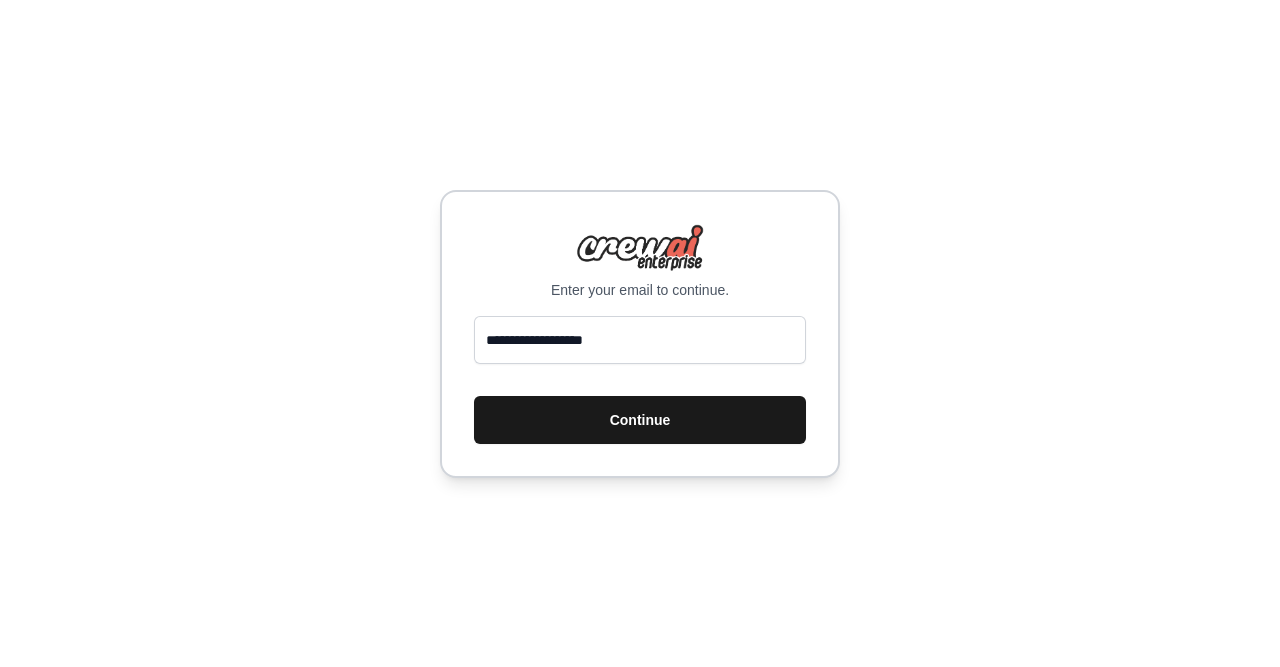 click on "Continue" at bounding box center [640, 420] 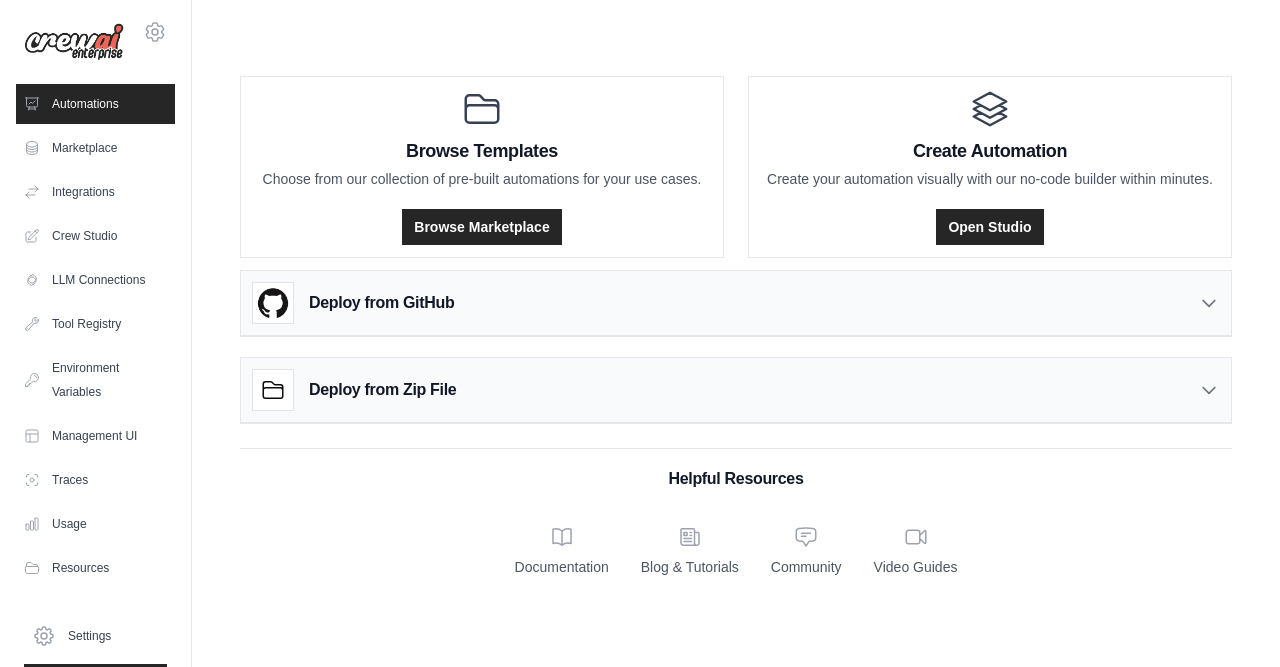 scroll, scrollTop: 0, scrollLeft: 0, axis: both 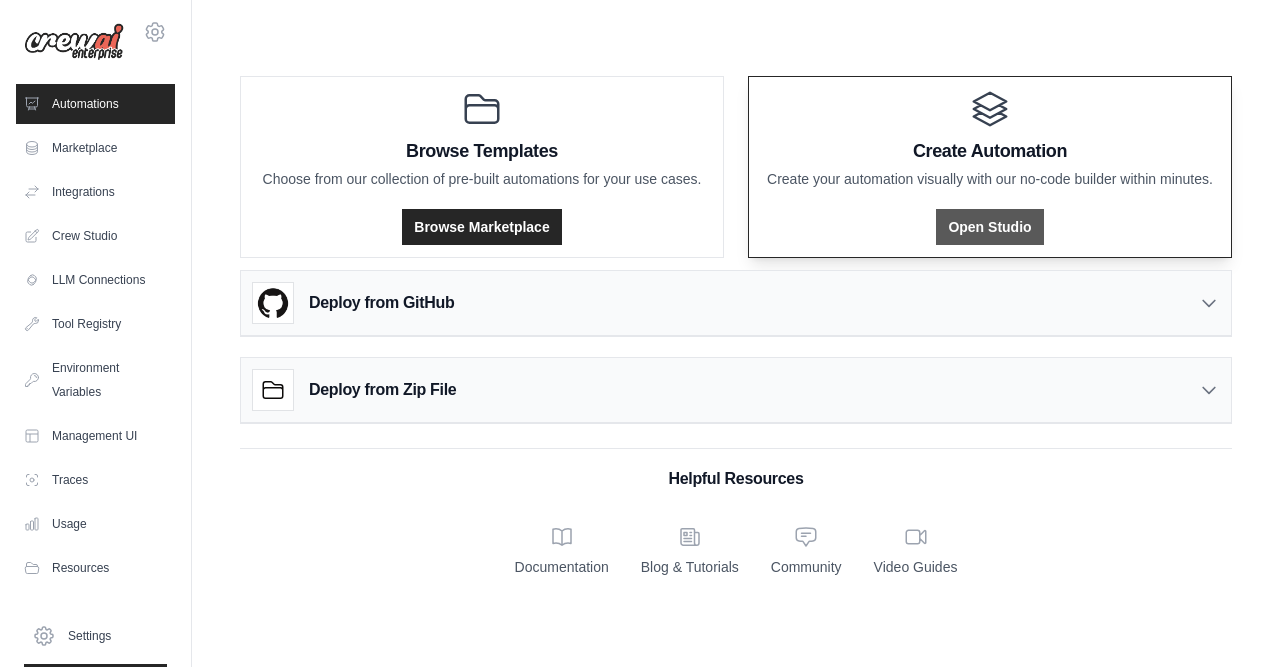 click on "Open Studio" at bounding box center [989, 227] 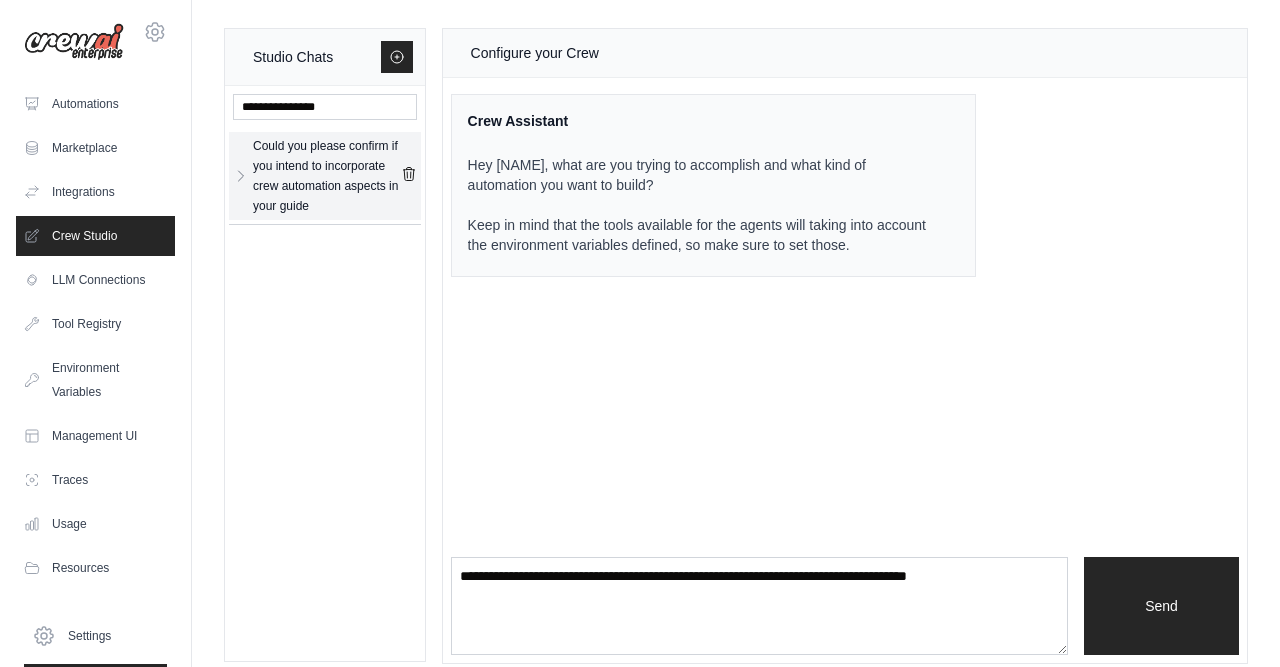 click 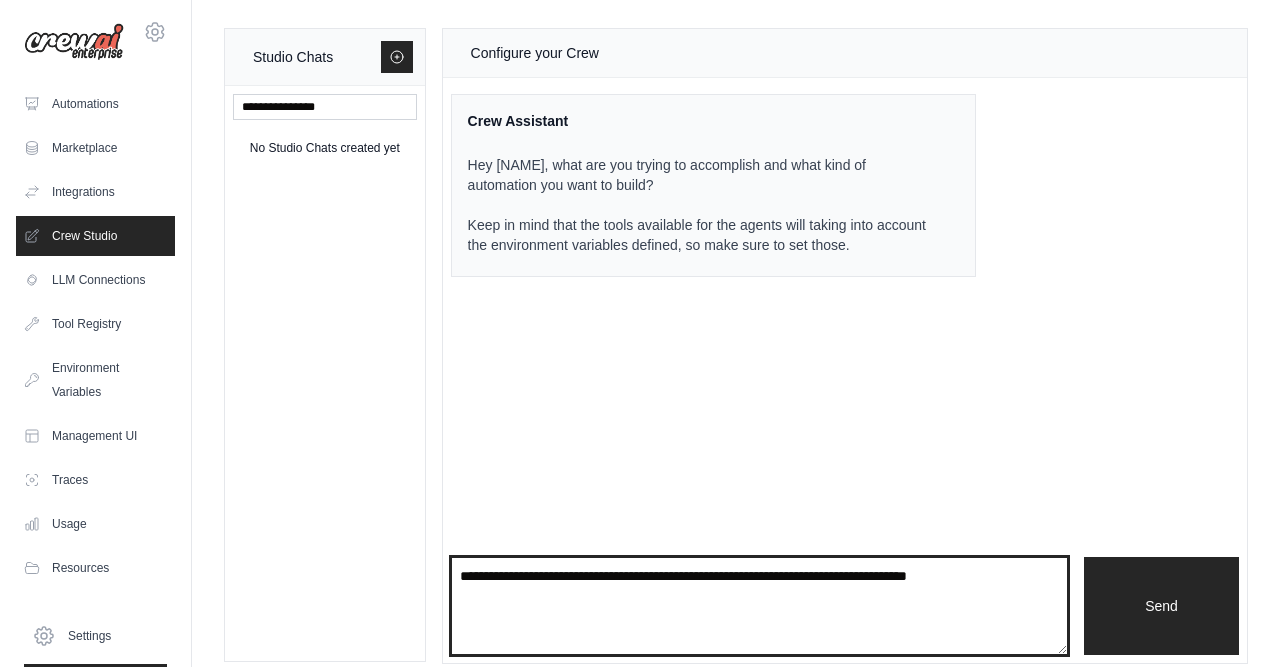 click at bounding box center [759, 606] 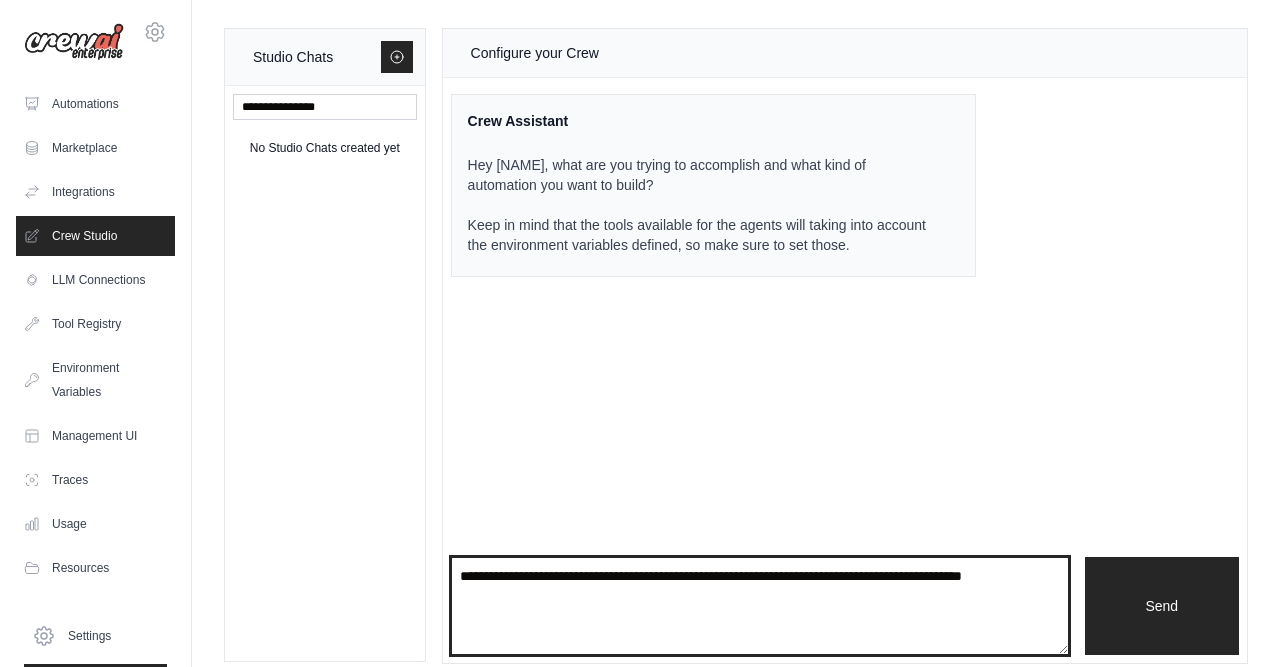 type on "**********" 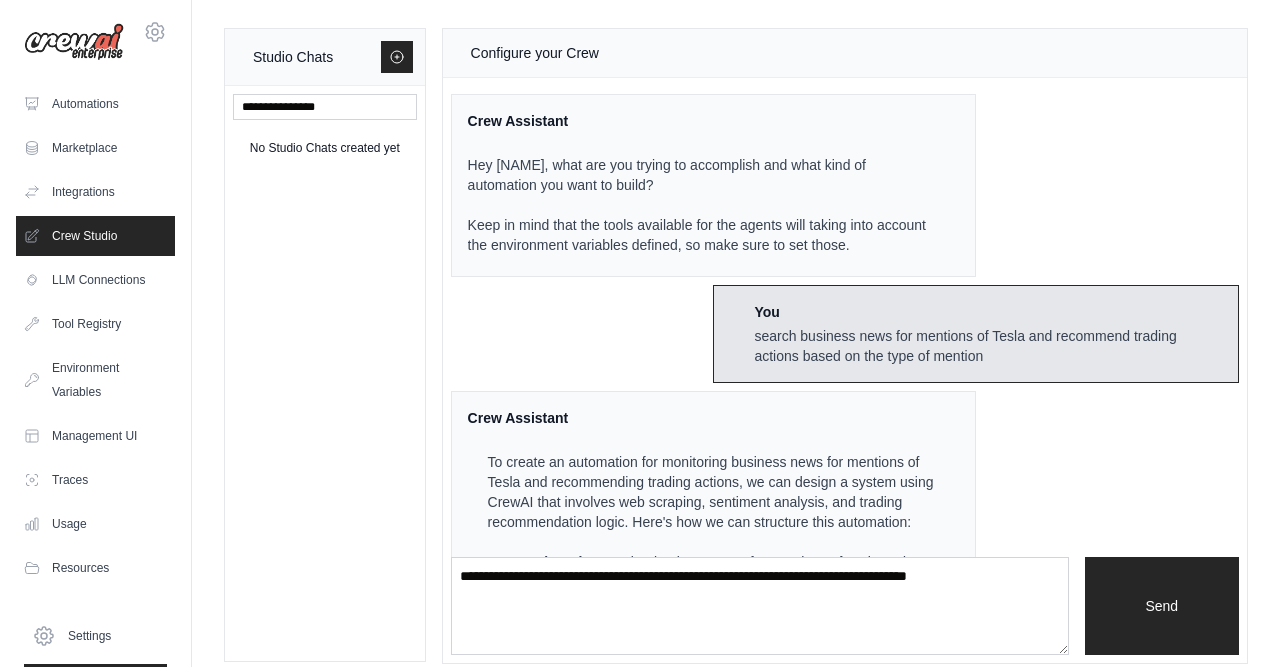 scroll, scrollTop: 833, scrollLeft: 0, axis: vertical 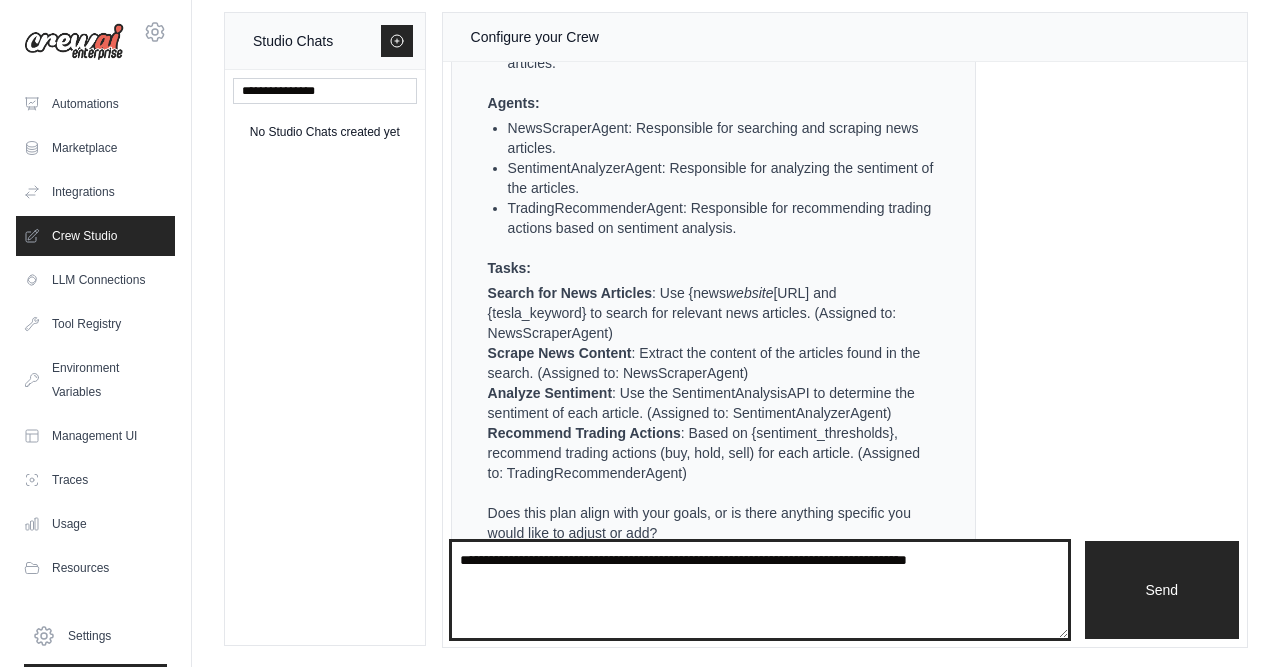 click at bounding box center [760, 589] 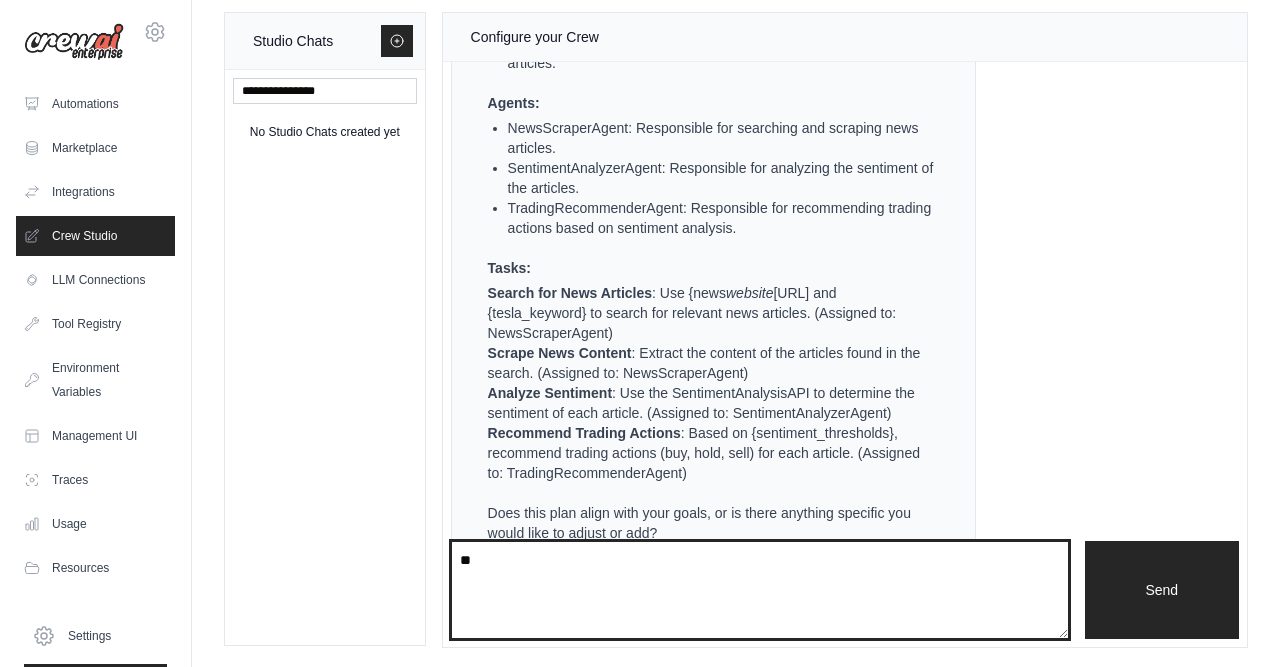 type on "***" 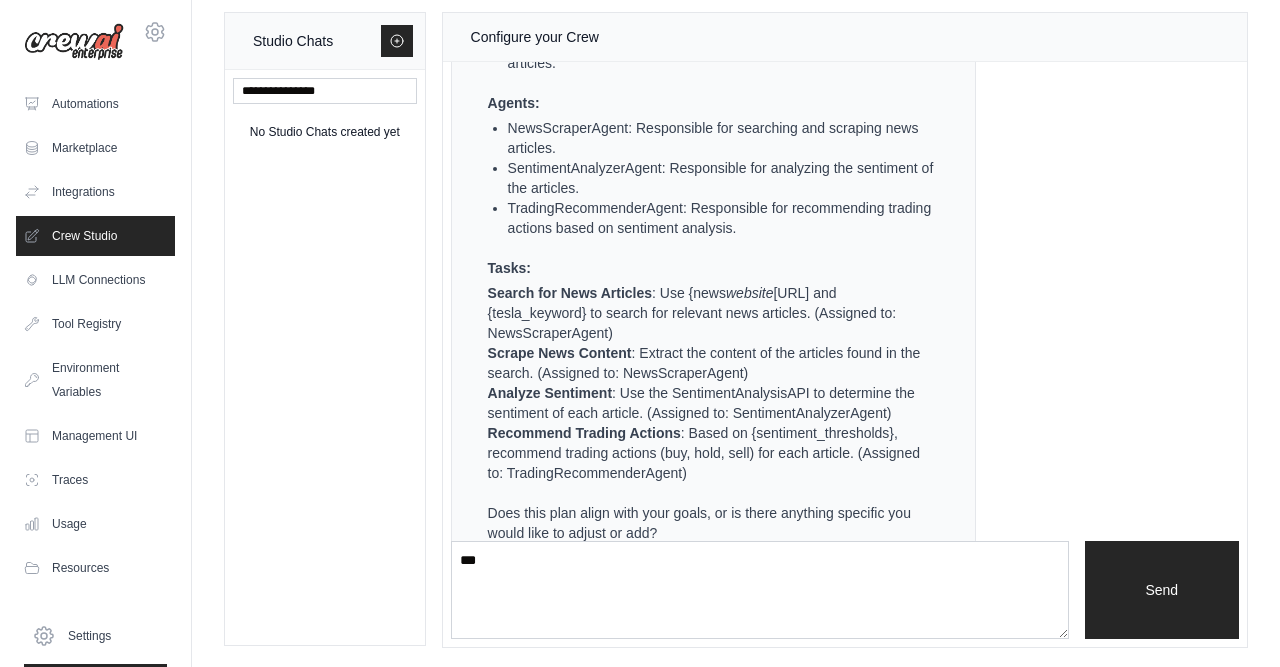type 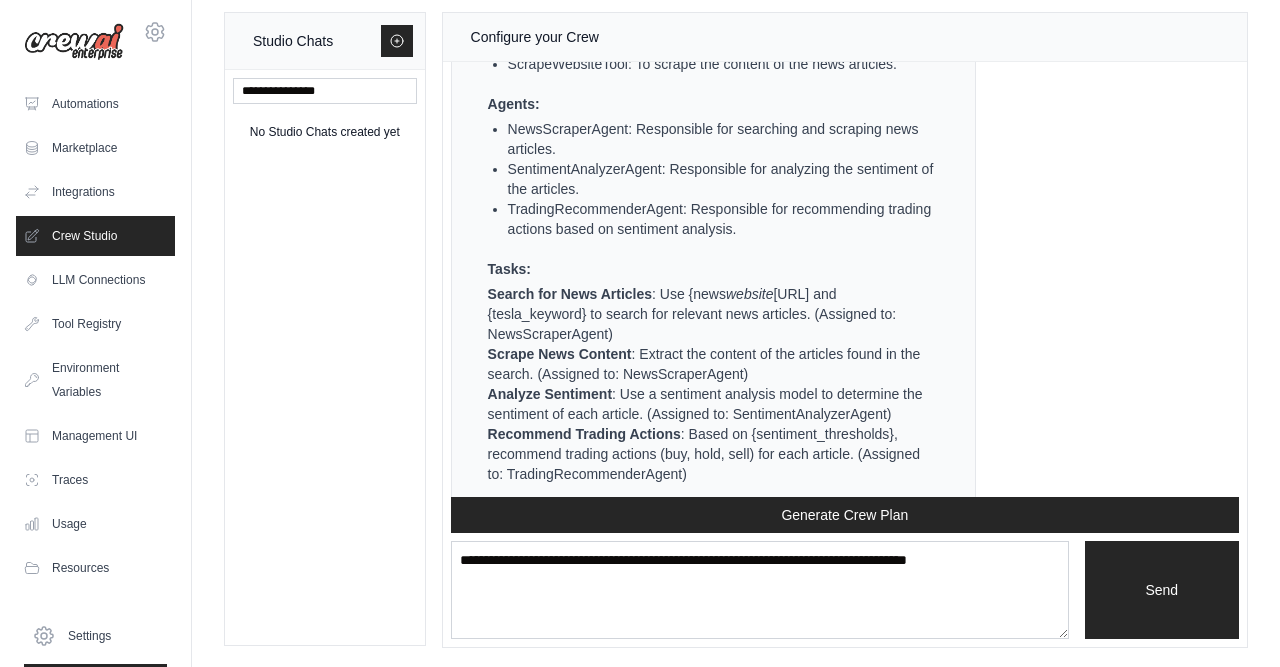 scroll, scrollTop: 1915, scrollLeft: 0, axis: vertical 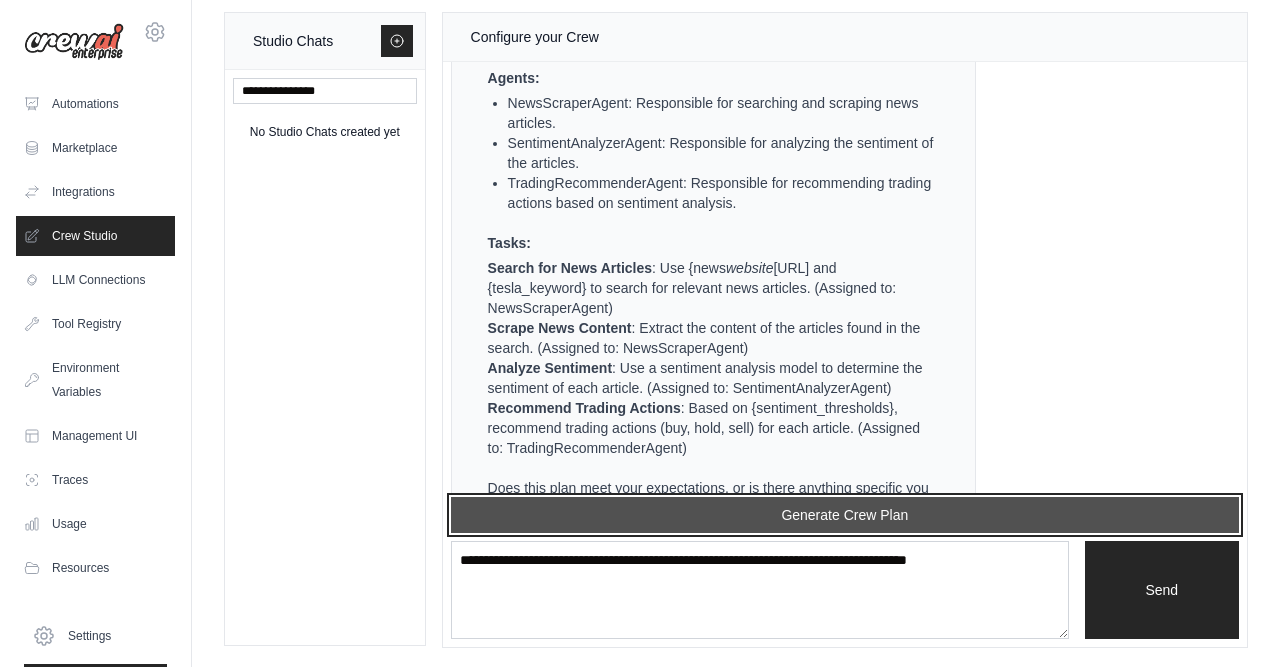 click on "Generate Crew Plan" at bounding box center (845, 515) 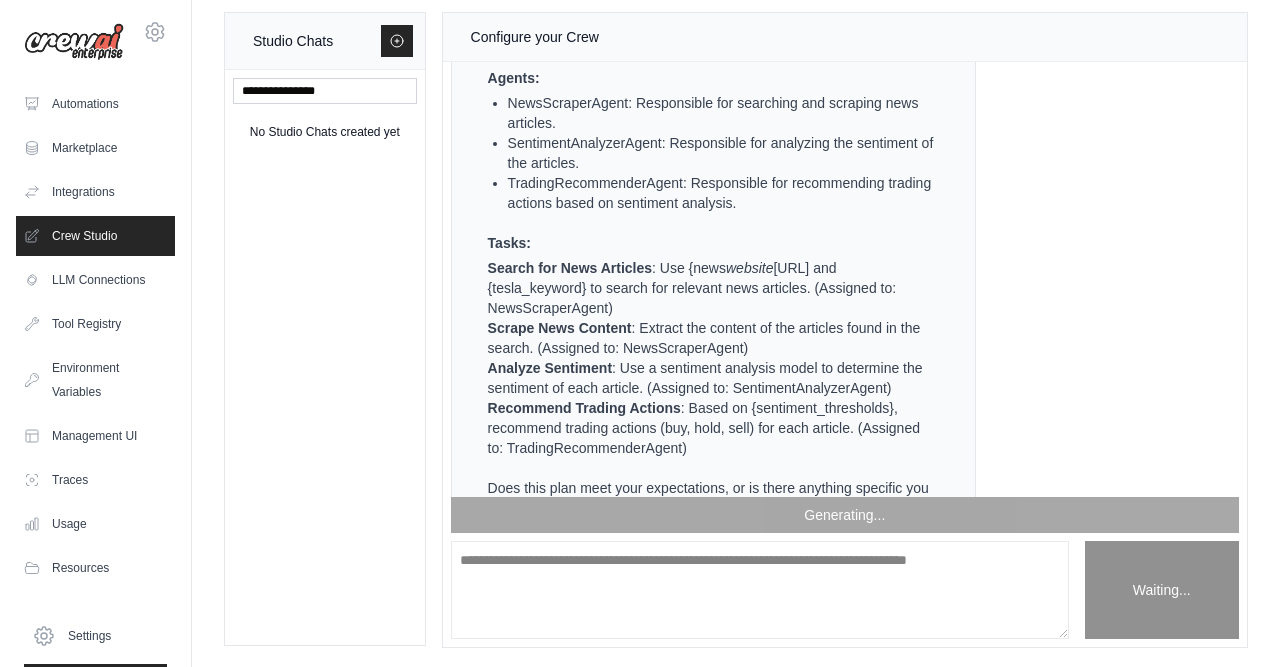 scroll, scrollTop: 2931, scrollLeft: 0, axis: vertical 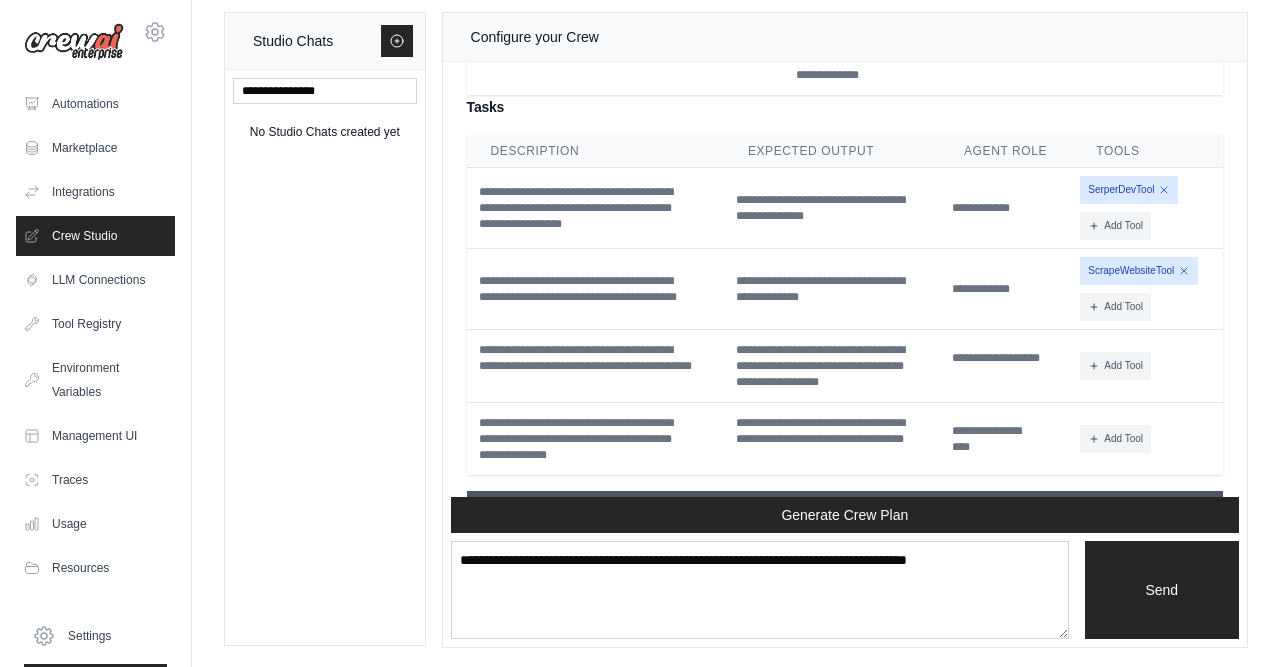 click on "Generate Crew" at bounding box center [844, 513] 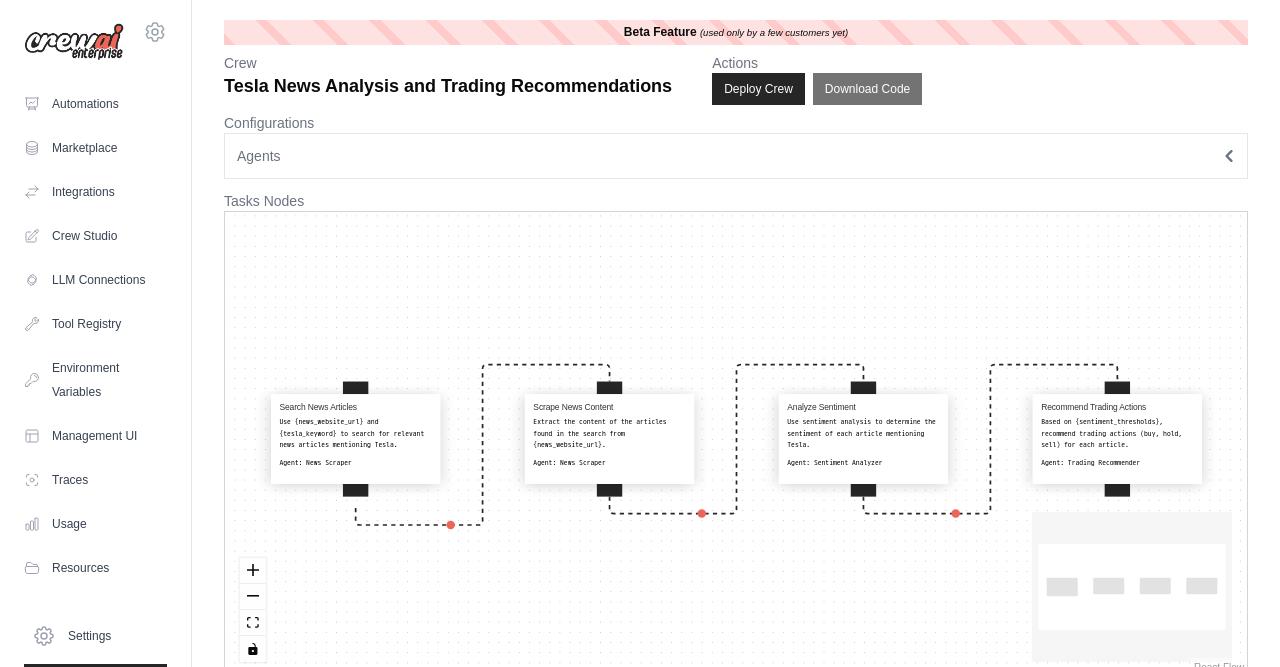 scroll, scrollTop: 0, scrollLeft: 0, axis: both 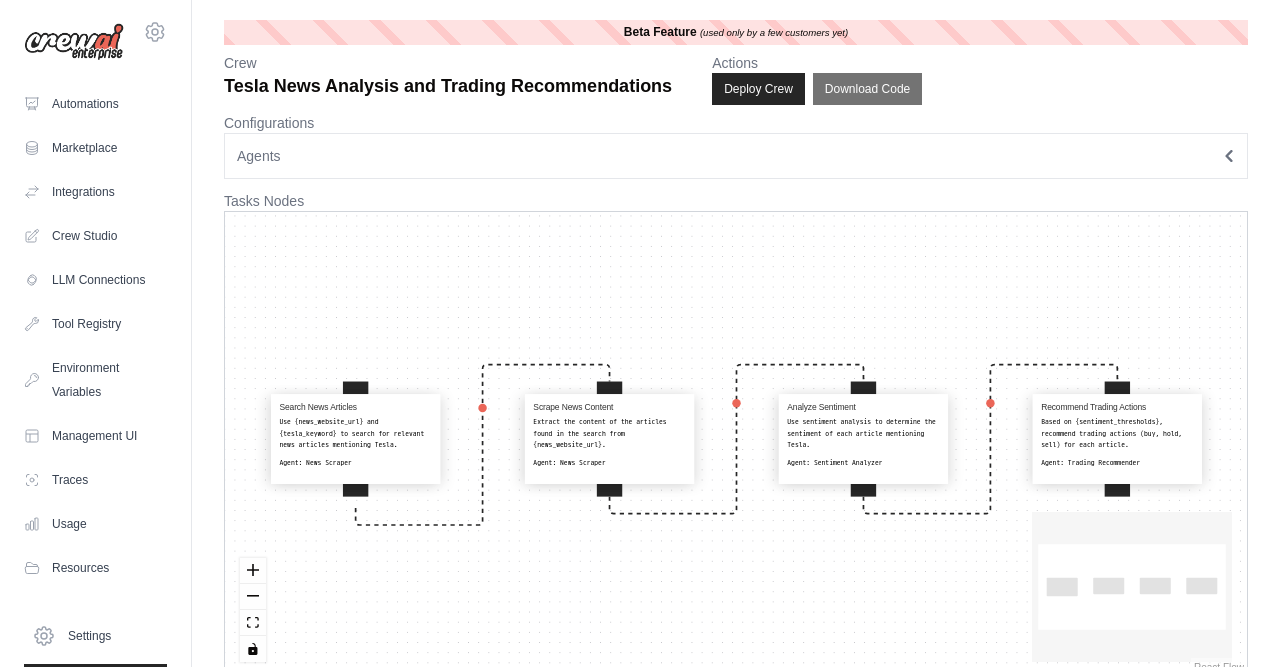 click on "Search News Articles Use {news_website_url} and {tesla_keyword} to search for relevant news articles mentioning Tesla. Agent:   News Scraper Scrape News Content Extract the content of the articles found in the search from {news_website_url}. Agent:   News Scraper Analyze Sentiment Use sentiment analysis to determine the sentiment of each article mentioning Tesla. Agent:   Sentiment Analyzer Recommend Trading Actions Based on {sentiment_thresholds}, recommend trading actions (buy, hold, sell) for each article. Agent:   Trading Recommender" at bounding box center (736, 444) 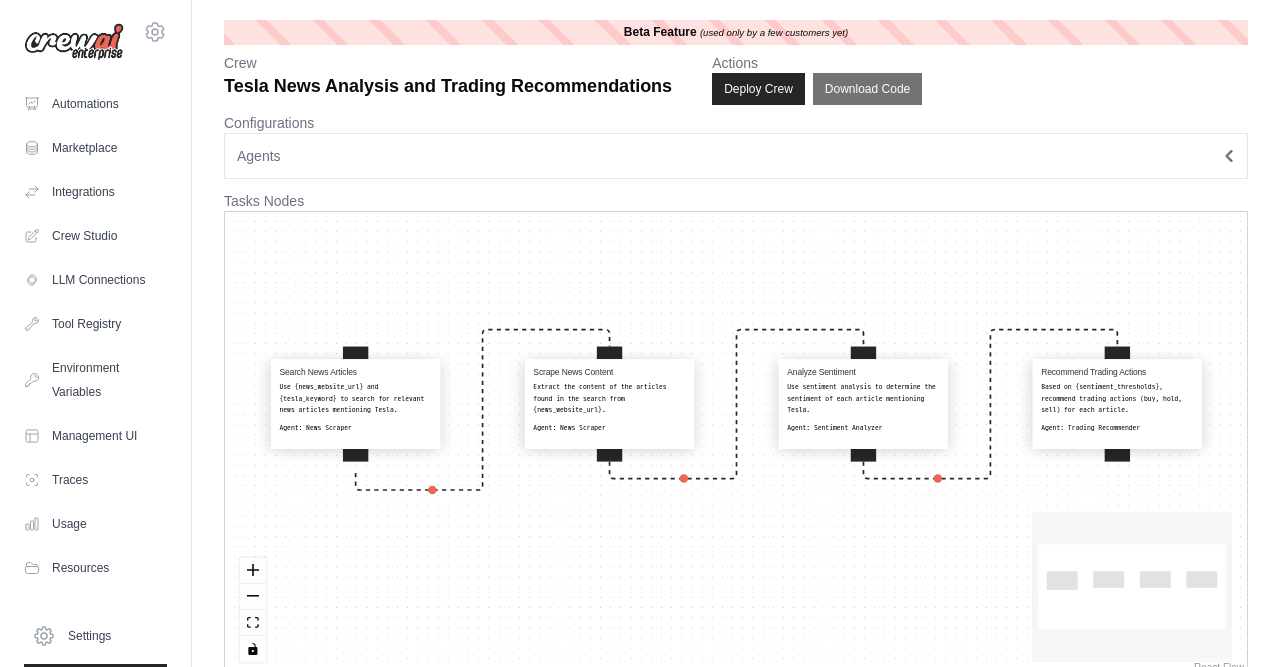 drag, startPoint x: 437, startPoint y: 317, endPoint x: 437, endPoint y: 282, distance: 35 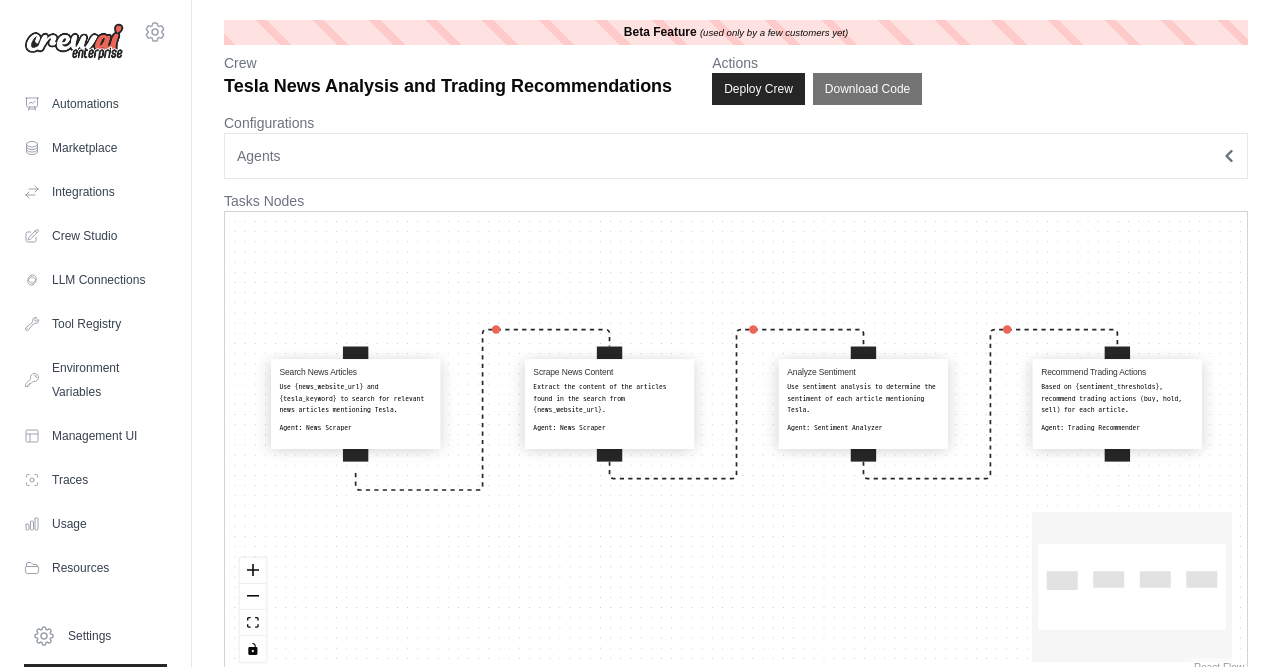 click on "Search News Articles Use {news_website_url} and {tesla_keyword} to search for relevant news articles mentioning Tesla. Agent:   News Scraper Scrape News Content Extract the content of the articles found in the search from {news_website_url}. Agent:   News Scraper Analyze Sentiment Use sentiment analysis to determine the sentiment of each article mentioning Tesla. Agent:   Sentiment Analyzer Recommend Trading Actions Based on {sentiment_thresholds}, recommend trading actions (buy, hold, sell) for each article. Agent:   Trading Recommender" at bounding box center (736, 444) 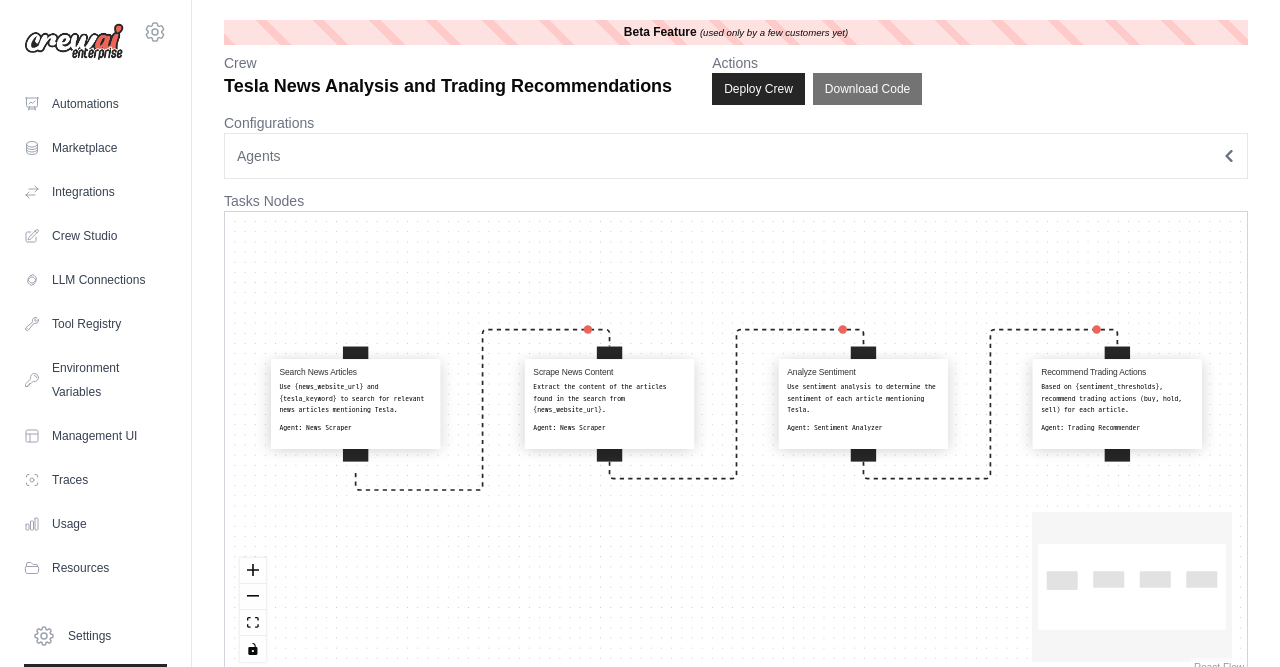click on "Use {news_website_url} and {tesla_keyword} to search for relevant news articles mentioning Tesla." at bounding box center (355, 398) 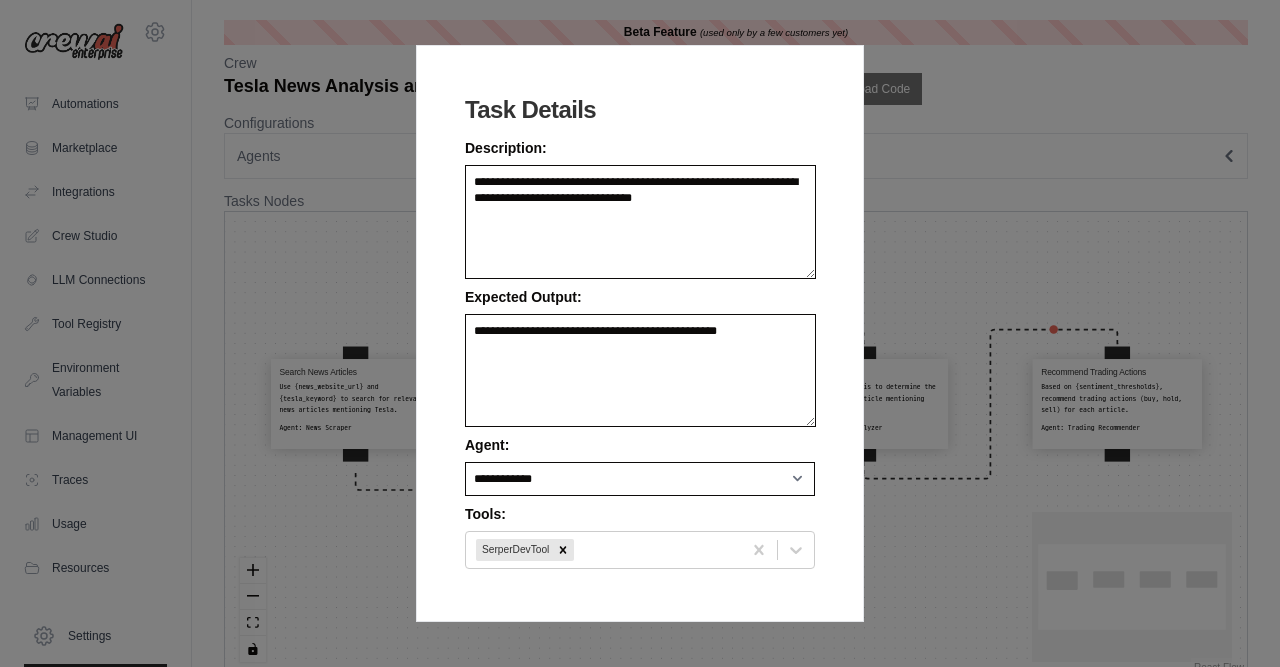 click on "**********" at bounding box center (640, 333) 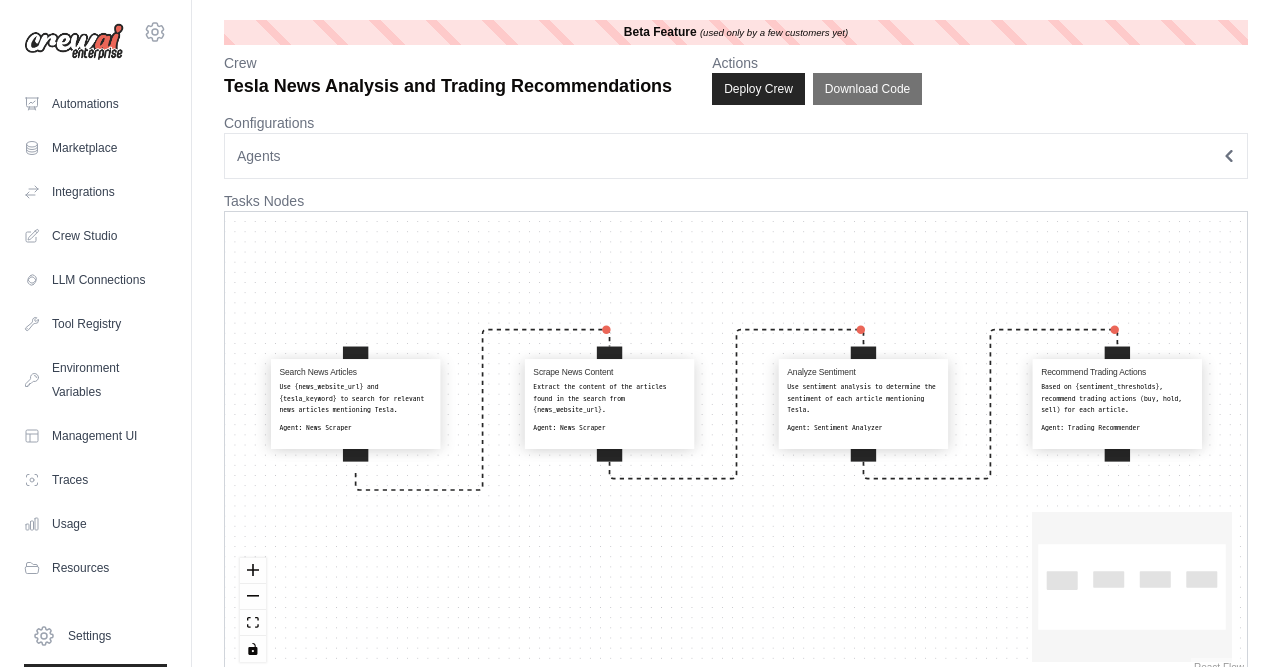 click on "Extract the content of the articles found in the search from {news_website_url}." at bounding box center [609, 398] 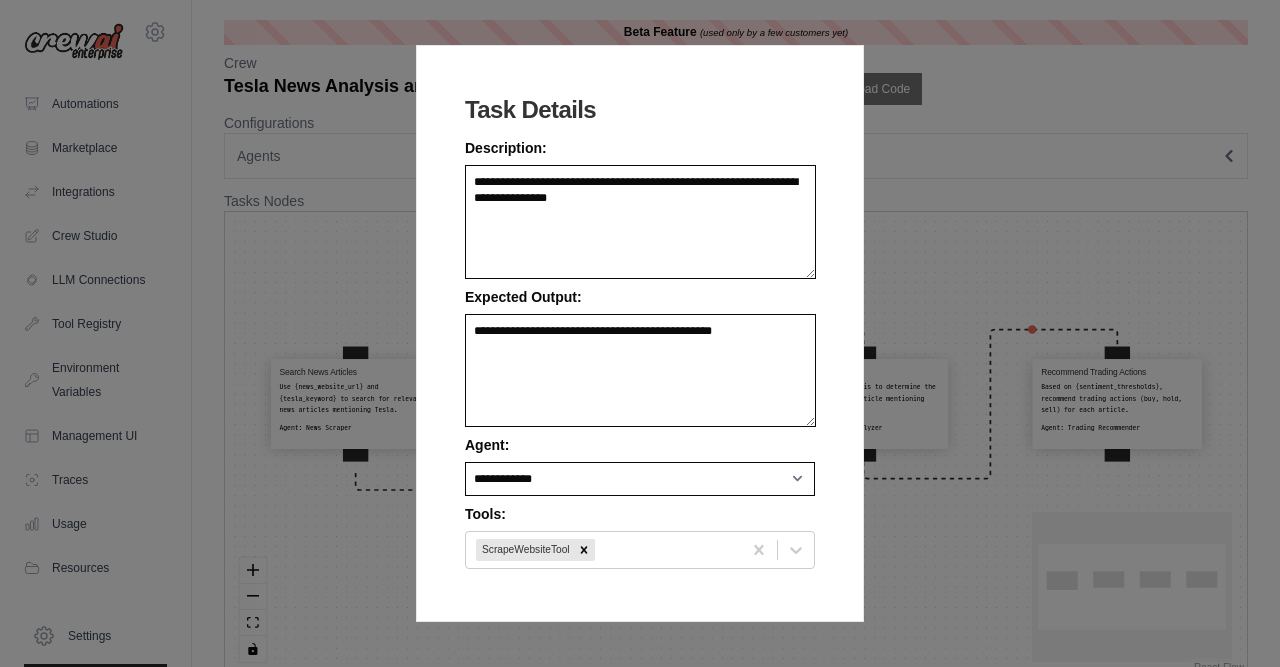 click on "**********" at bounding box center (640, 333) 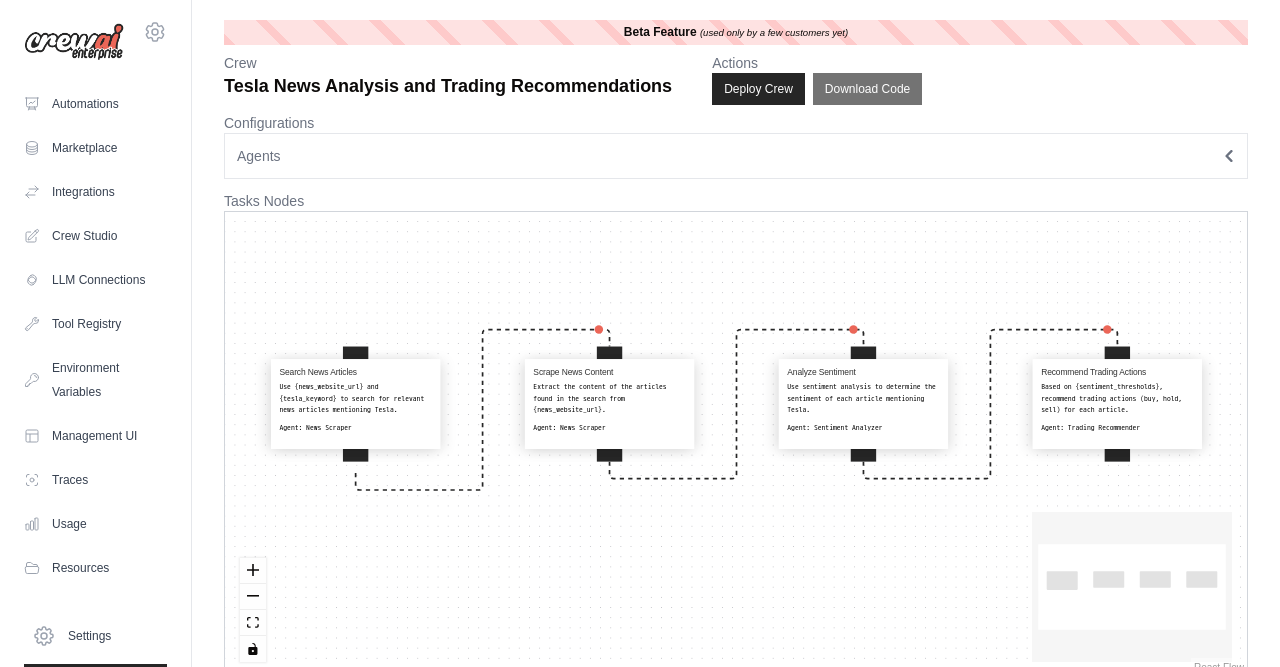 click on "Use sentiment analysis to determine the sentiment of each article mentioning Tesla." at bounding box center (863, 398) 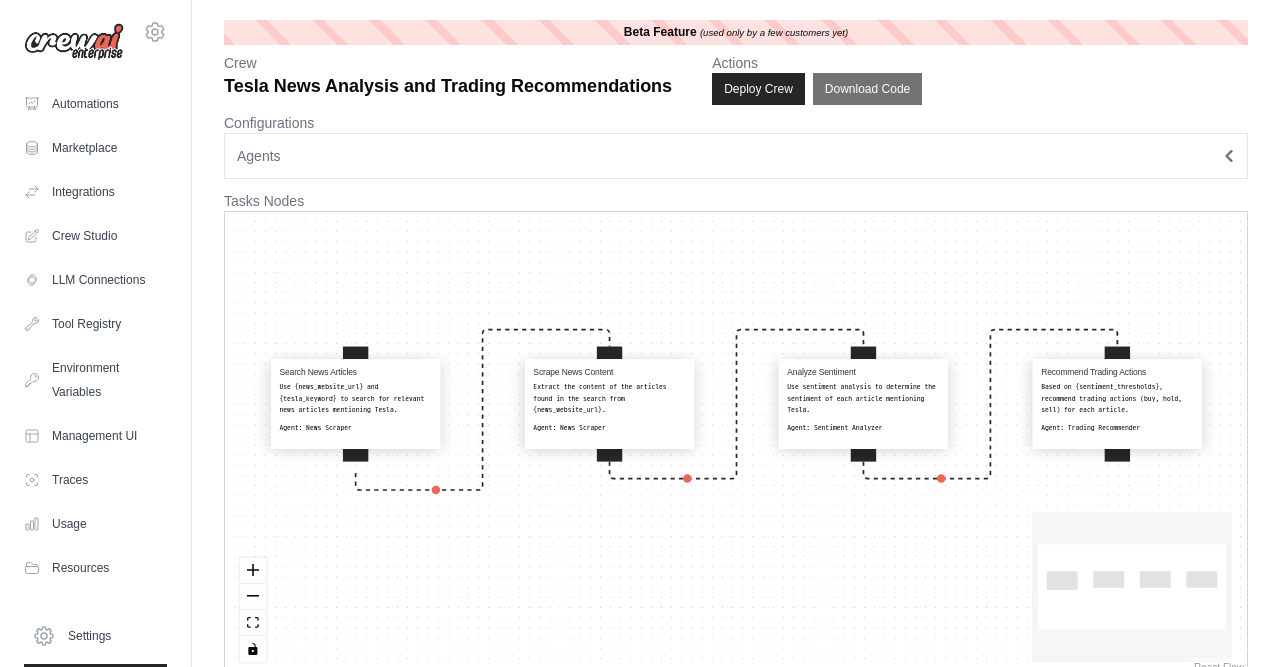 select on "**********" 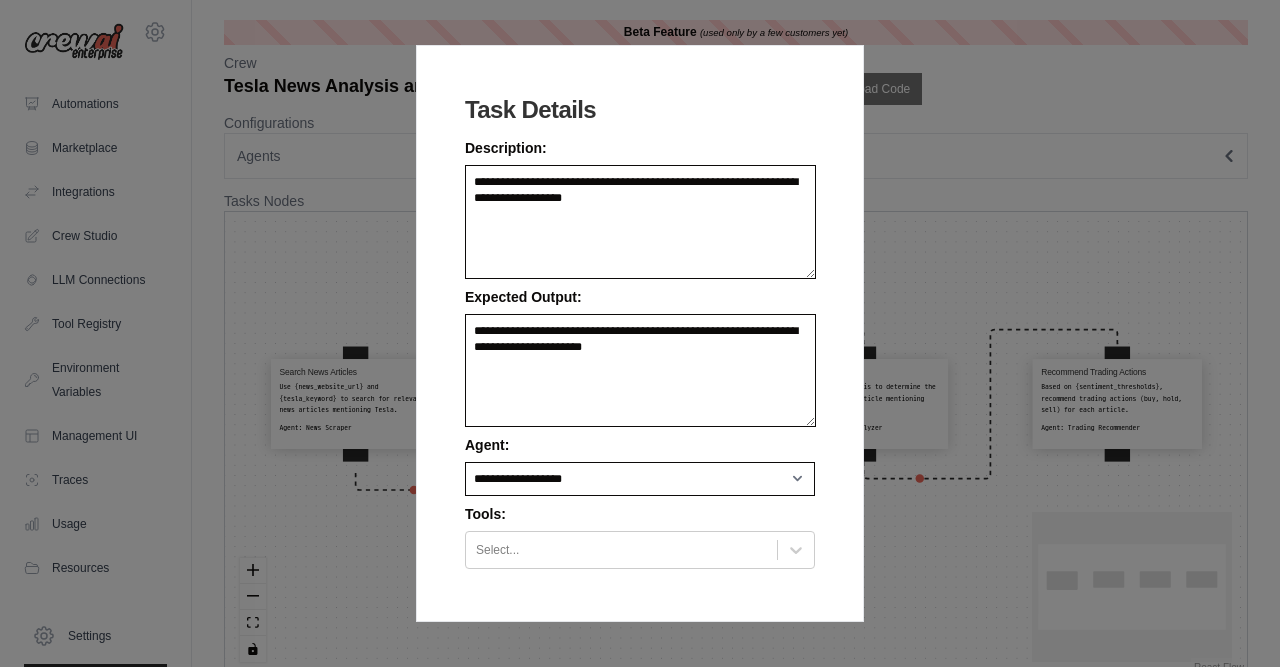 click on "**********" at bounding box center (640, 333) 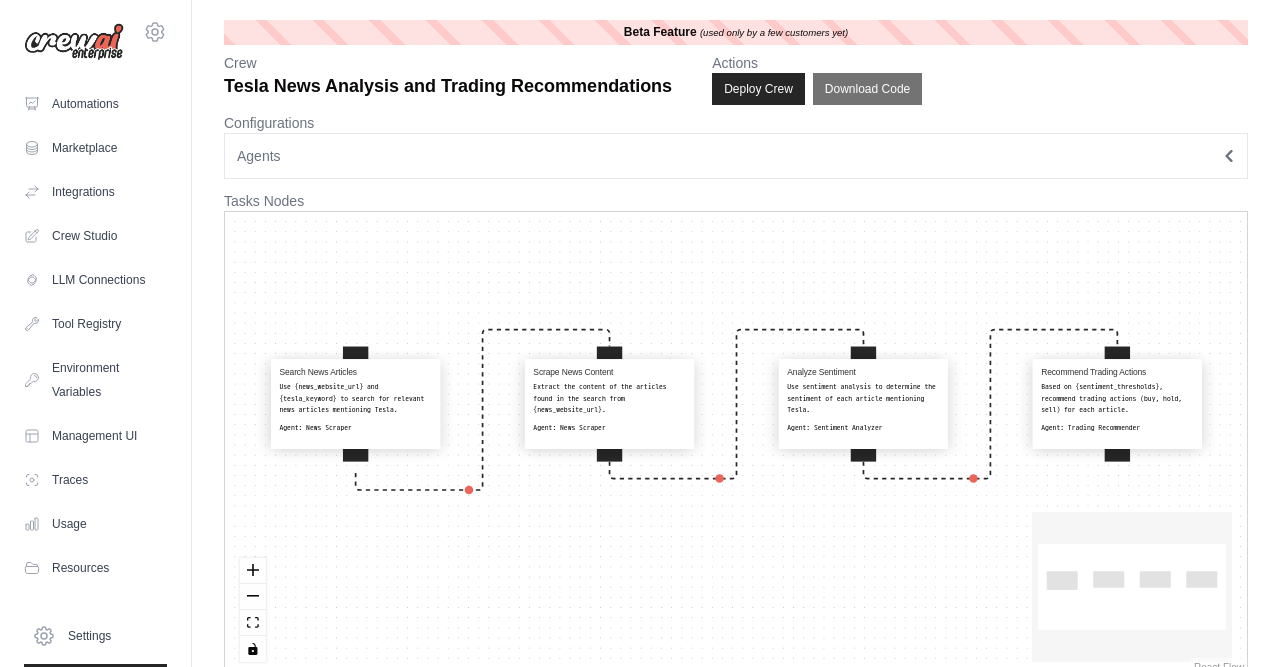 click on "Based on {sentiment_thresholds}, recommend trading actions (buy, hold, sell) for each article." at bounding box center [1117, 398] 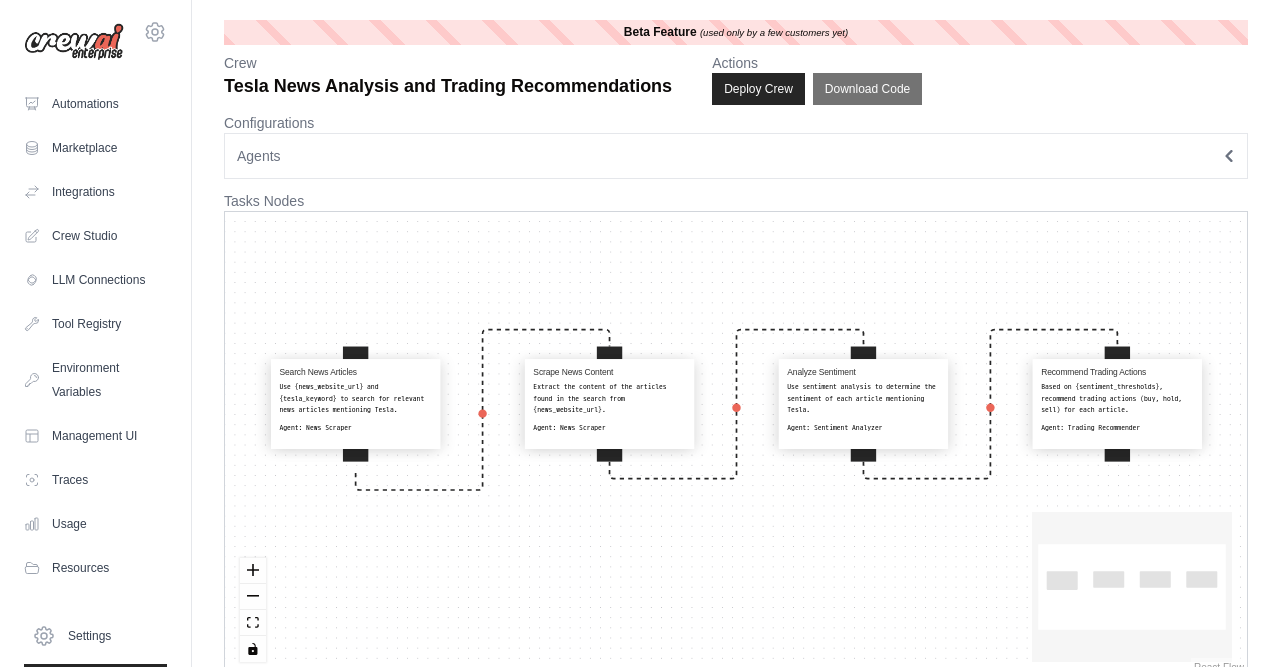 select on "**********" 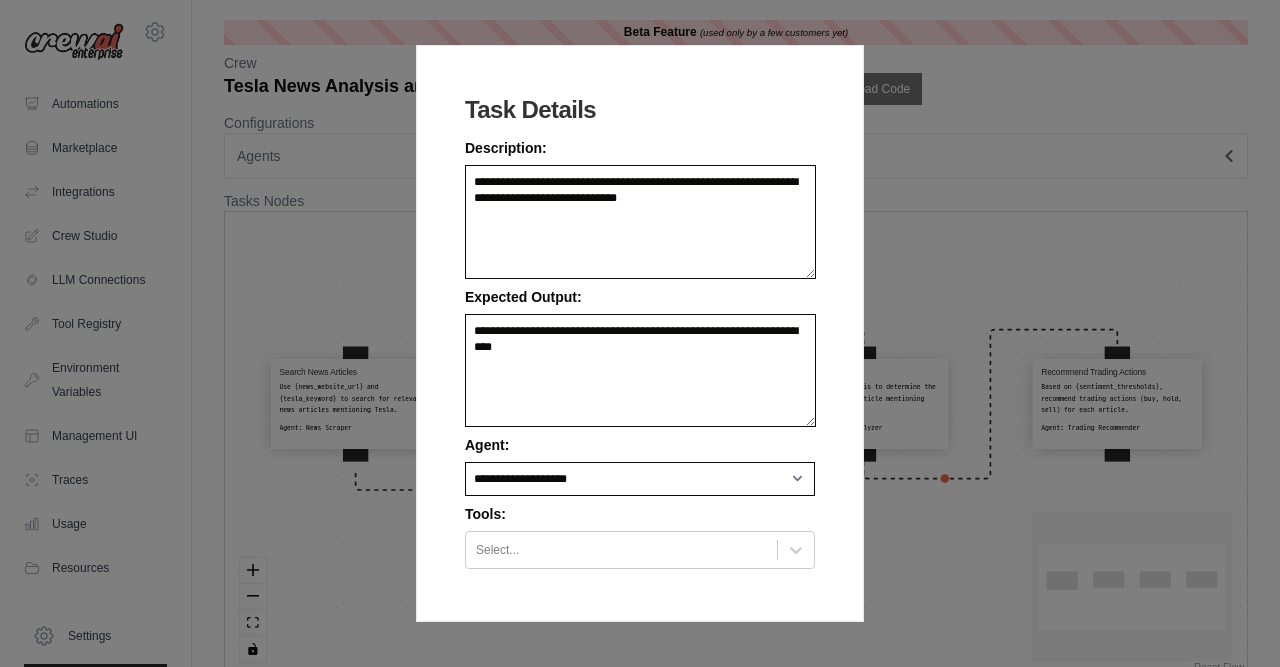 click on "**********" at bounding box center (640, 333) 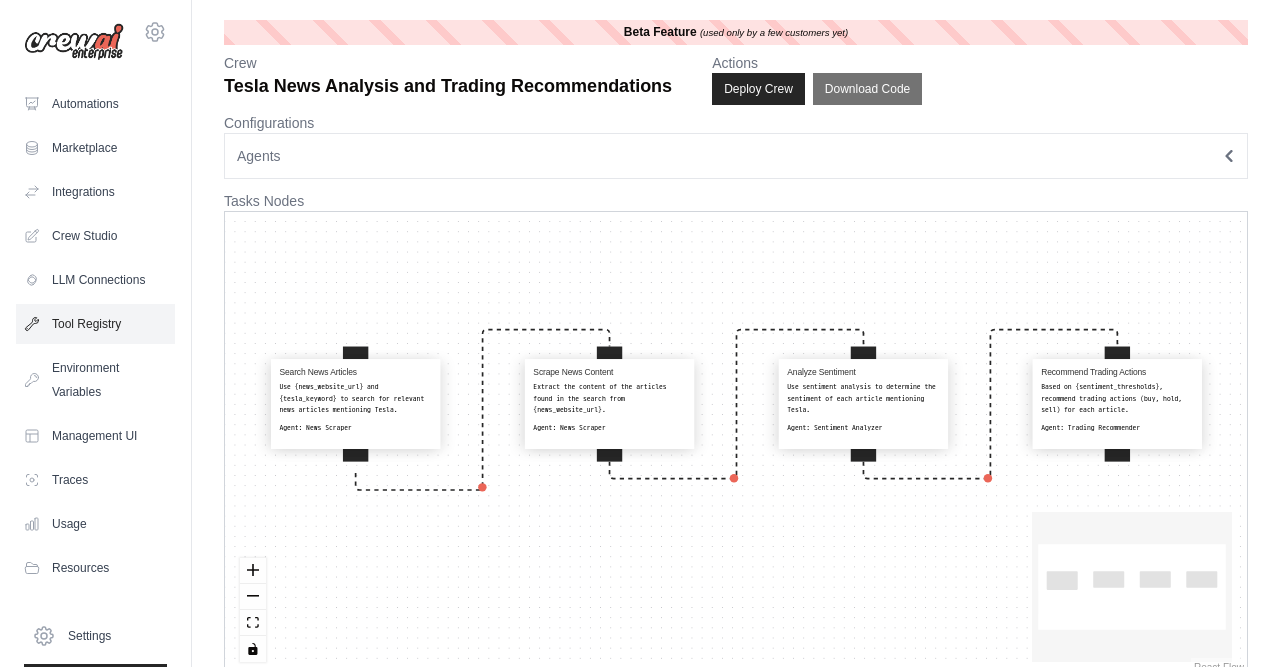 click on "Tool Registry" at bounding box center (95, 324) 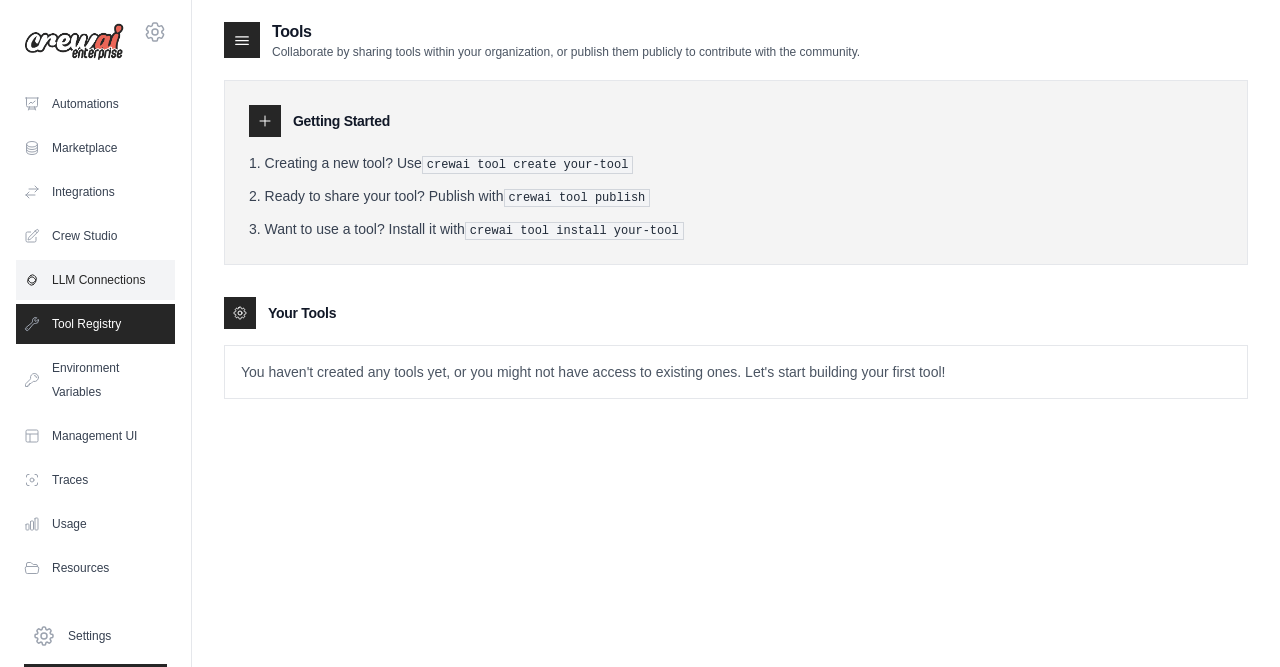 click on "LLM Connections" at bounding box center [95, 280] 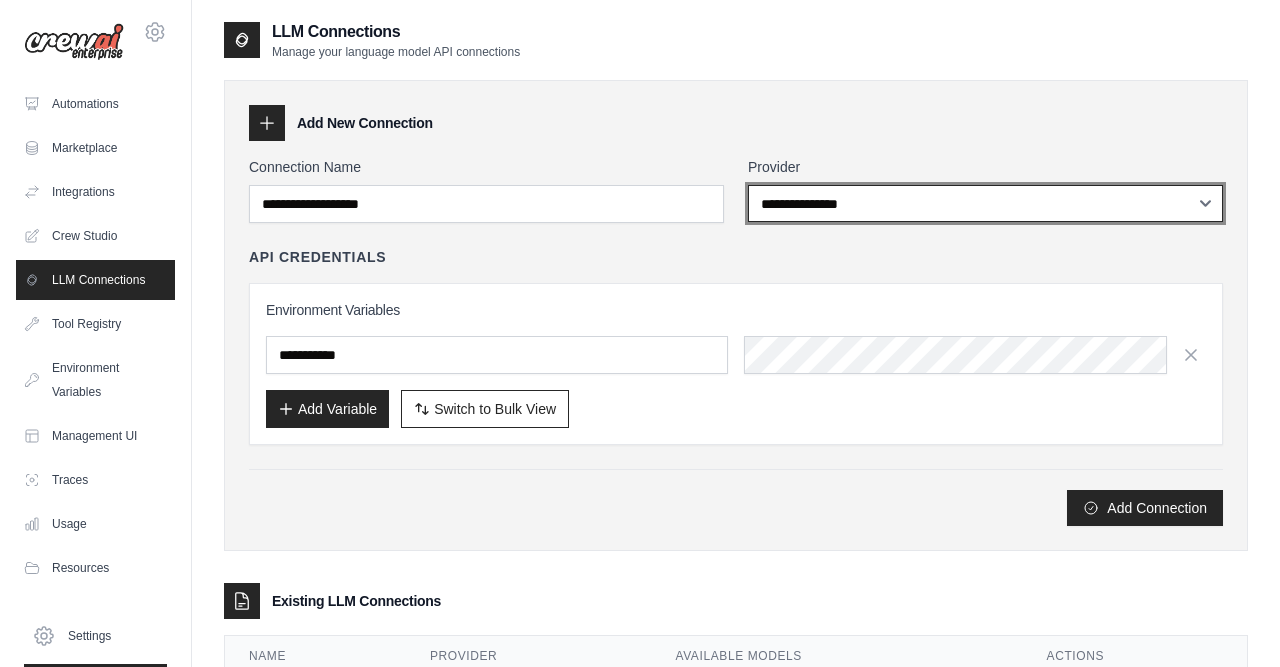 click on "**********" at bounding box center [985, 203] 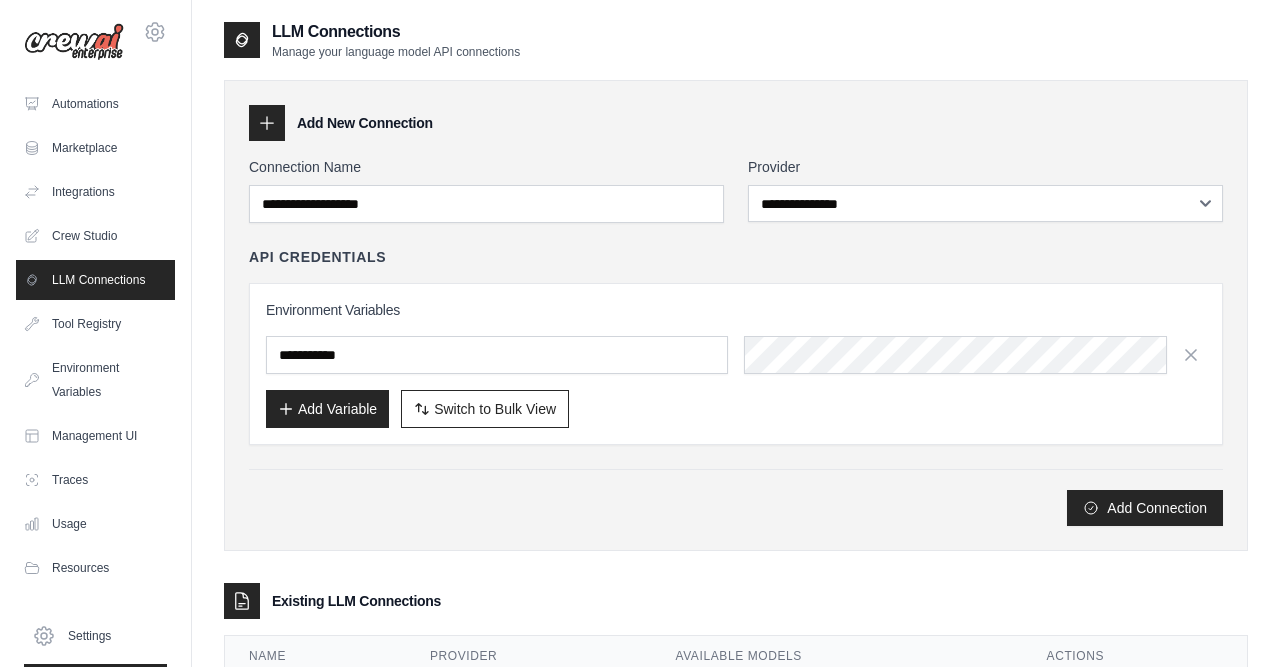 click on "API Credentials
Environment Variables
Add Variable
Switch to Bulk View
Switch to Table View" at bounding box center [736, 346] 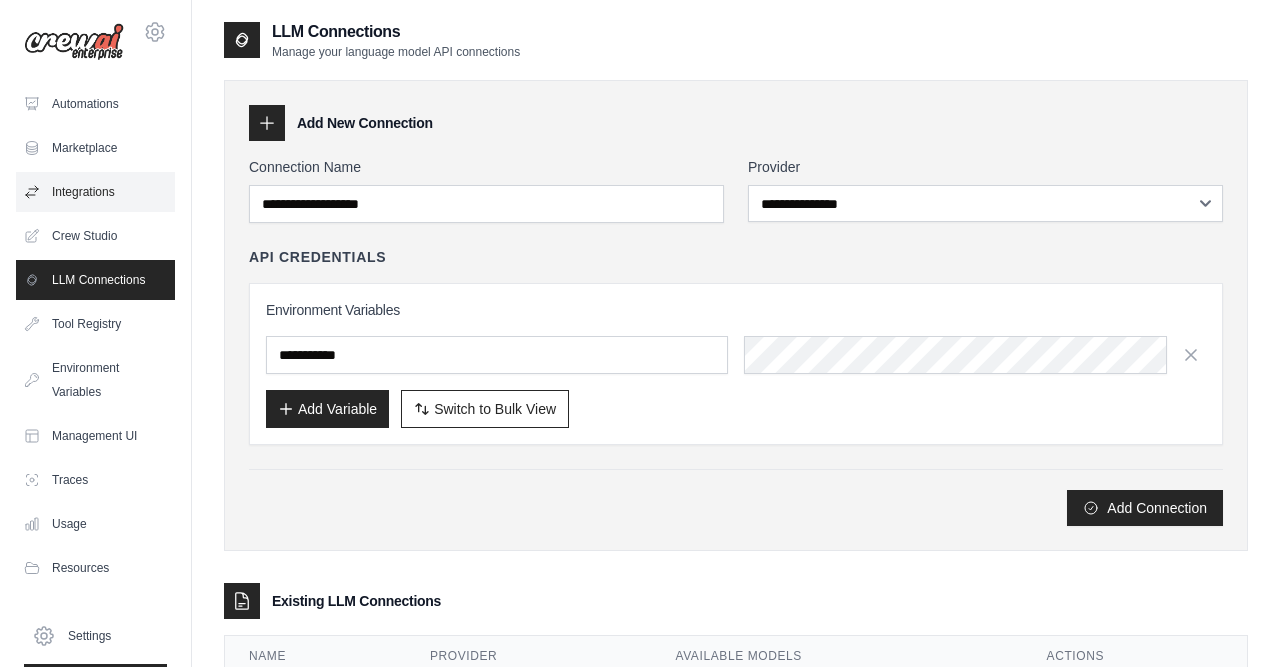 click on "Integrations" at bounding box center (95, 192) 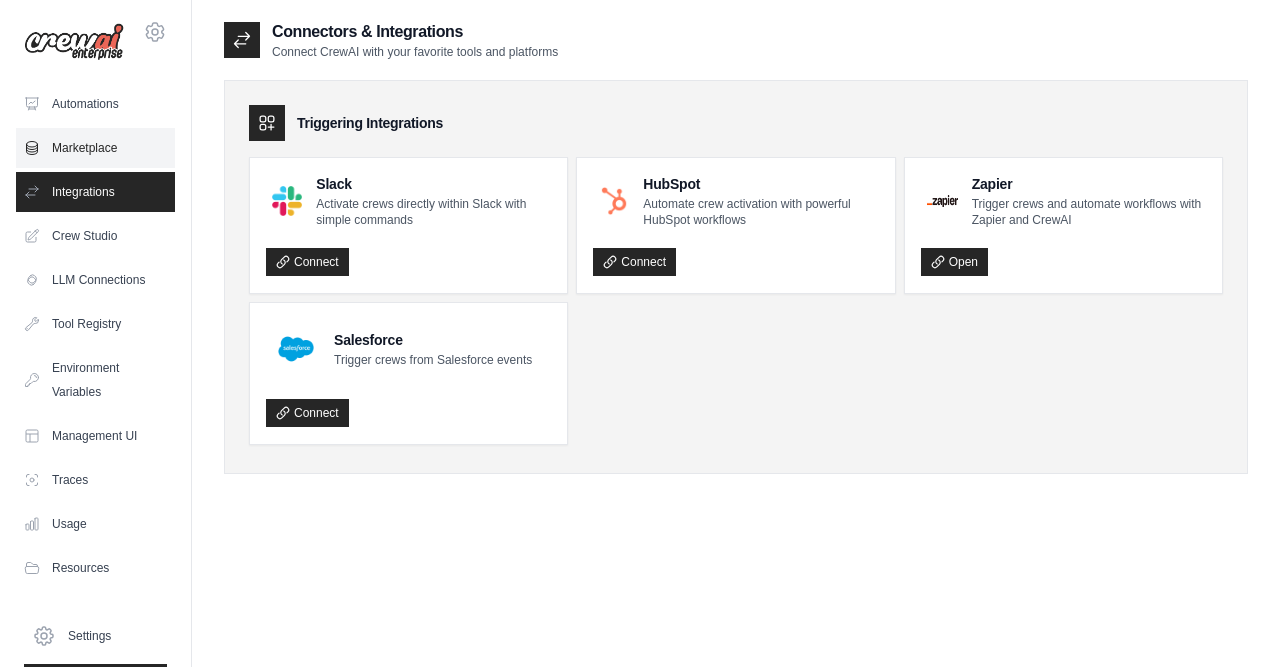 click on "Marketplace" at bounding box center [95, 148] 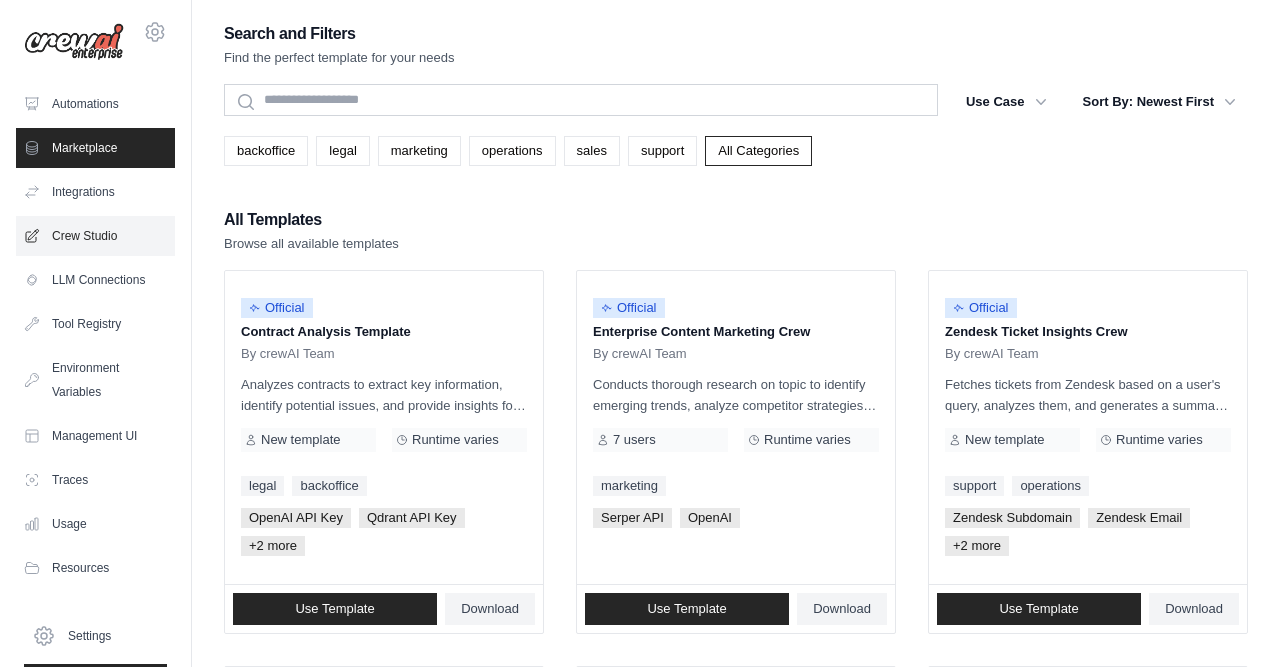 click on "Crew Studio" at bounding box center [95, 236] 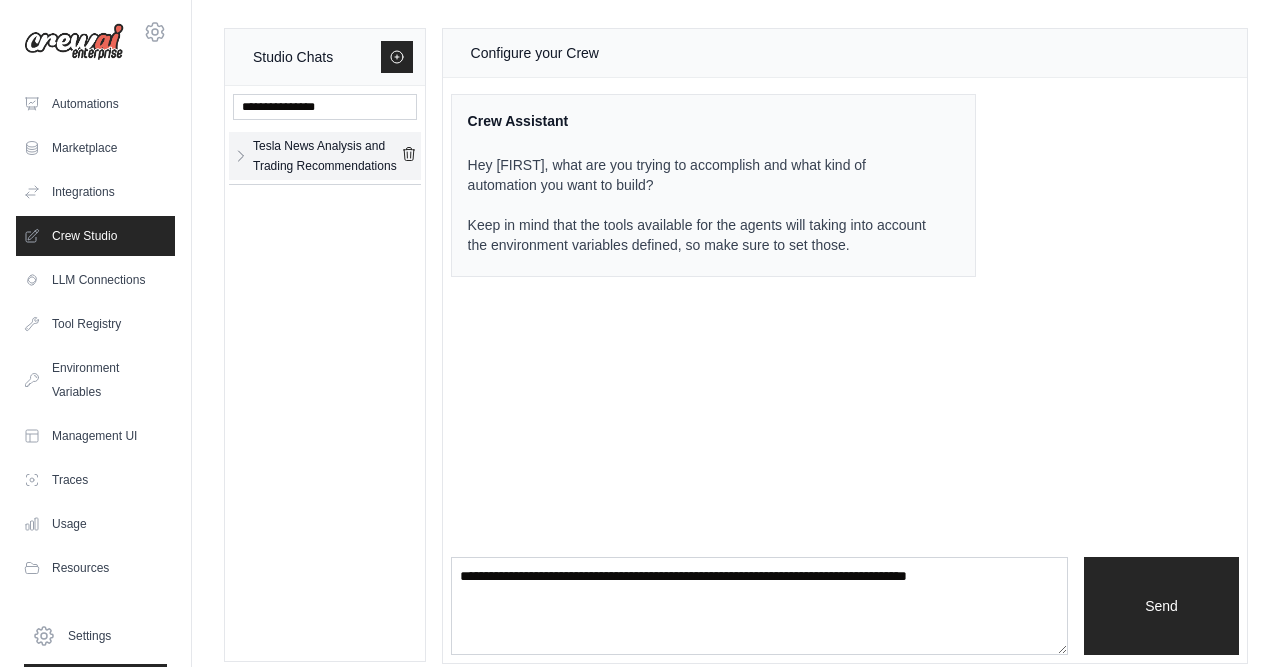 click on "Tesla News Analysis and Trading Recommendations" at bounding box center [327, 156] 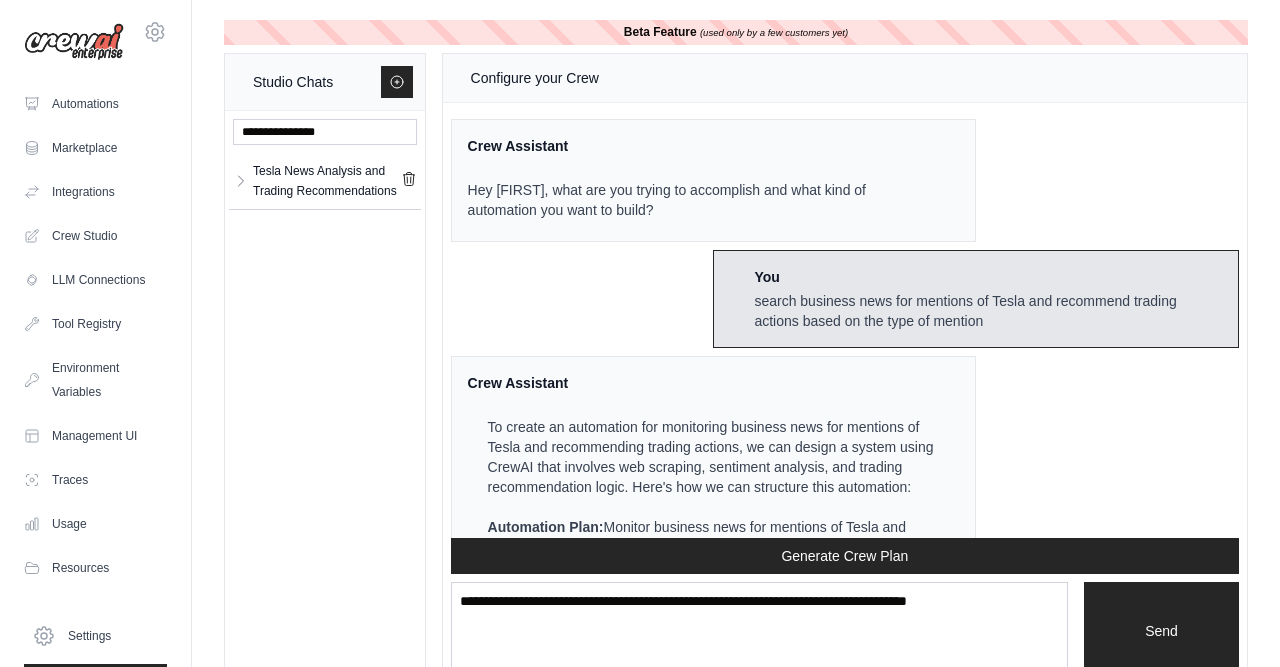 scroll, scrollTop: 2911, scrollLeft: 0, axis: vertical 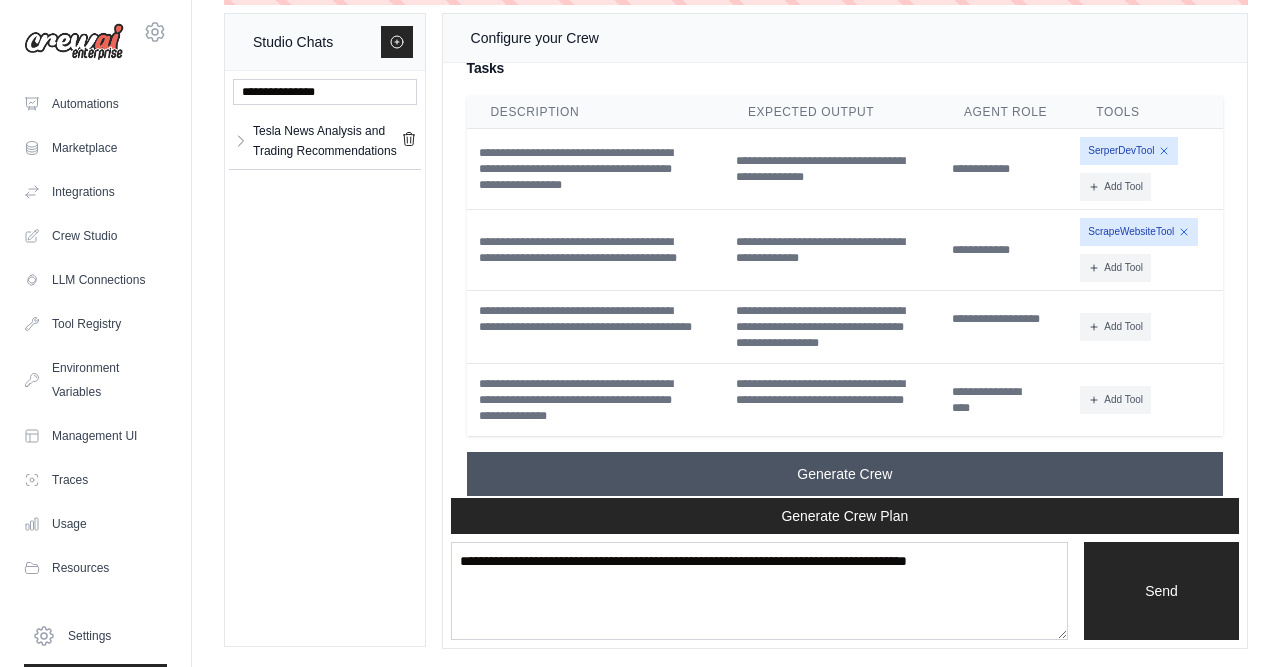 click on "Generate Crew" at bounding box center [844, 474] 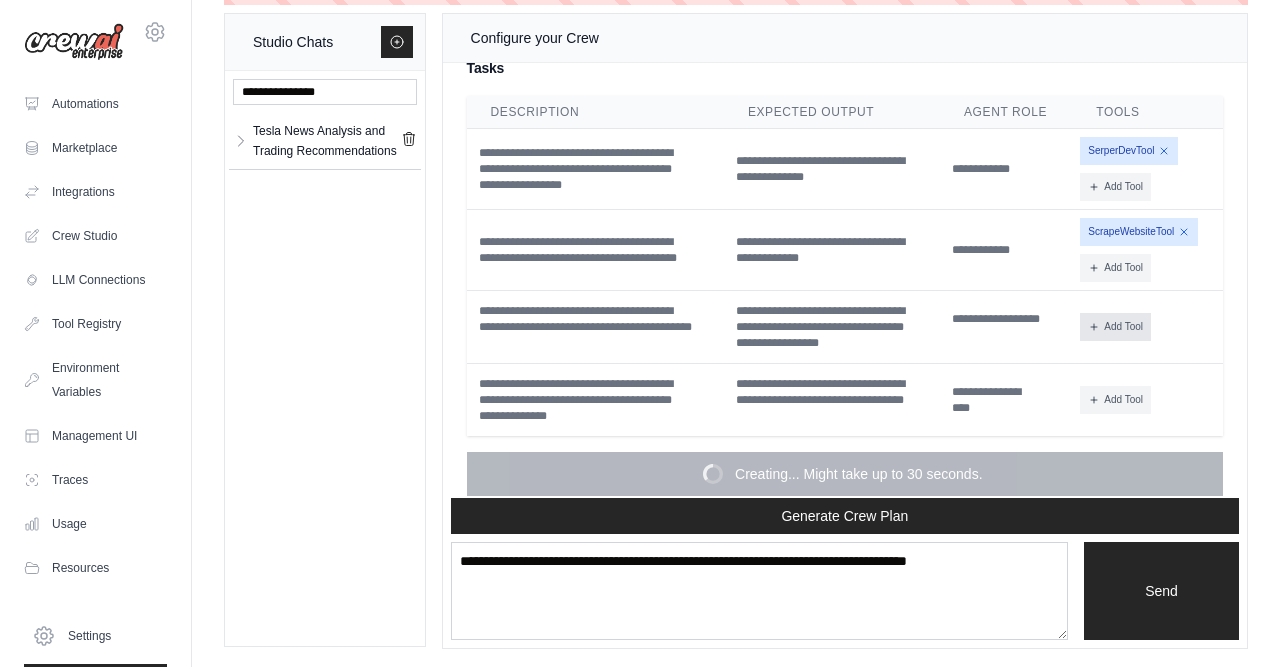 click on "Add Tool" at bounding box center [1115, 327] 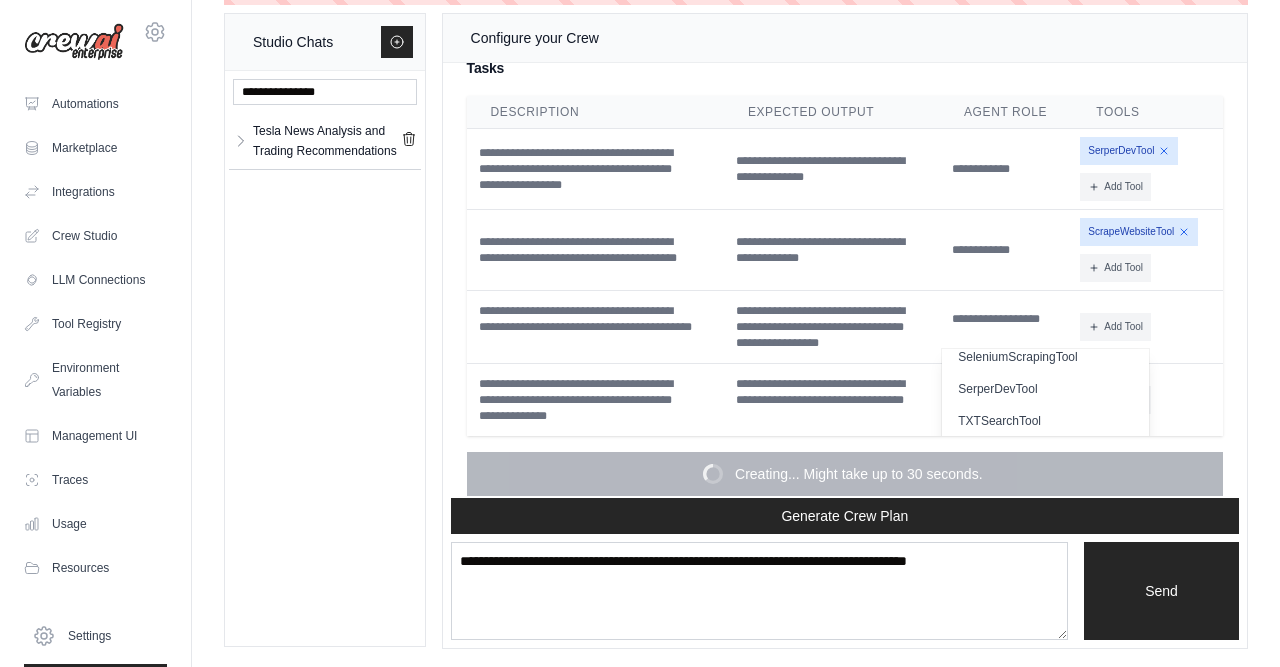 scroll, scrollTop: 552, scrollLeft: 0, axis: vertical 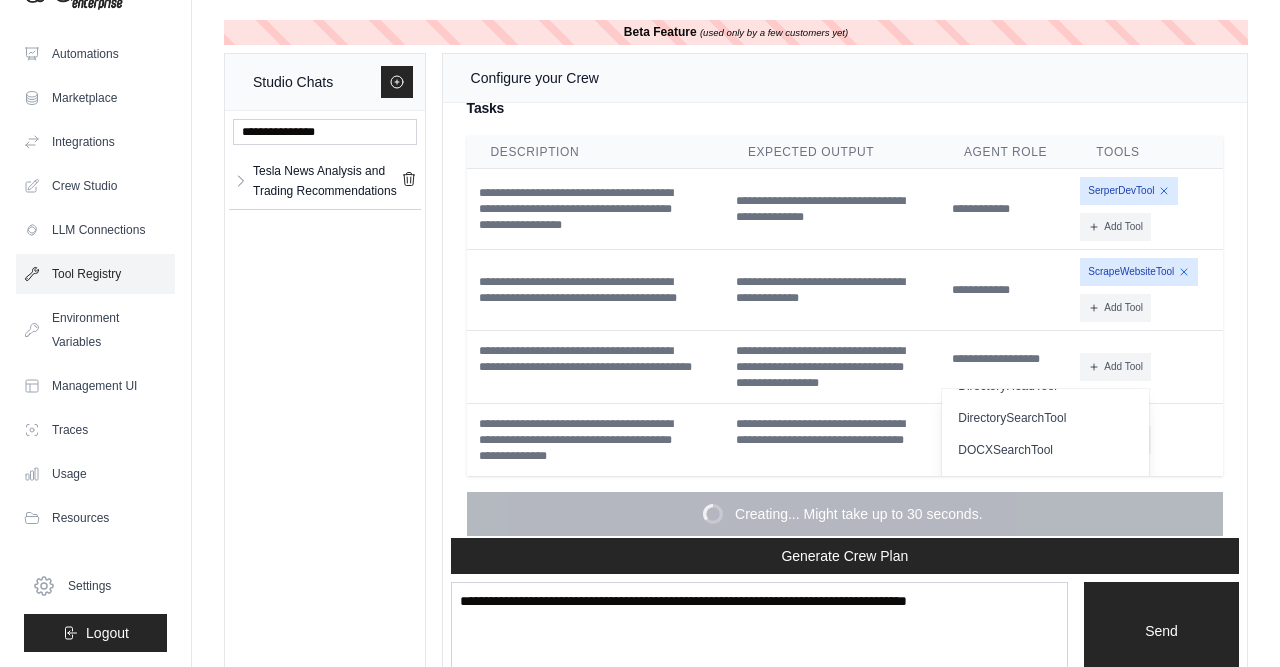 click on "Tool Registry" at bounding box center [95, 274] 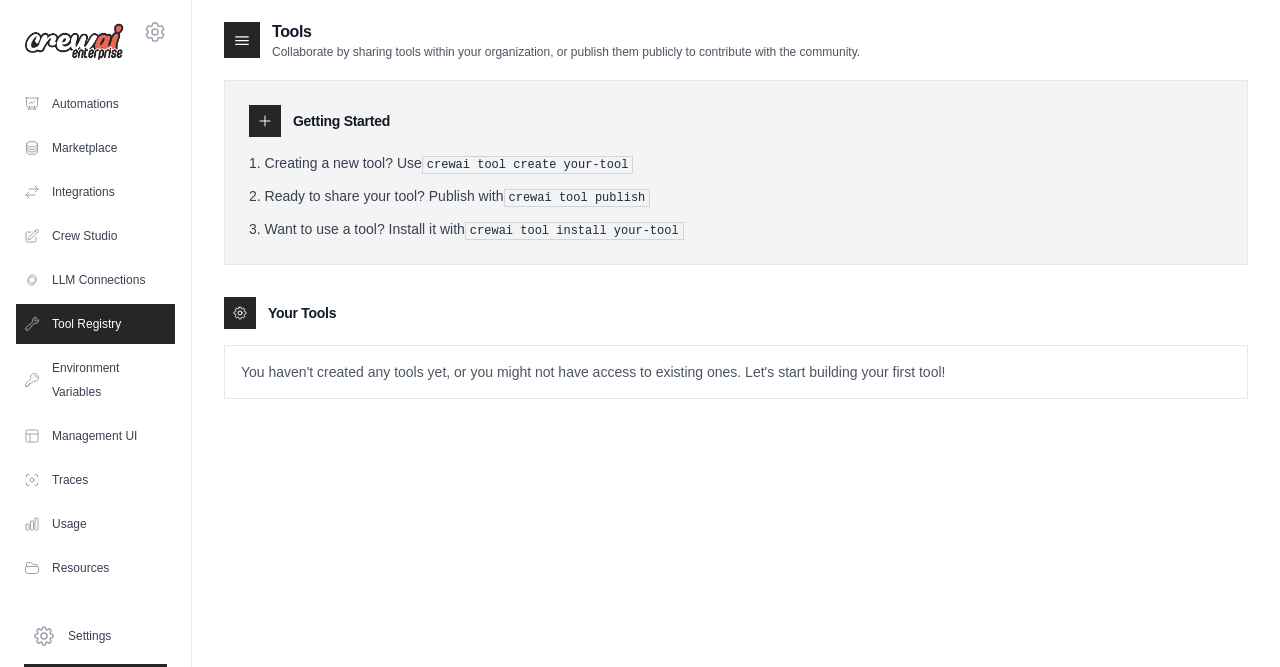 click on "You haven't created any tools yet, or you might not have access to
existing ones. Let's start building your first tool!" at bounding box center (736, 372) 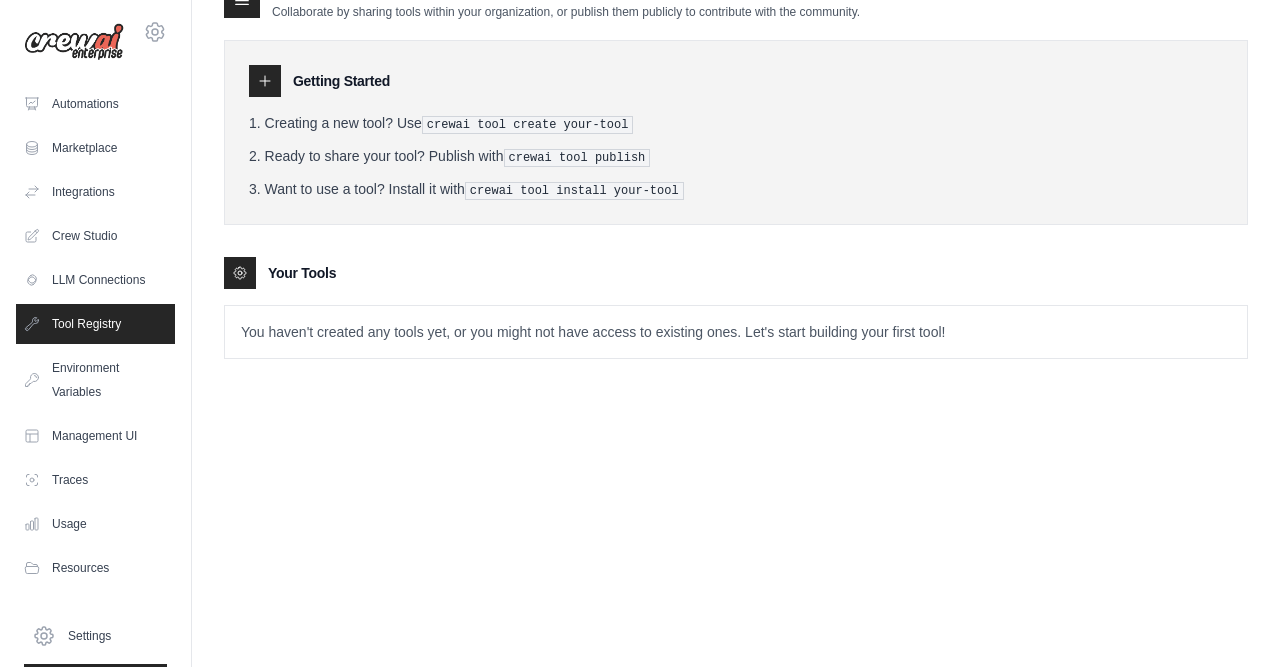 scroll, scrollTop: 0, scrollLeft: 0, axis: both 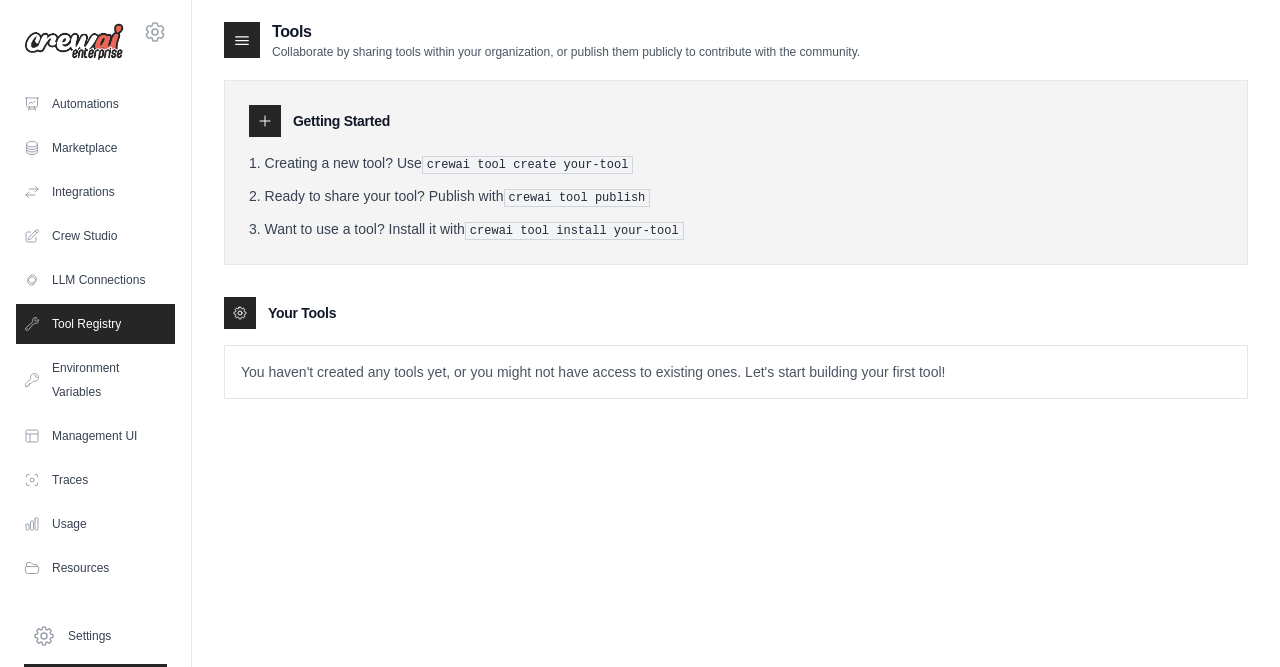 click on "Getting Started
Creating a new tool? Use
crewai tool create your-tool
Ready to share your tool? Publish with
crewai tool publish
Want to use a tool? Install it with
crewai tool install your-tool
Your Tools
You haven't created any tools yet, or you might not have access to
existing ones. Let's start building your first tool!" at bounding box center [736, 229] 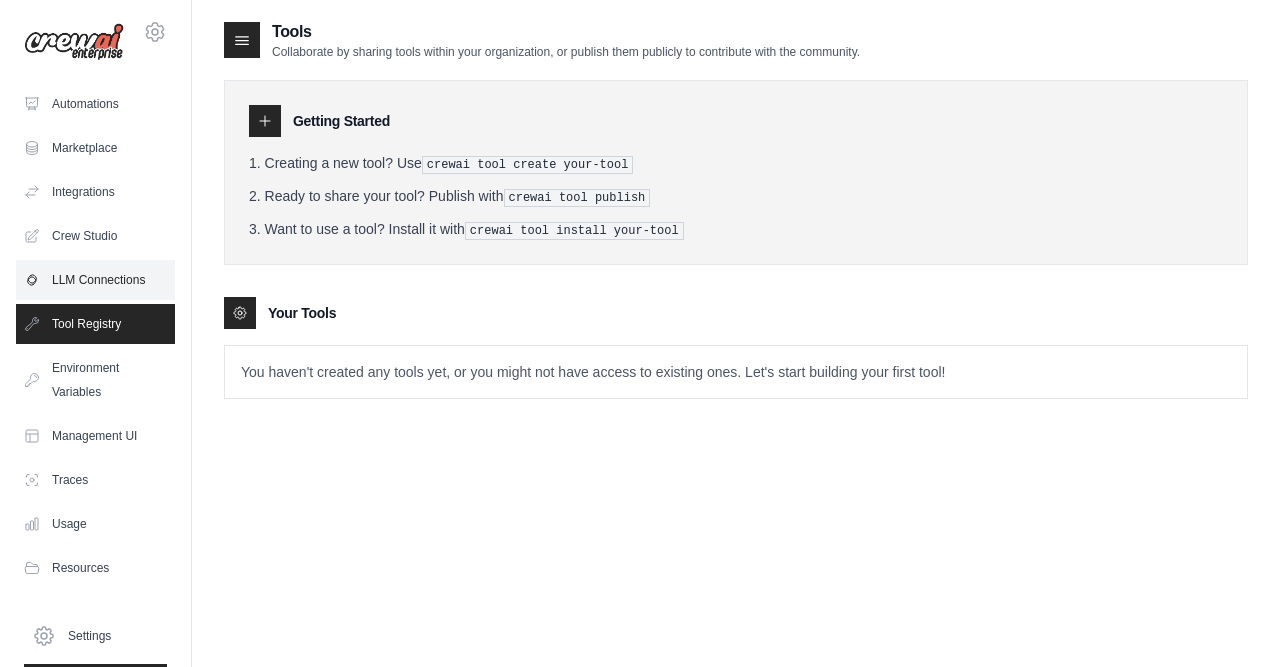 click on "LLM Connections" at bounding box center [95, 280] 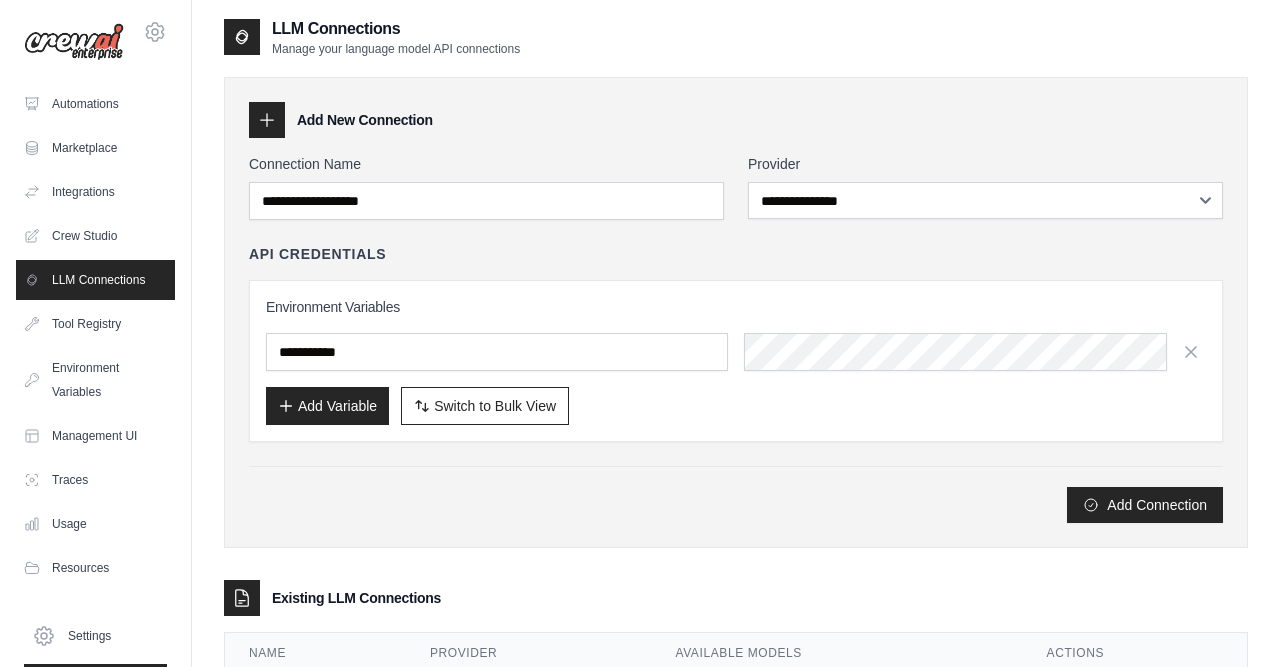 scroll, scrollTop: 0, scrollLeft: 0, axis: both 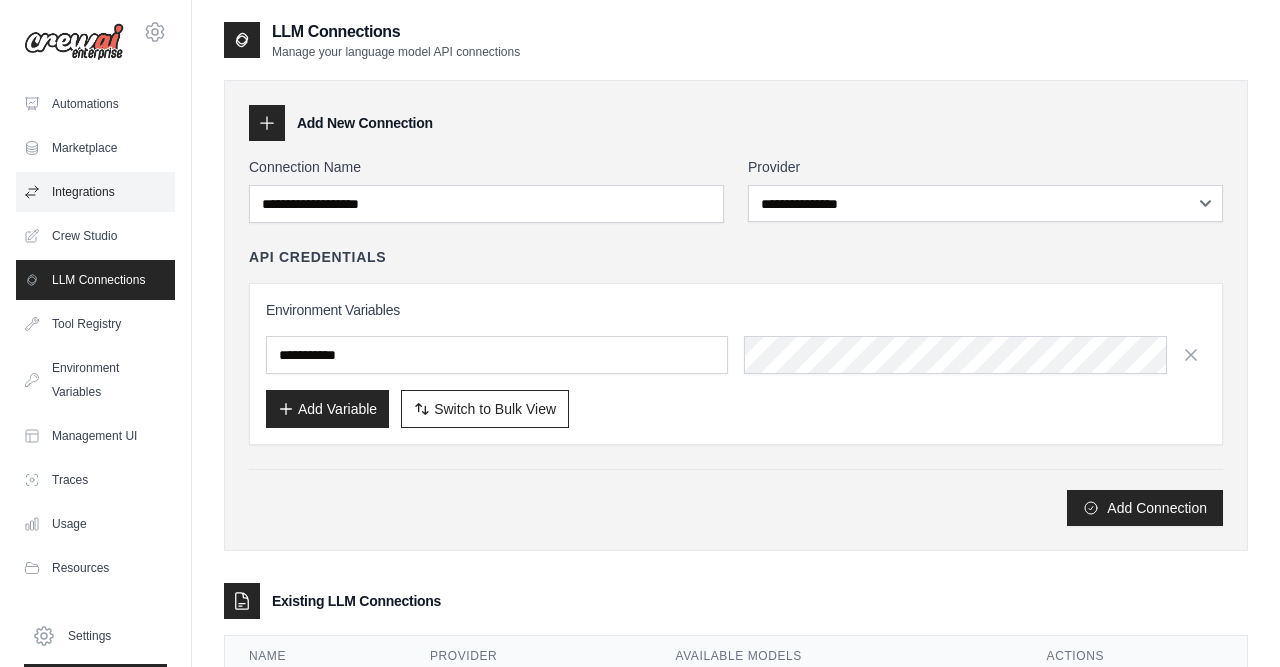 click on "Integrations" at bounding box center (95, 192) 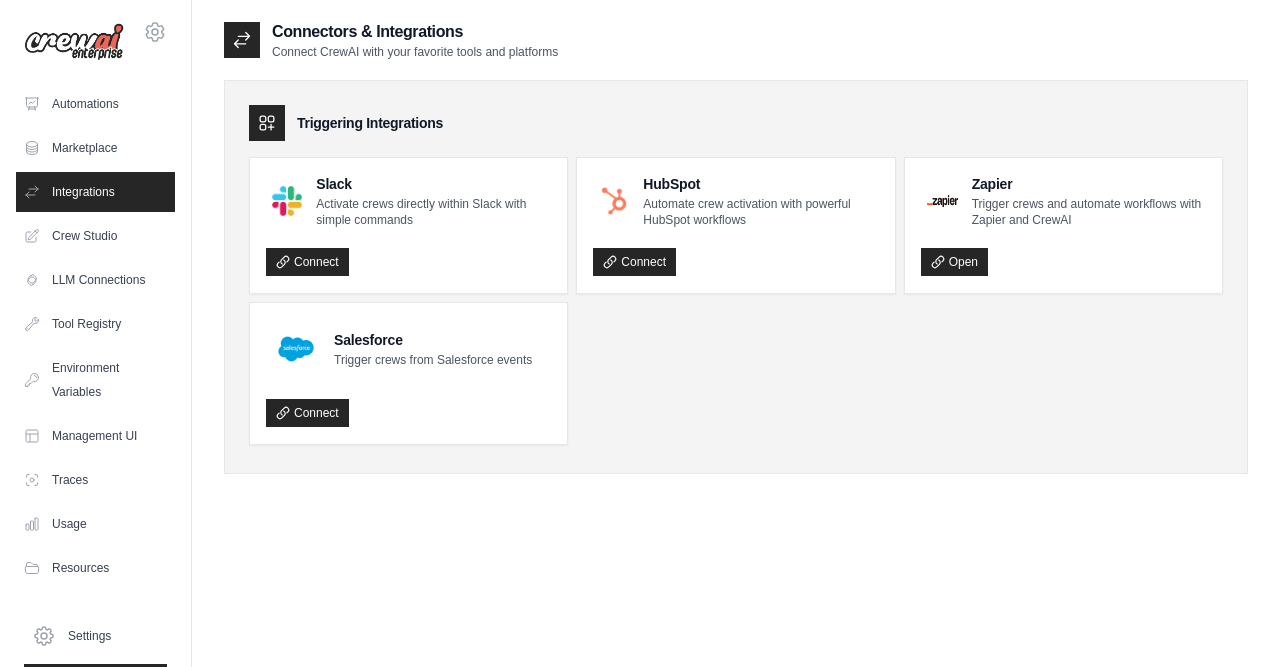 click 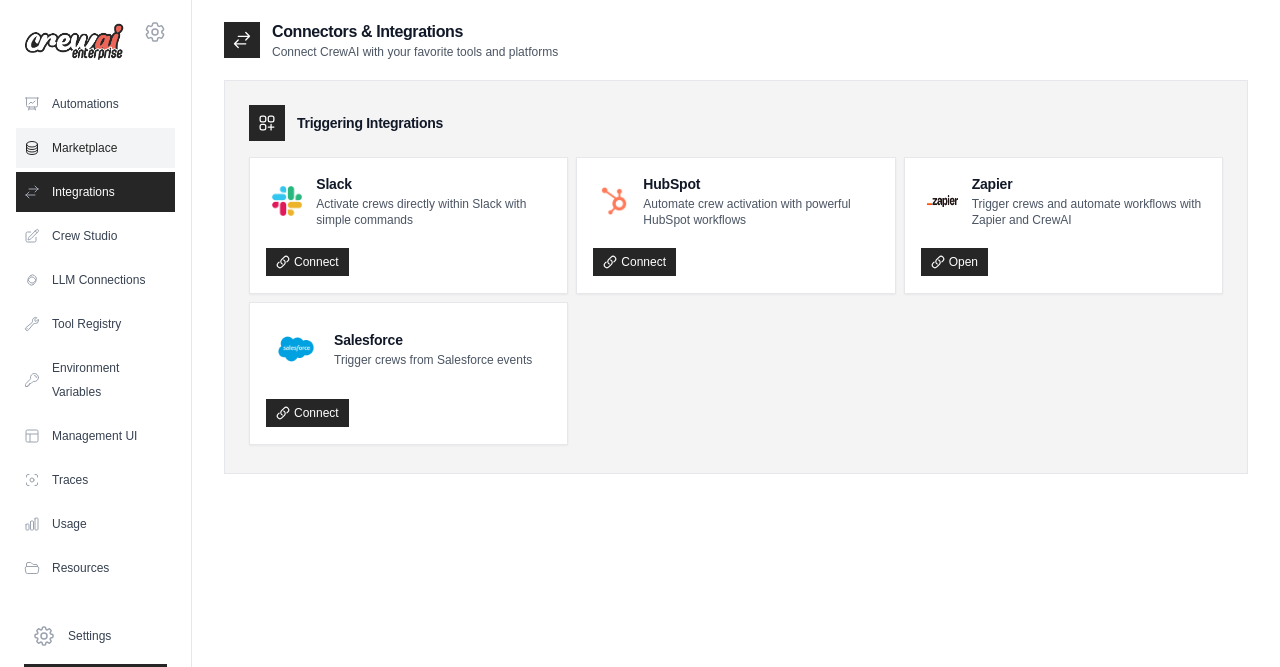 click on "Marketplace" at bounding box center (95, 148) 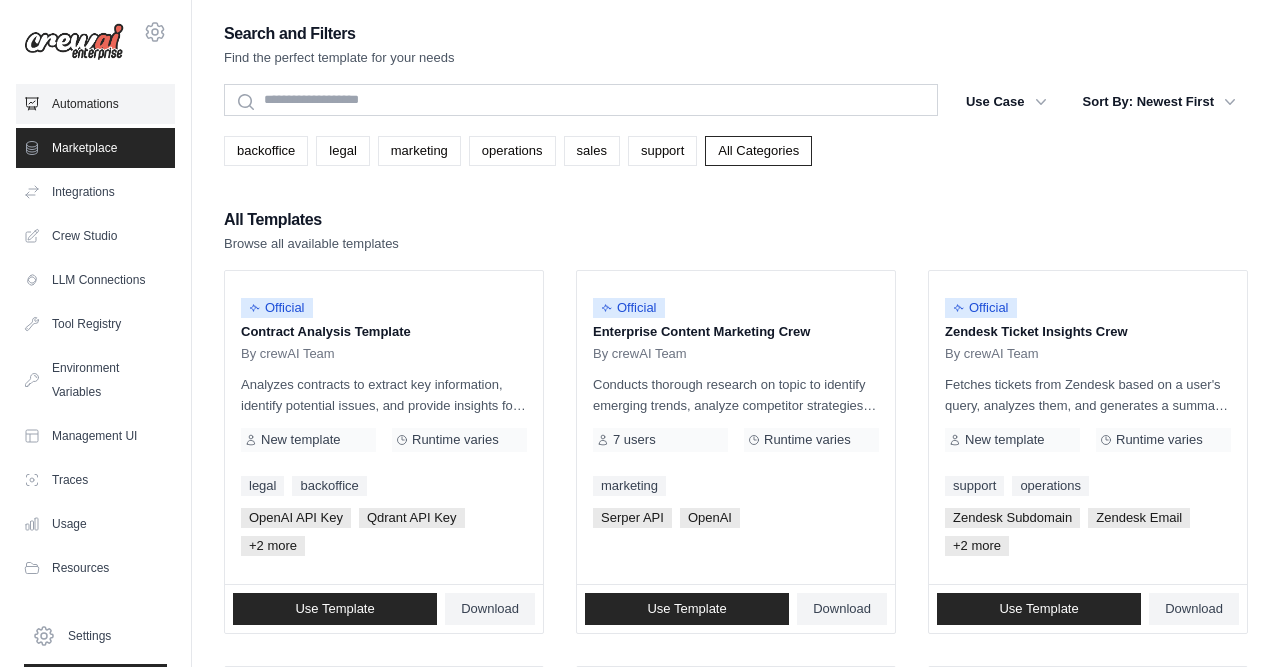 click on "Automations" at bounding box center (95, 104) 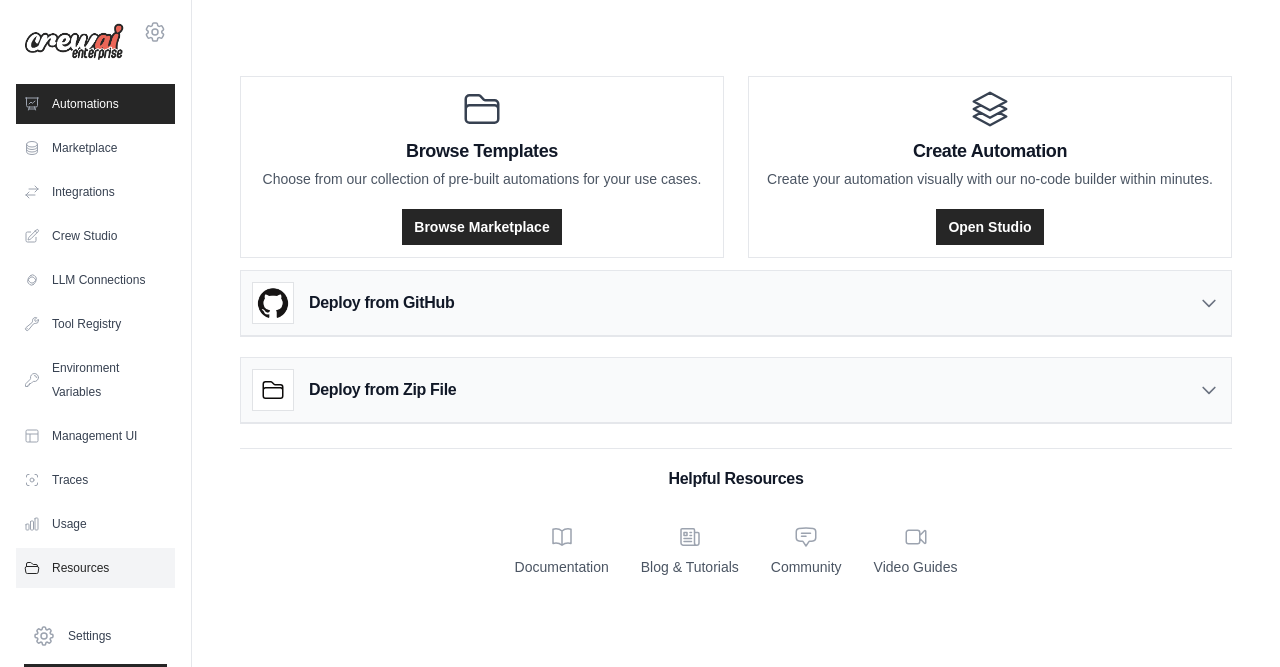 scroll, scrollTop: 50, scrollLeft: 0, axis: vertical 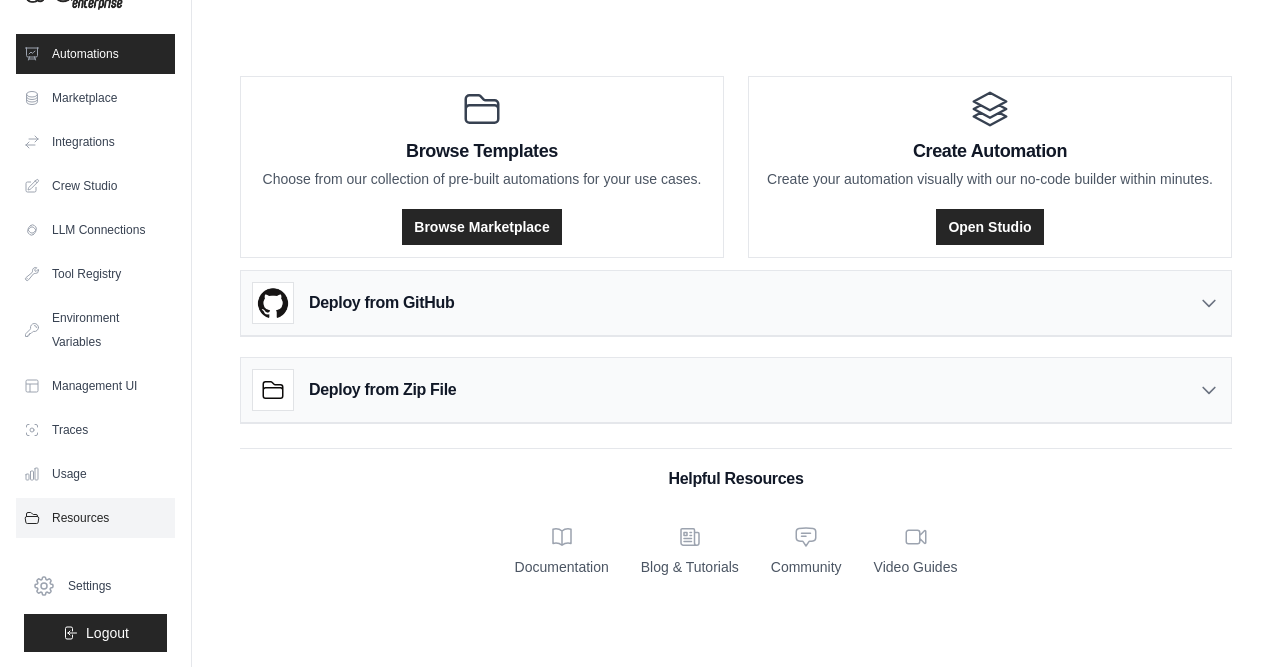 click on "Resources" at bounding box center (95, 518) 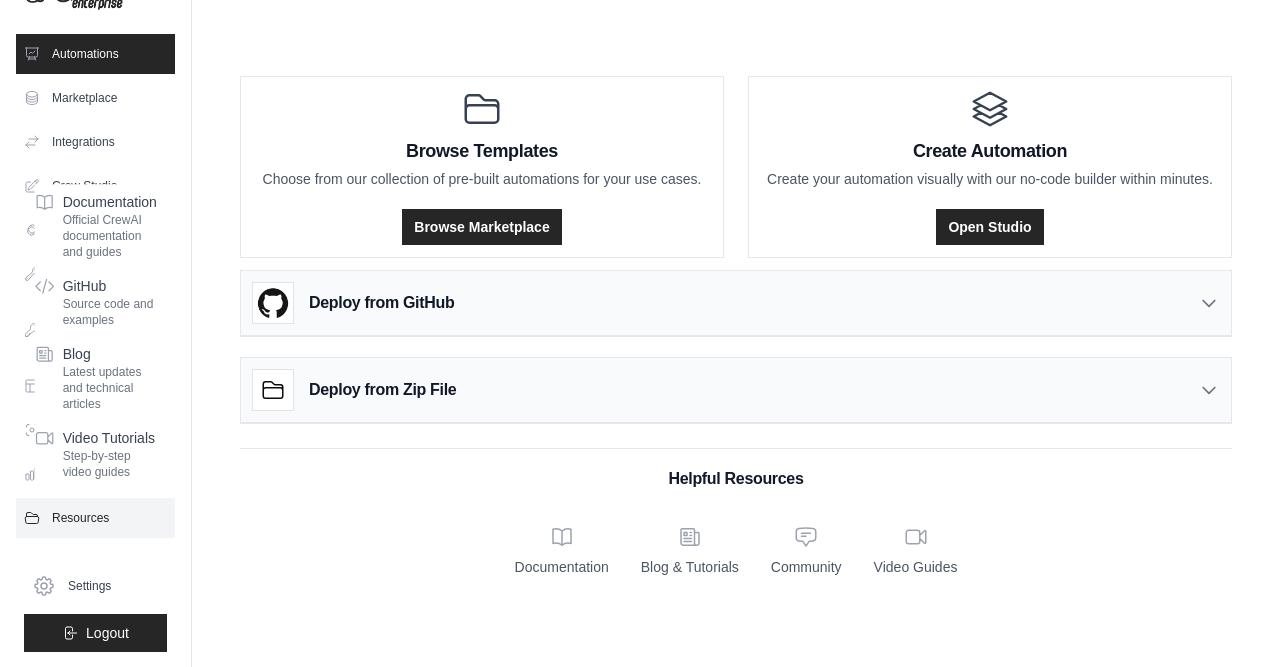click on "Resources" at bounding box center (95, 518) 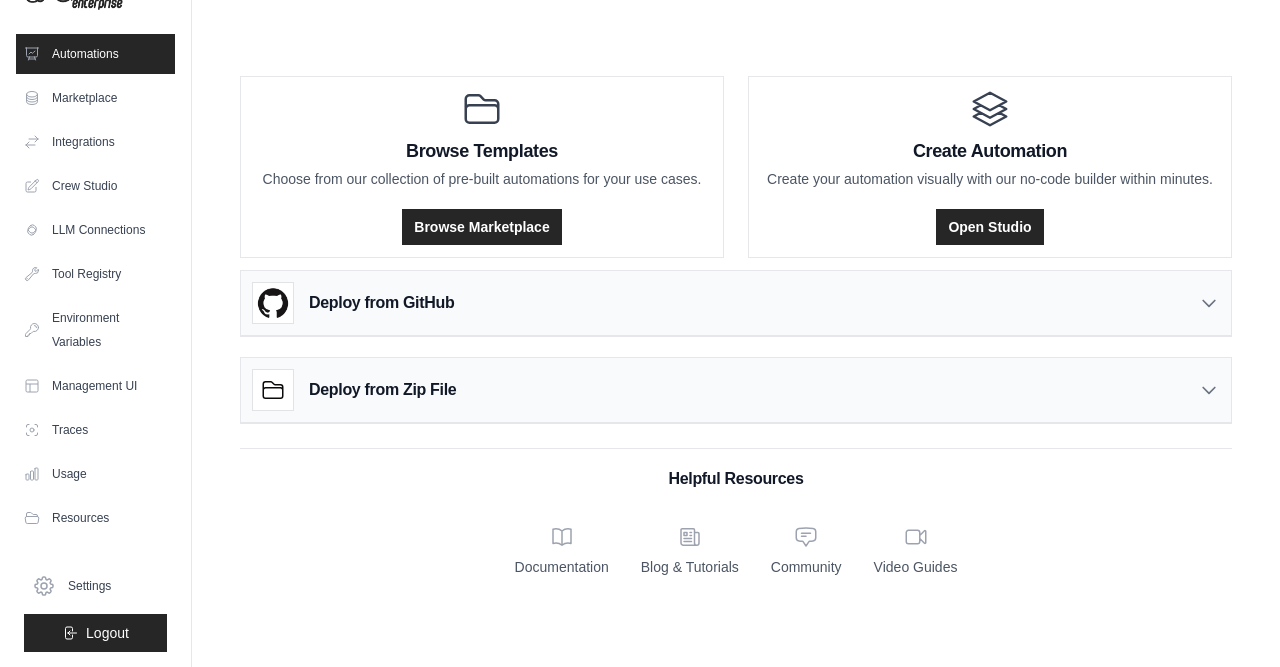 click 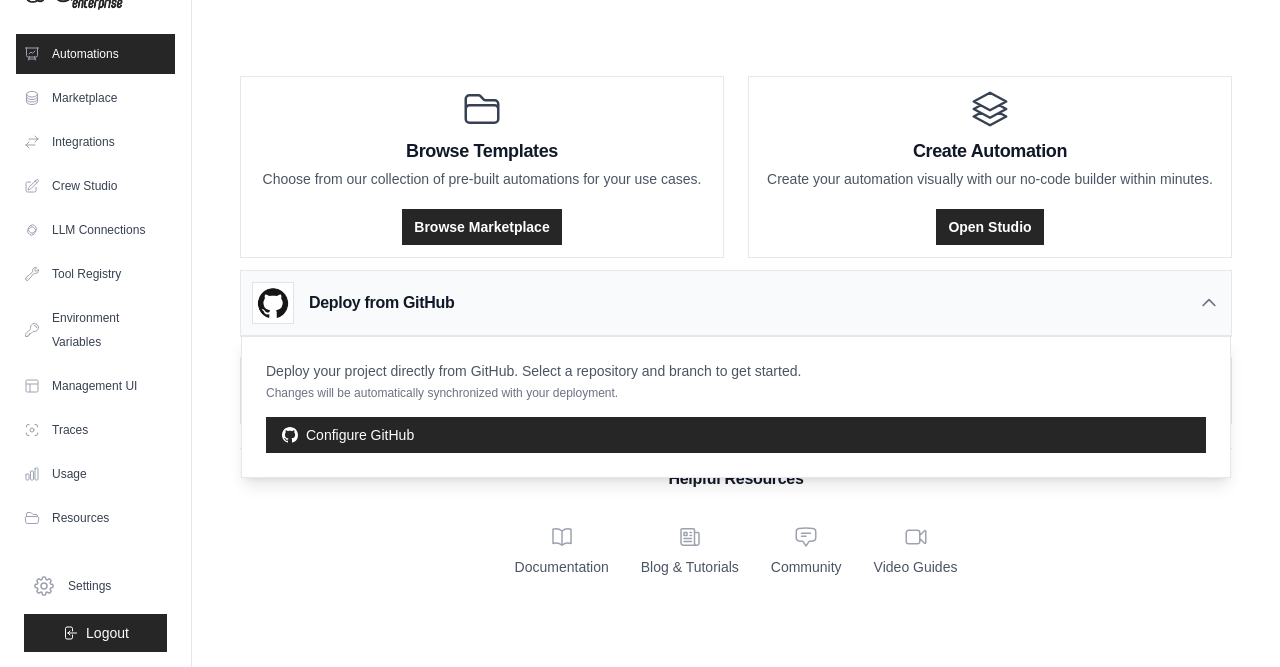 click 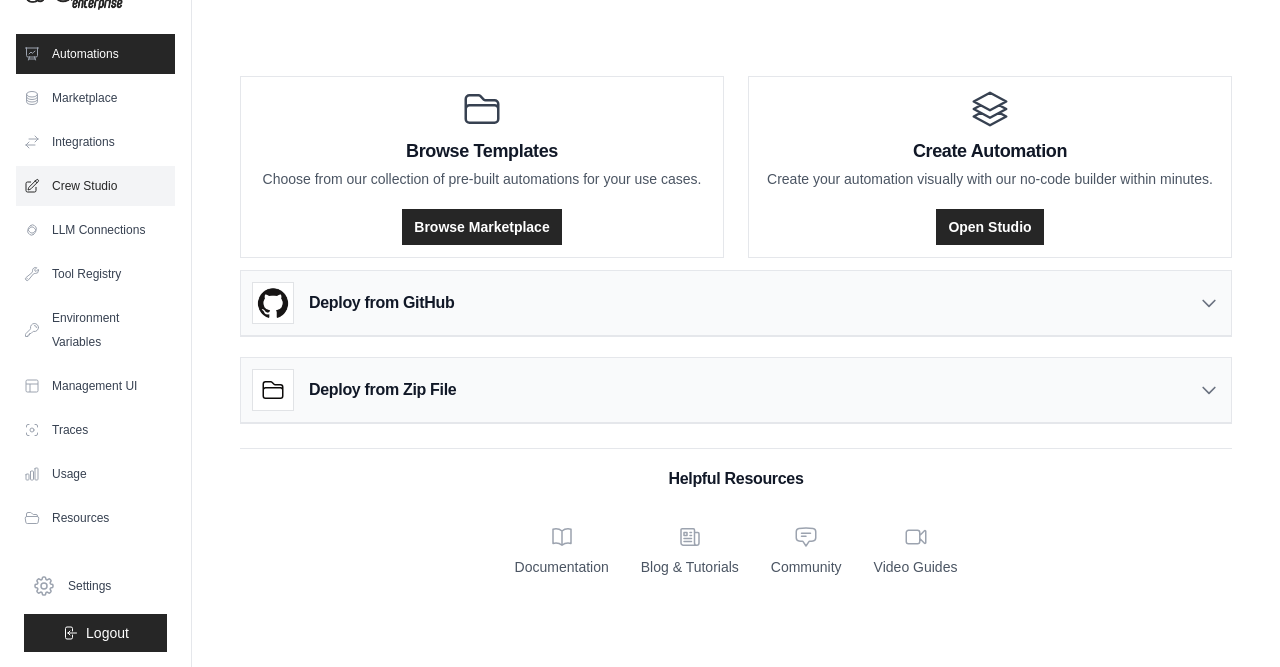 click on "Crew Studio" at bounding box center (95, 186) 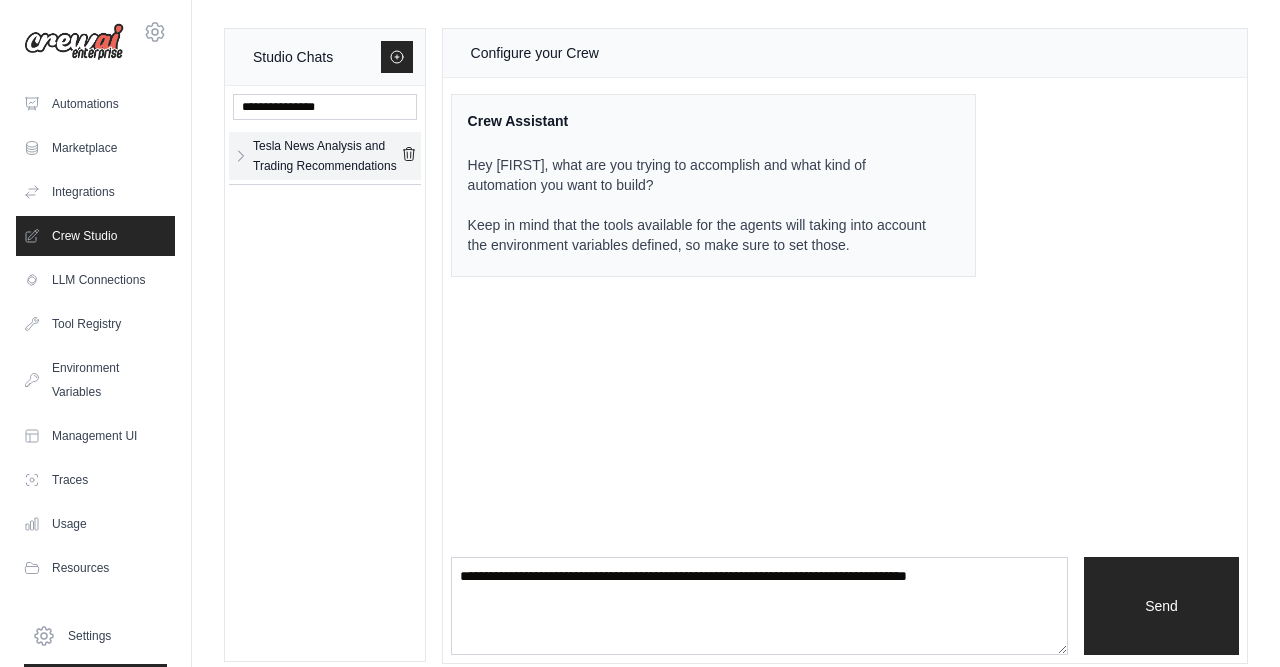 click on "Tesla News Analysis and Trading Recommendations" at bounding box center [327, 156] 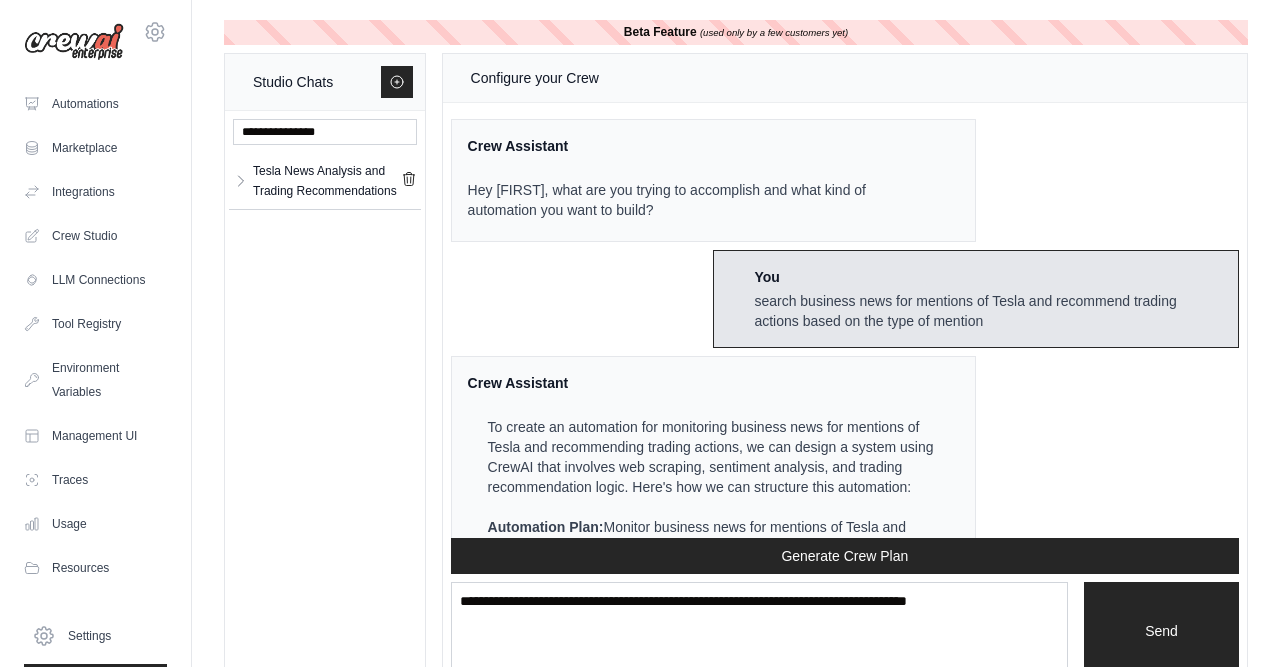 scroll, scrollTop: 2911, scrollLeft: 0, axis: vertical 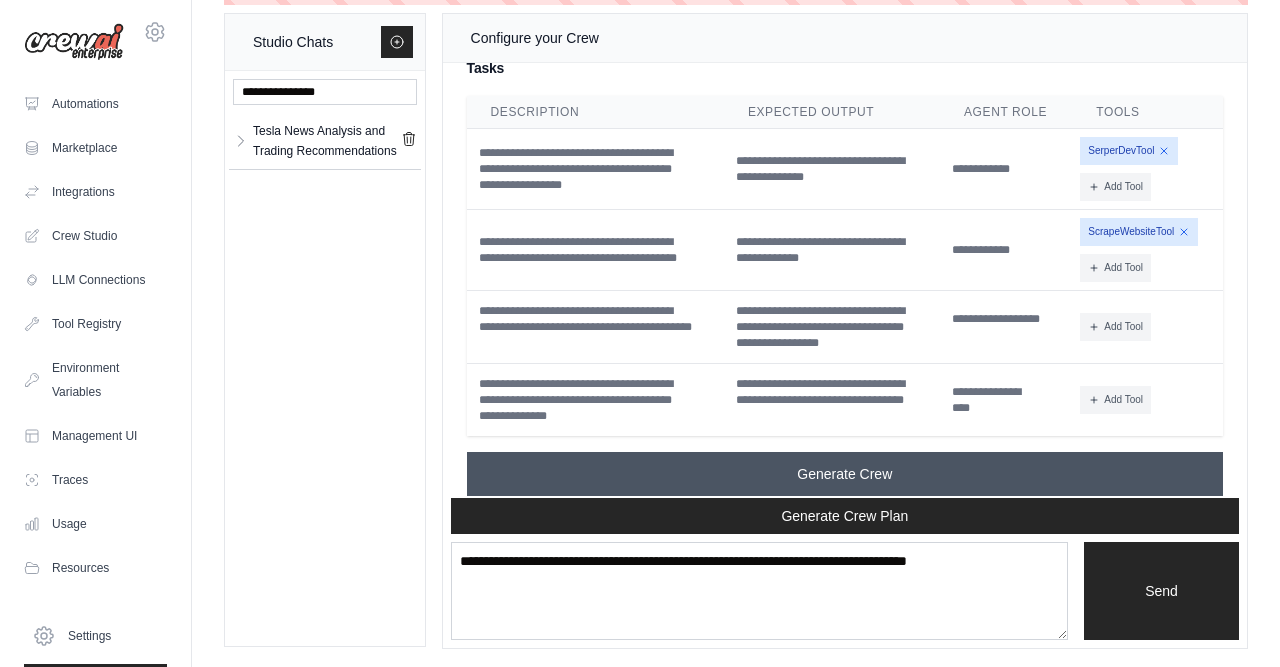 click on "Generate Crew" at bounding box center (844, 474) 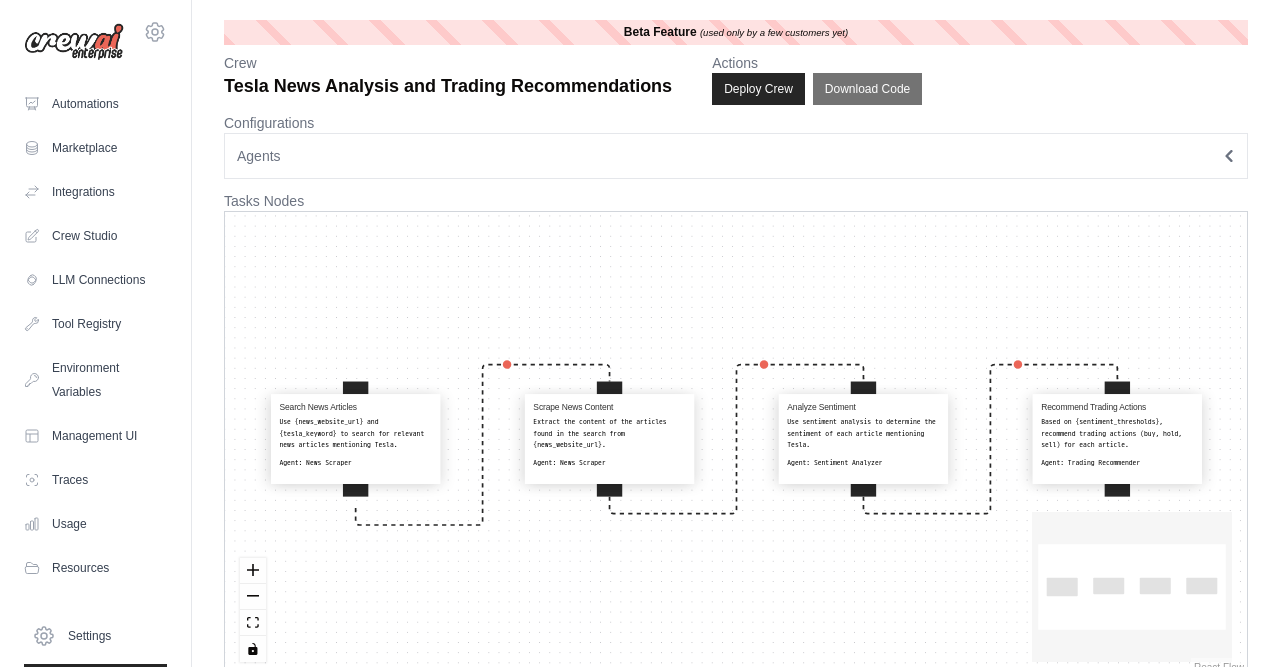 scroll, scrollTop: 0, scrollLeft: 0, axis: both 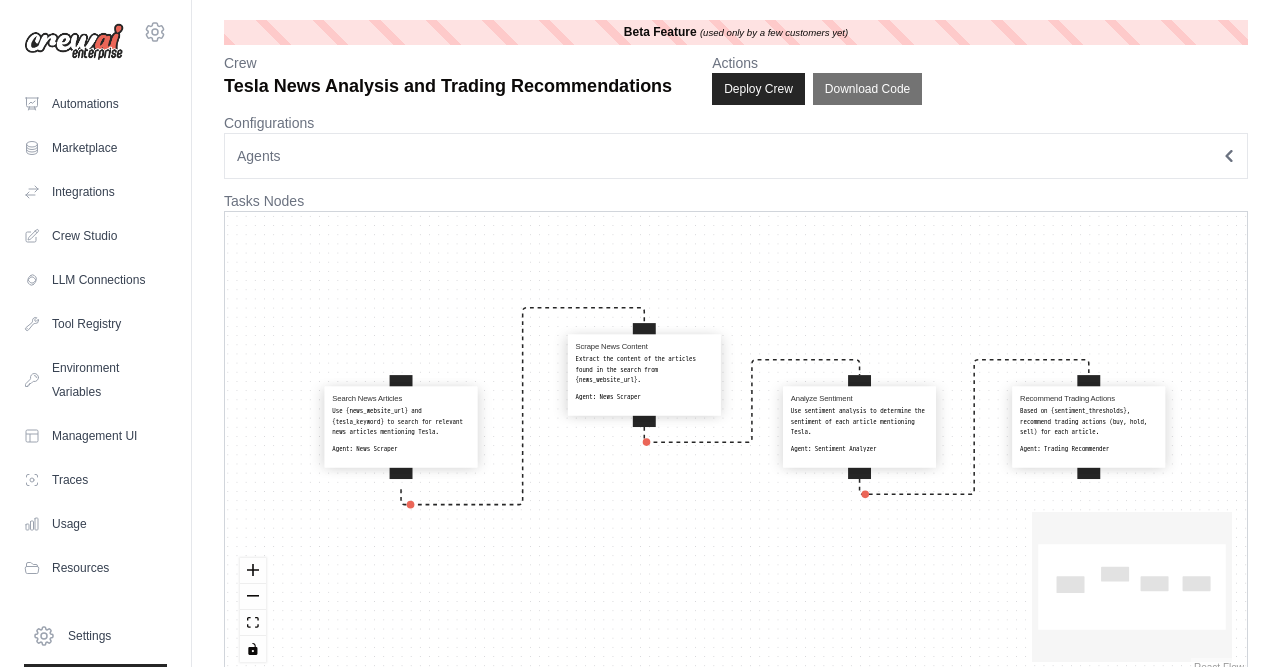drag, startPoint x: 651, startPoint y: 429, endPoint x: 667, endPoint y: 375, distance: 56.32051 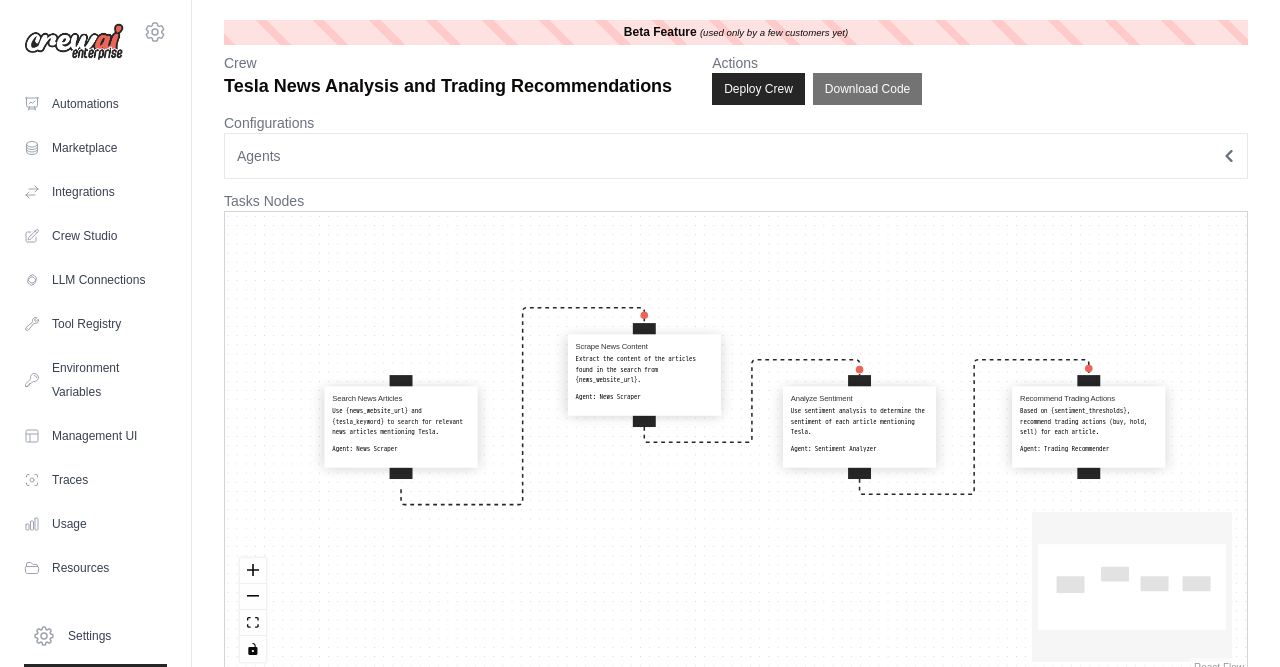 click on "Extract the content of the articles found in the search from {news_website_url}." at bounding box center (645, 369) 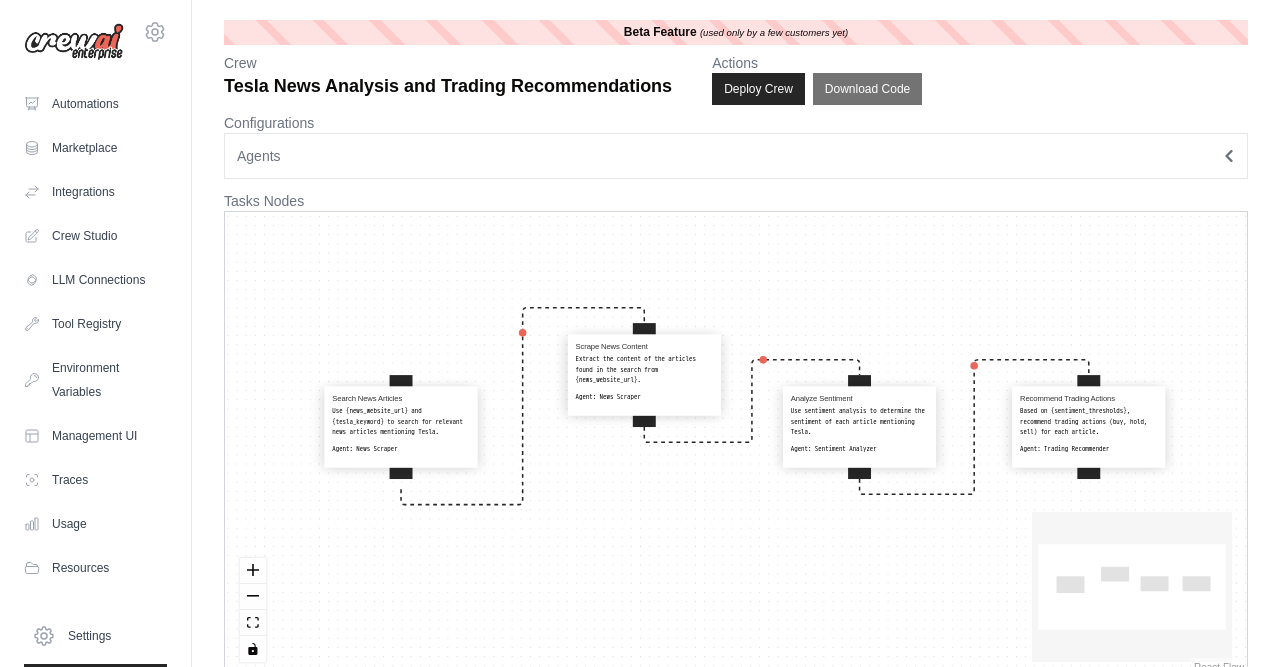 click on "Extract the content of the articles found in the search from {news_website_url}." at bounding box center [645, 369] 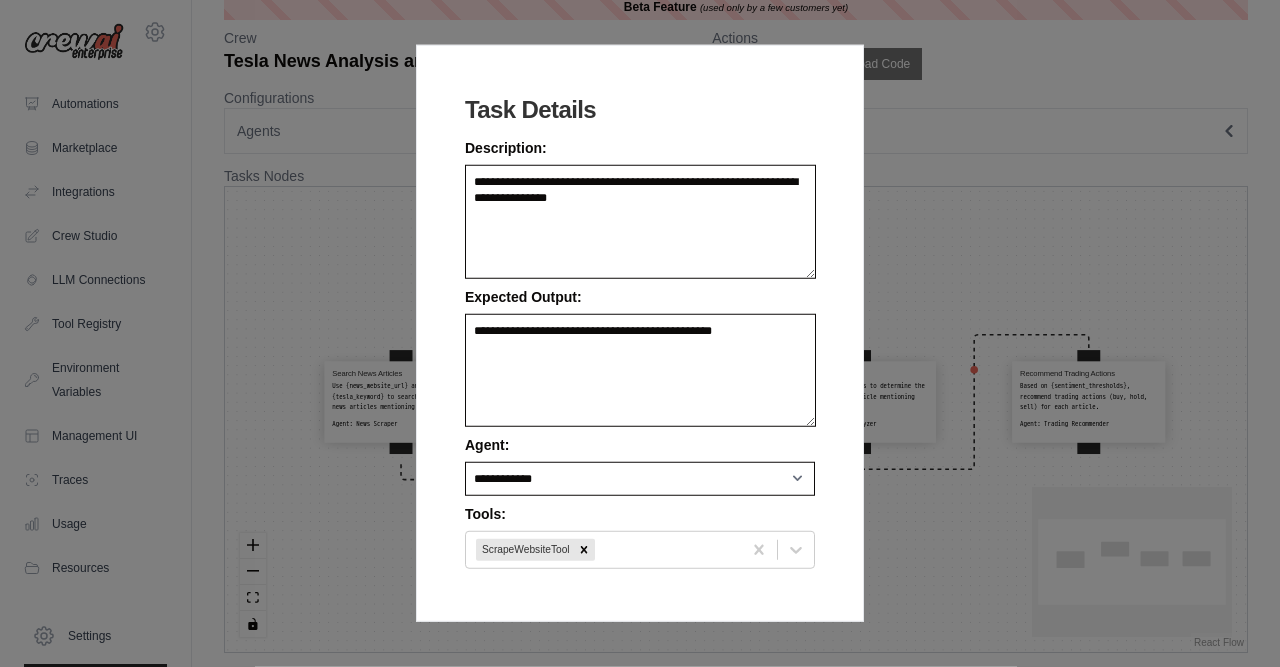 scroll, scrollTop: 30, scrollLeft: 0, axis: vertical 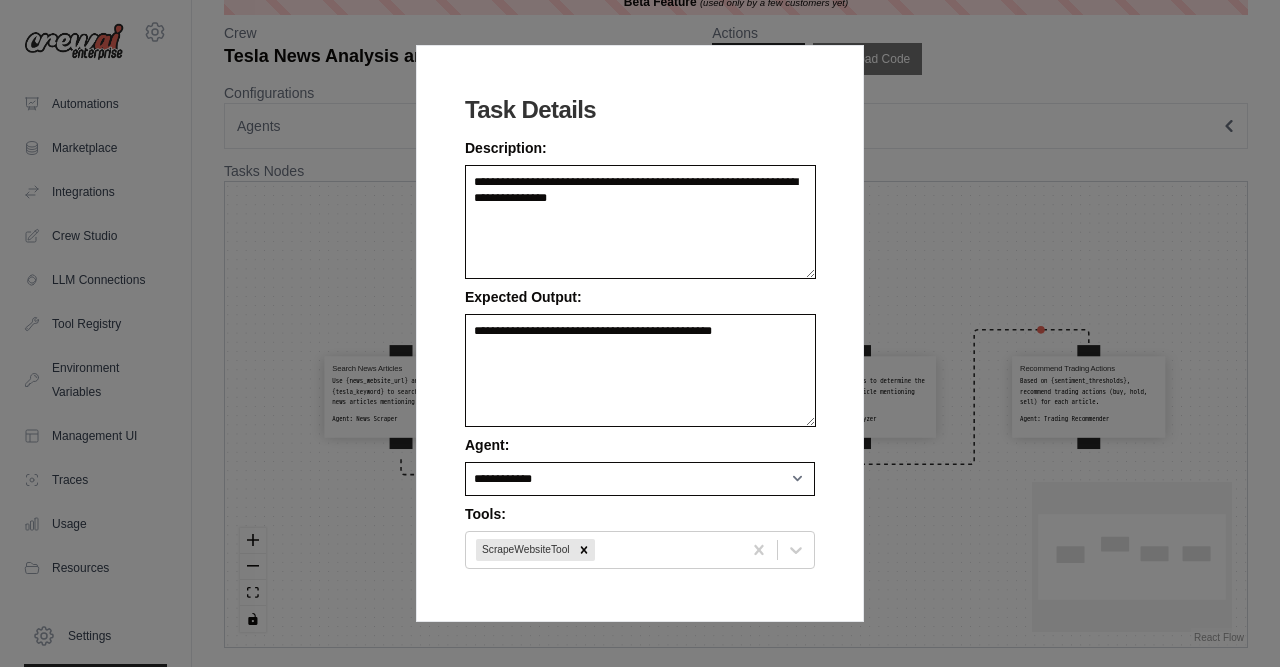 click on "**********" at bounding box center (640, 333) 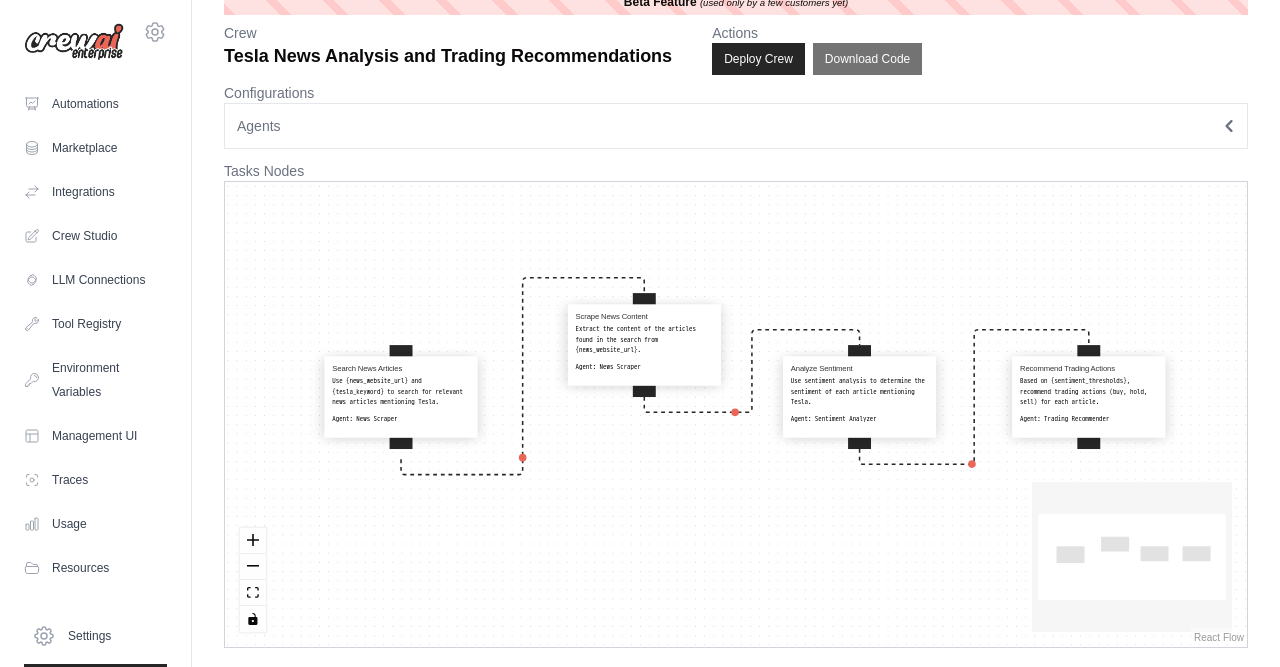 click on "Use sentiment analysis to determine the sentiment of each article mentioning Tesla." at bounding box center (860, 391) 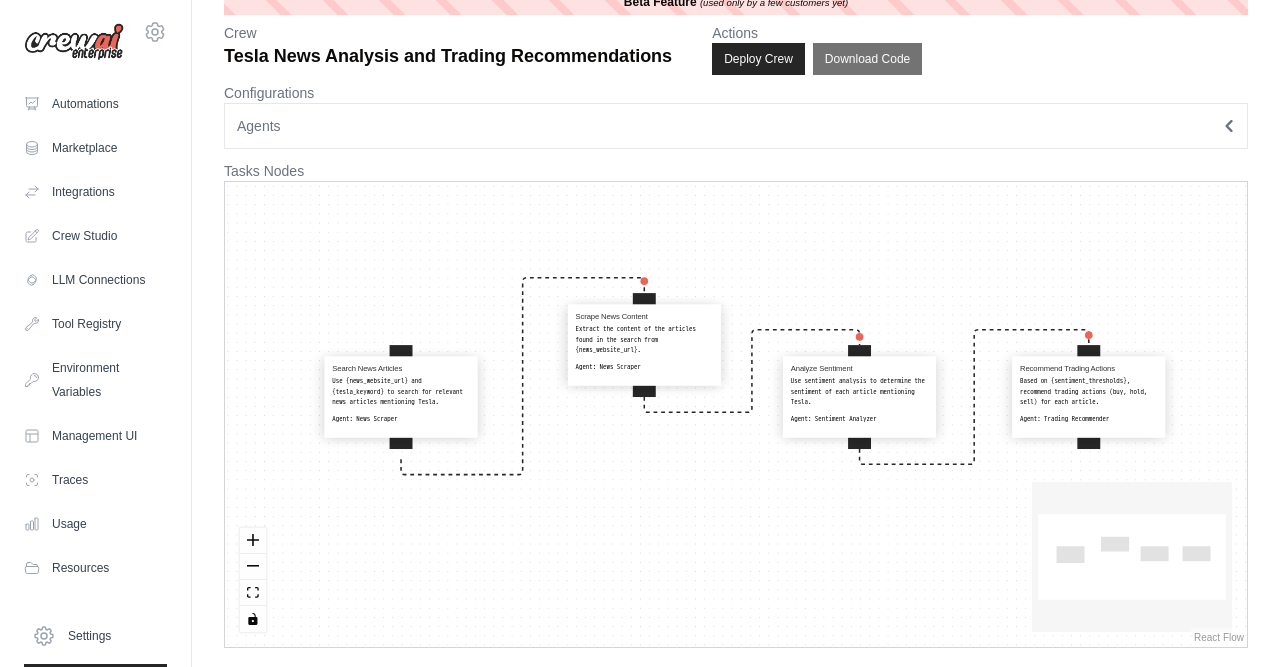 select on "**********" 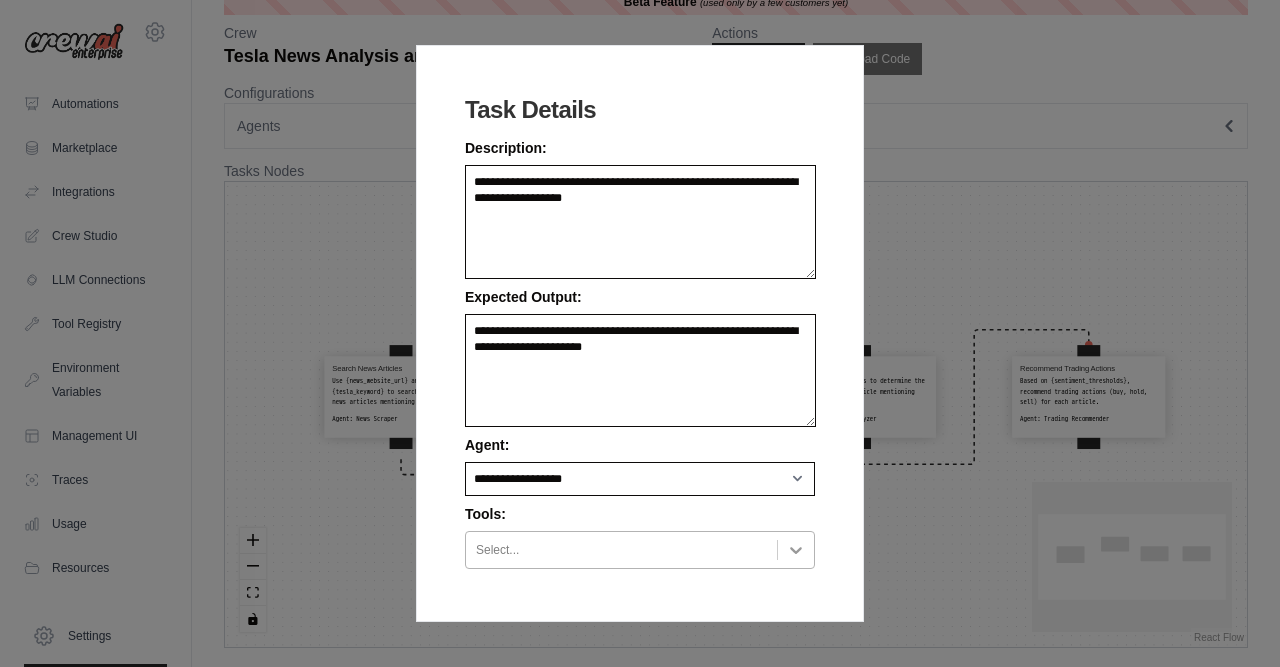 click 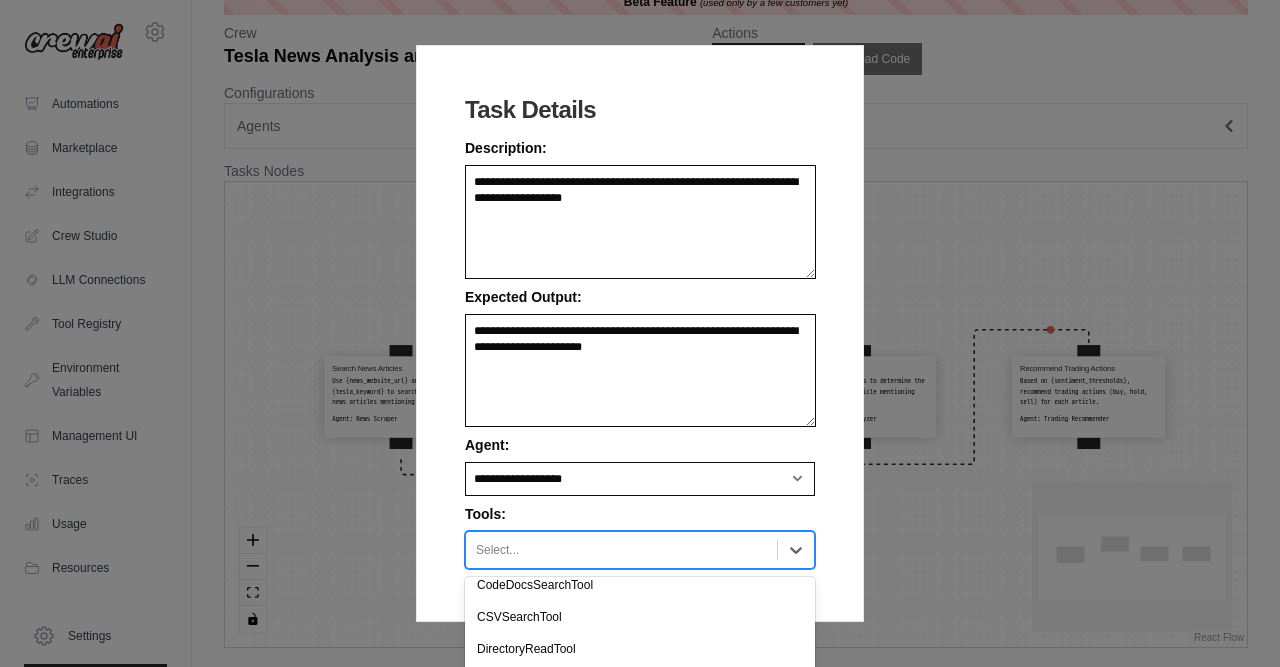 scroll, scrollTop: 0, scrollLeft: 0, axis: both 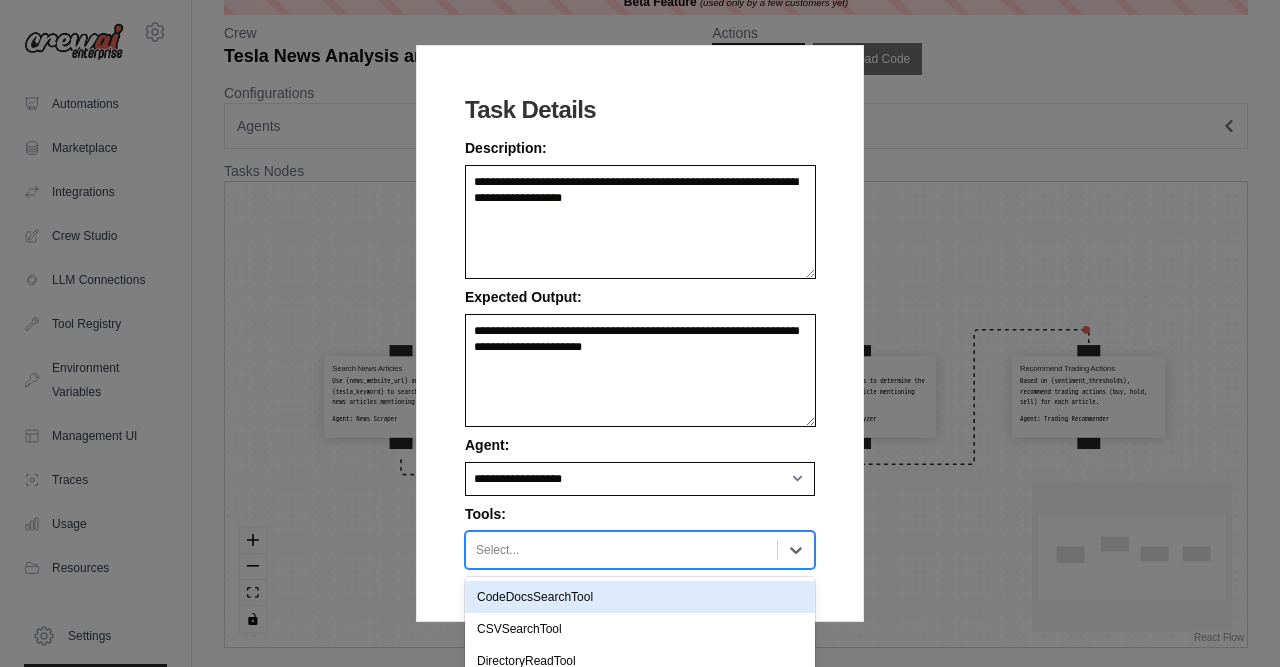 click on "**********" at bounding box center (640, 333) 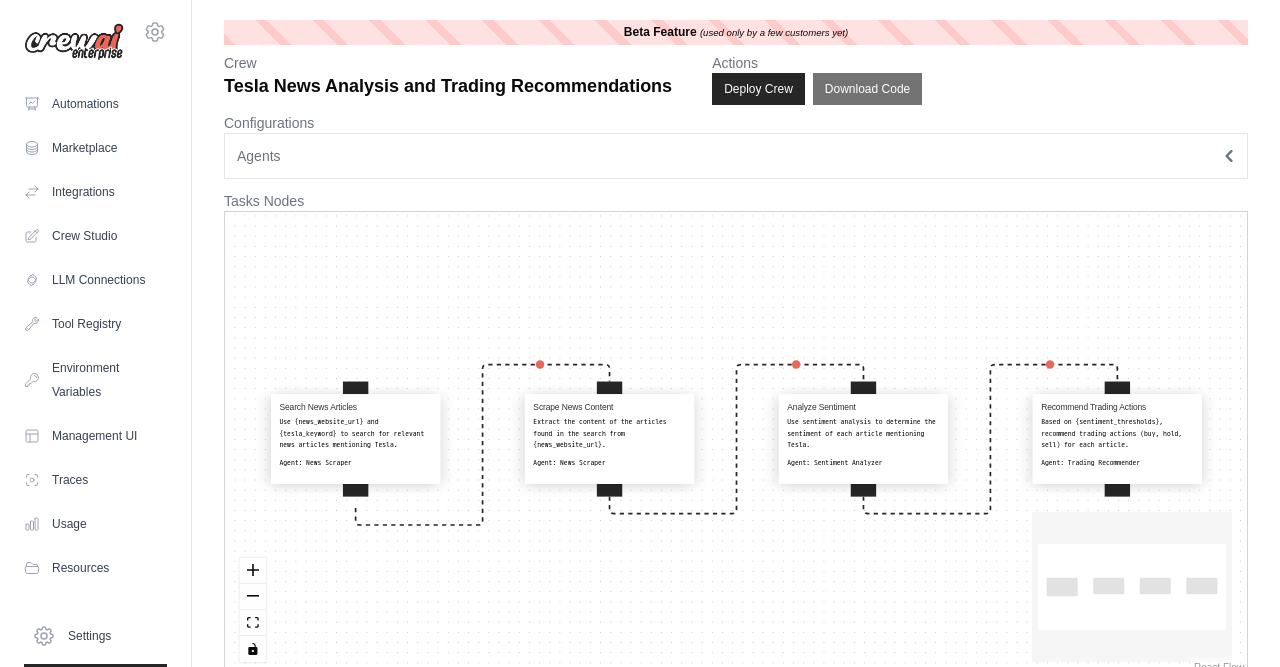 scroll, scrollTop: 0, scrollLeft: 0, axis: both 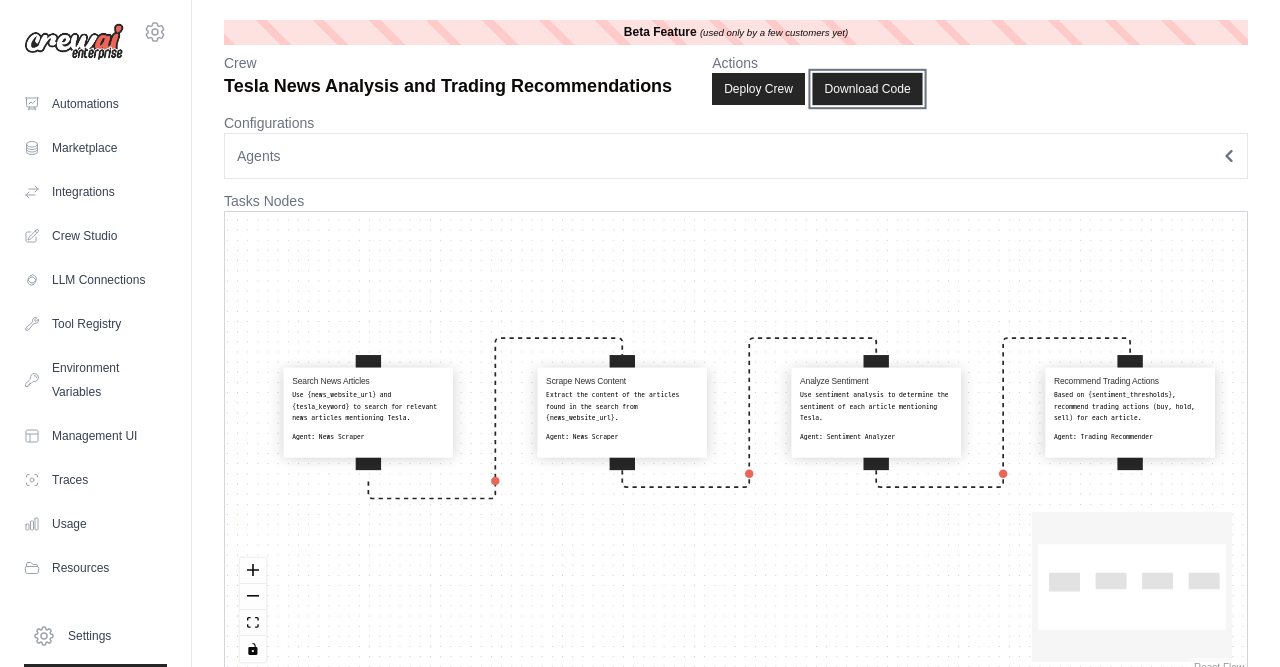 click on "Download Code" at bounding box center (867, 89) 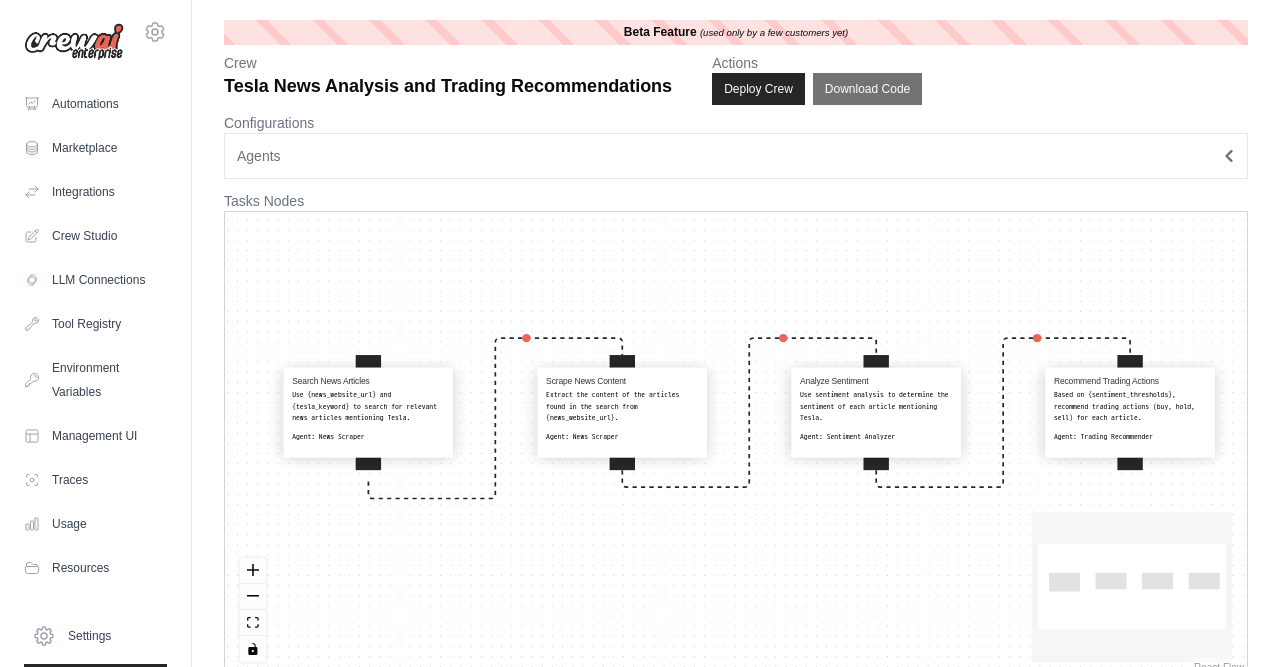 click 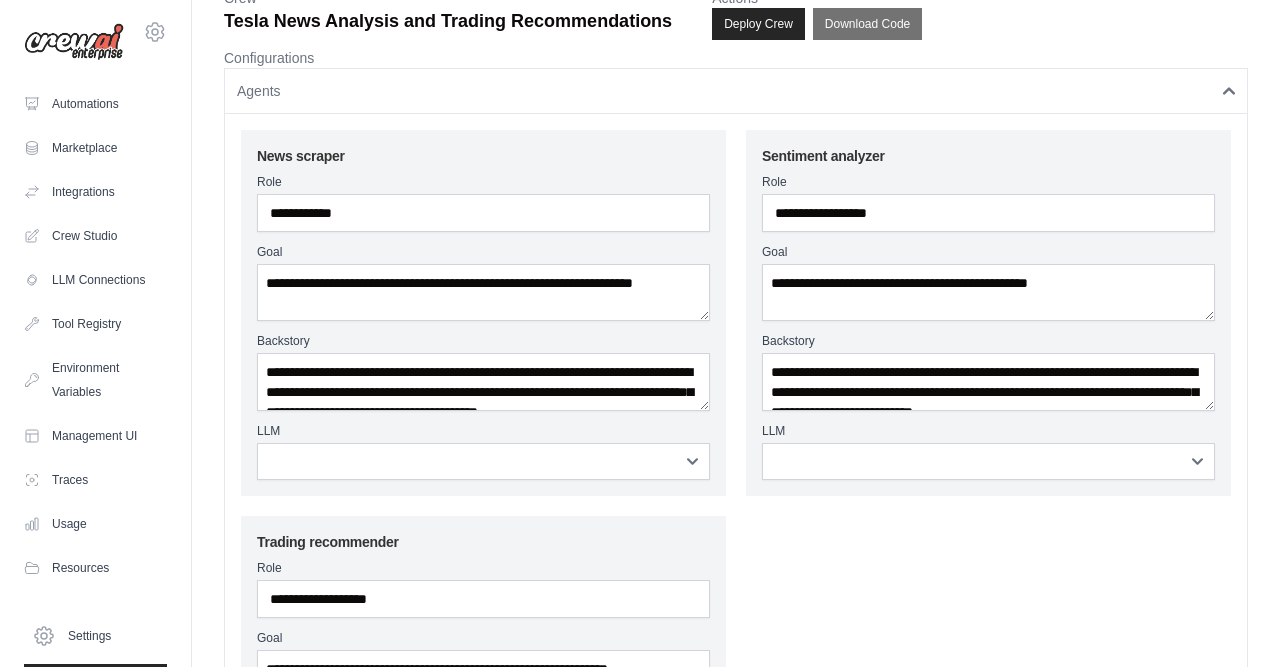 scroll, scrollTop: 104, scrollLeft: 0, axis: vertical 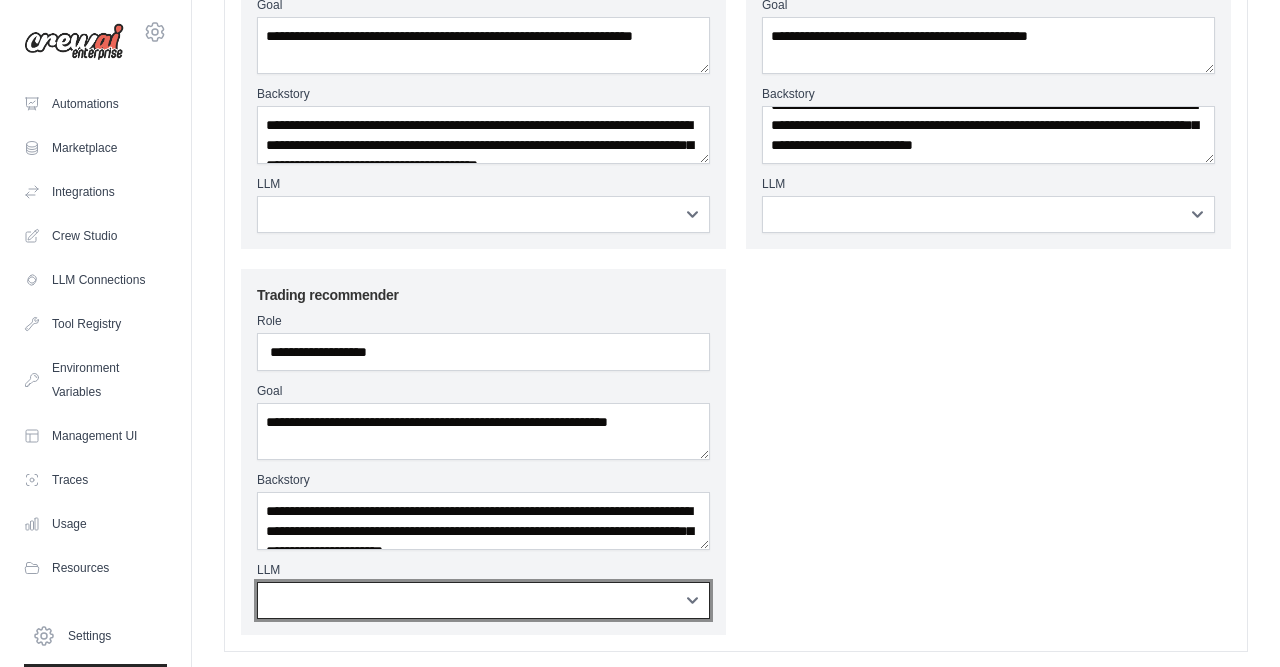 click on "**********" at bounding box center [483, 600] 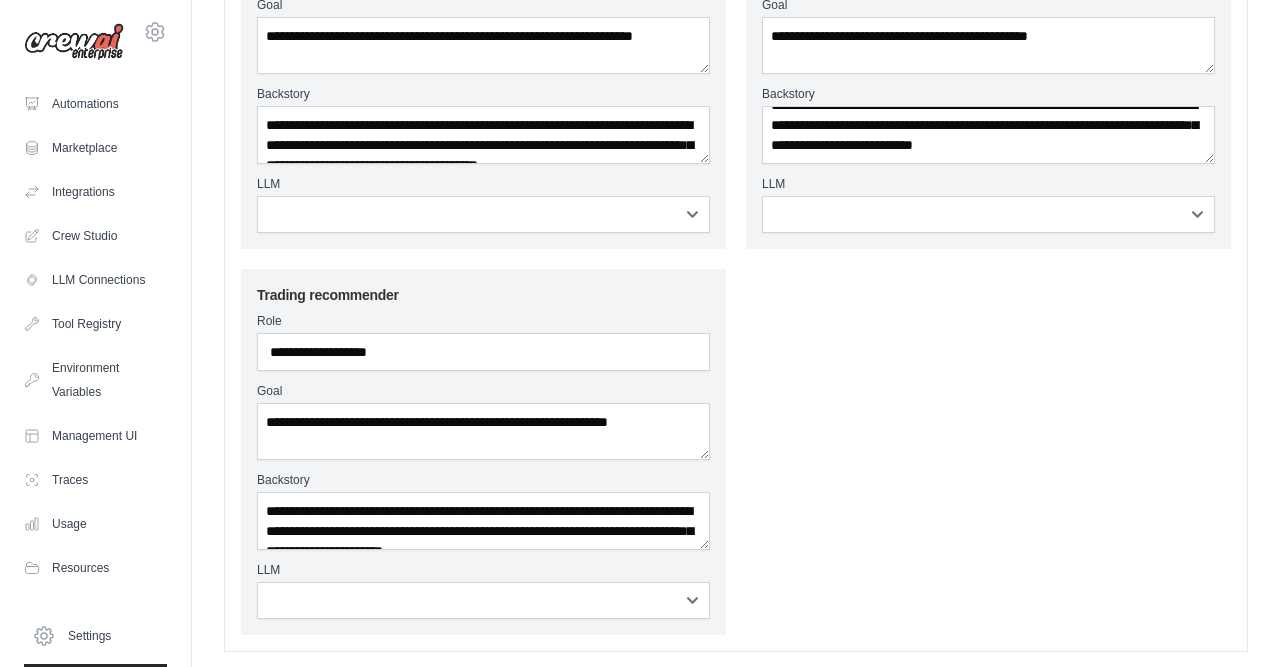 click on "**********" at bounding box center [736, 259] 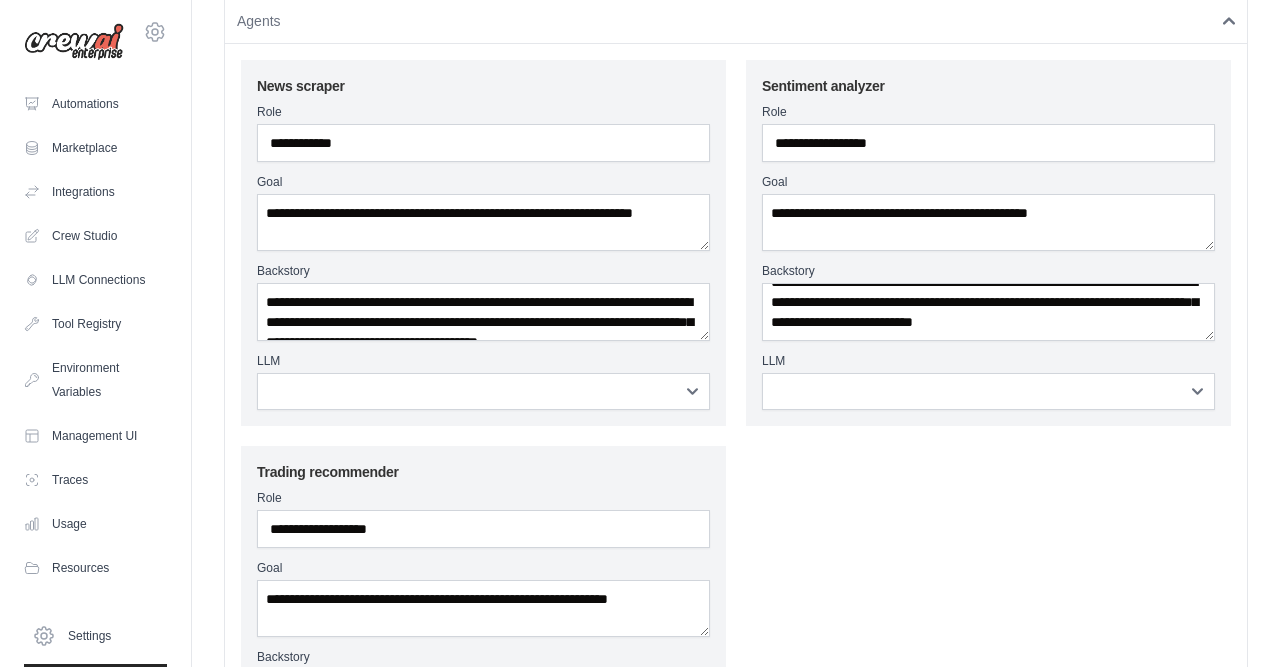scroll, scrollTop: 104, scrollLeft: 0, axis: vertical 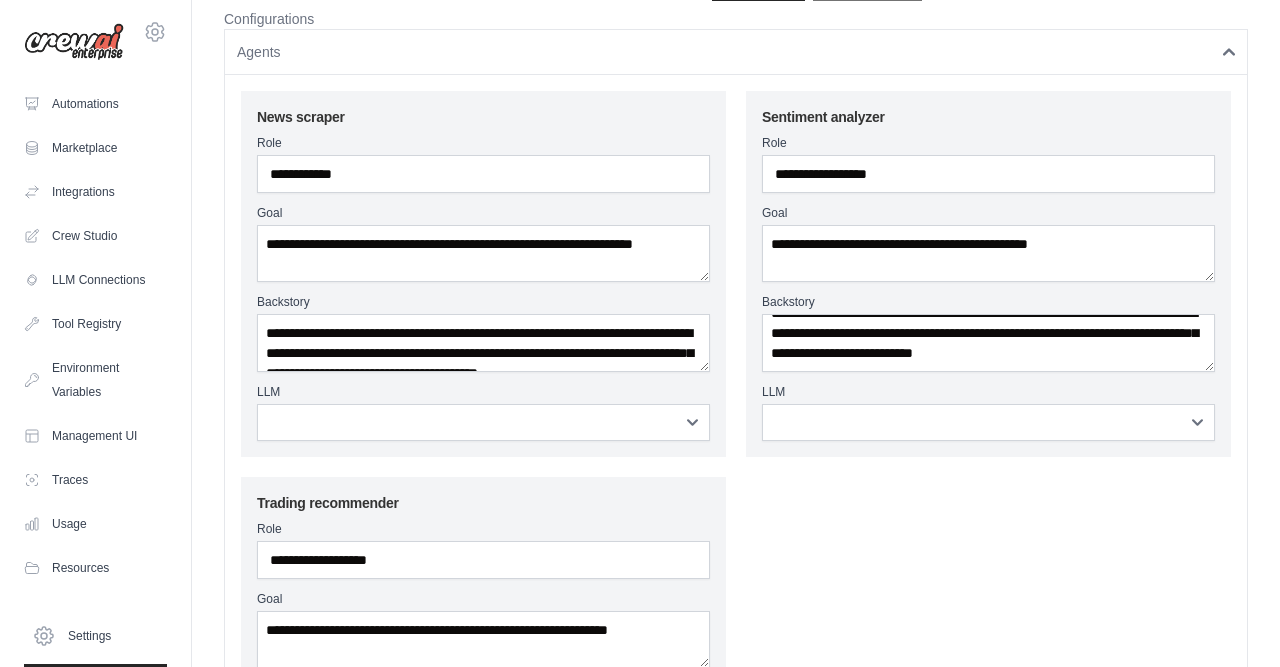 click 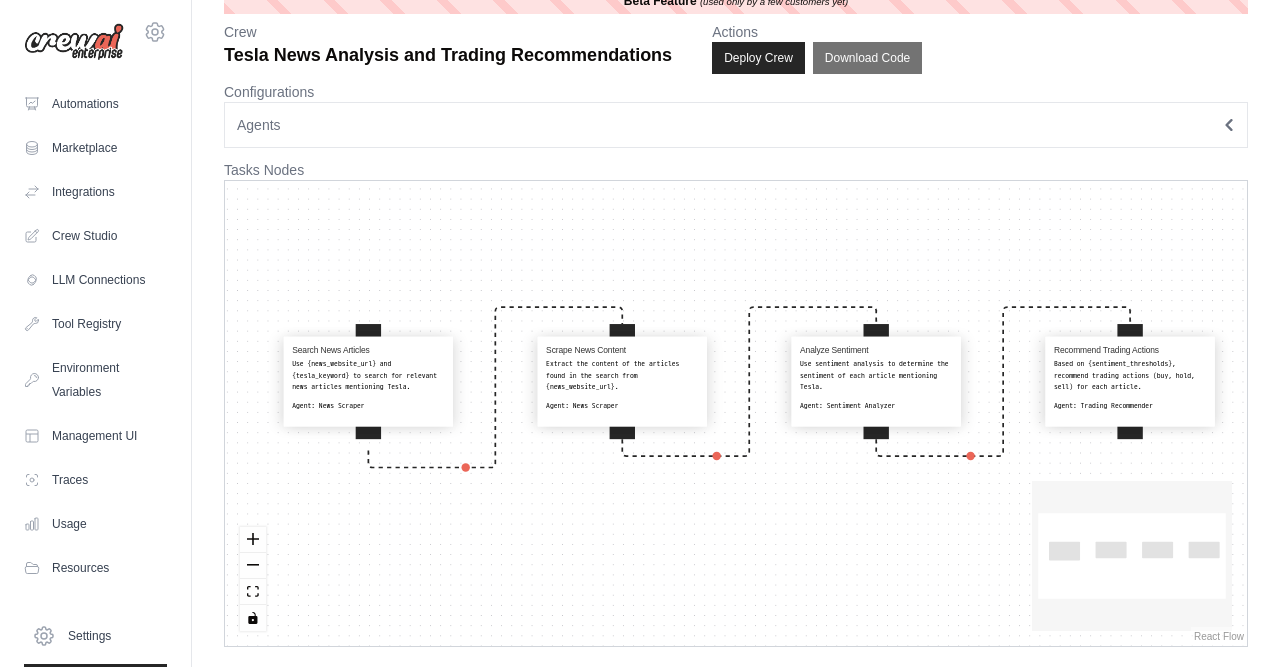scroll, scrollTop: 30, scrollLeft: 0, axis: vertical 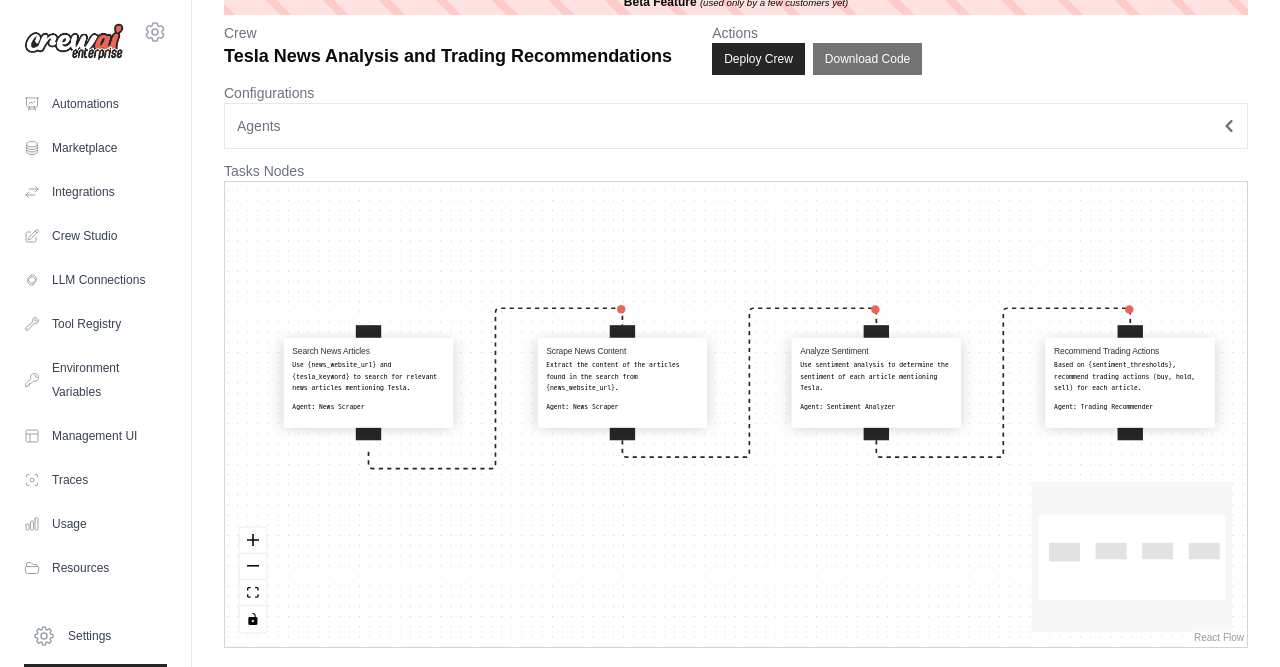 click on "Search News Articles Use {news_website_url} and {tesla_keyword} to search for relevant news articles mentioning Tesla. Agent:   News Scraper Scrape News Content Extract the content of the articles found in the search from {news_website_url}. Agent:   News Scraper Analyze Sentiment Use sentiment analysis to determine the sentiment of each article mentioning Tesla. Agent:   Sentiment Analyzer Recommend Trading Actions Based on {sentiment_thresholds}, recommend trading actions (buy, hold, sell) for each article. Agent:   Trading Recommender" at bounding box center (736, 414) 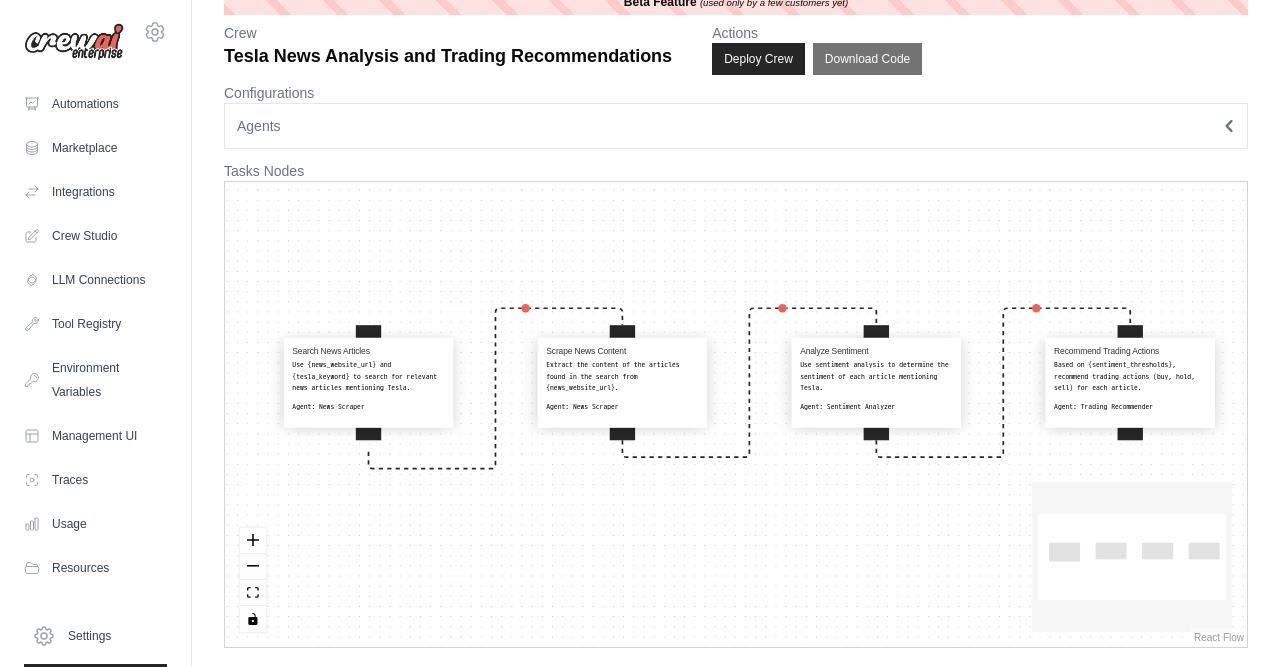 click on "Extract the content of the articles found in the search from {news_website_url}." at bounding box center [622, 377] 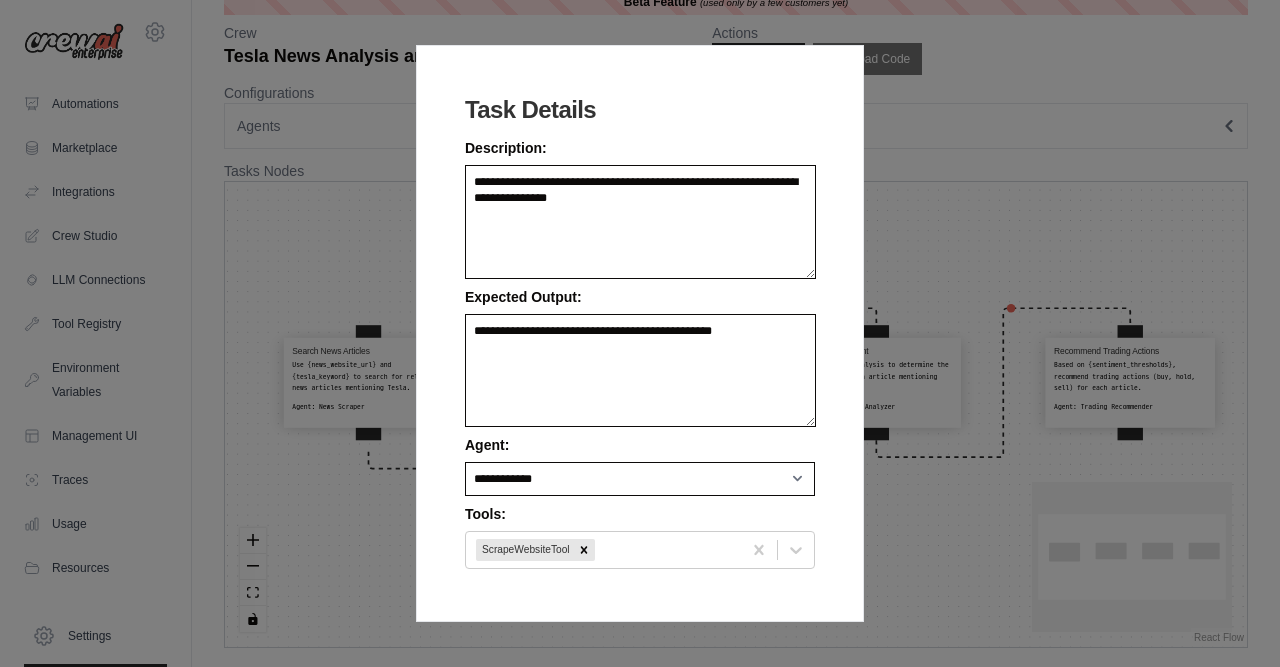 click on "**********" at bounding box center (640, 333) 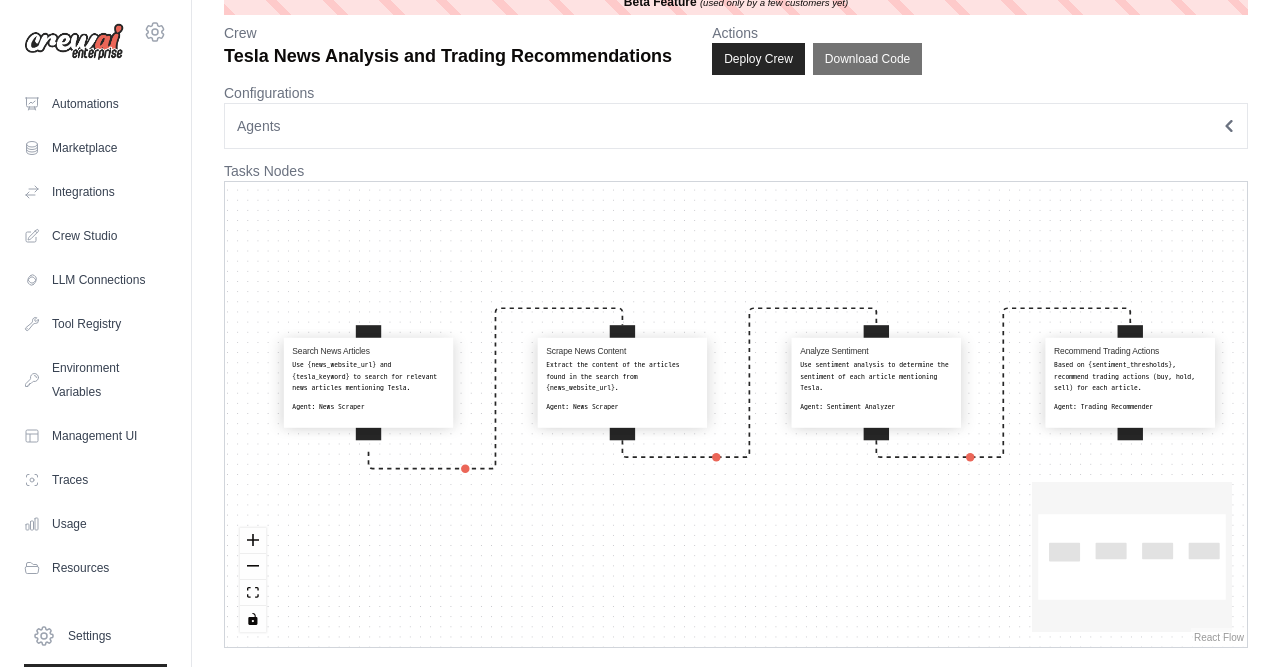 click on "Use sentiment analysis to determine the sentiment of each article mentioning Tesla." at bounding box center [876, 377] 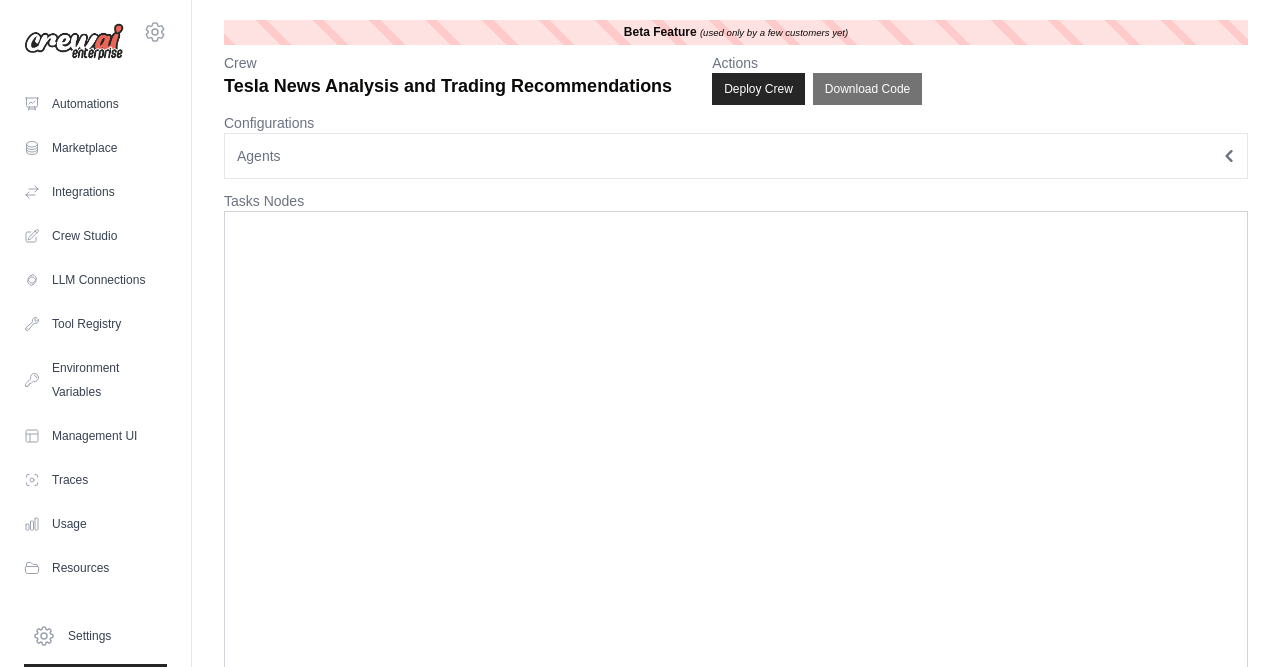scroll, scrollTop: 30, scrollLeft: 0, axis: vertical 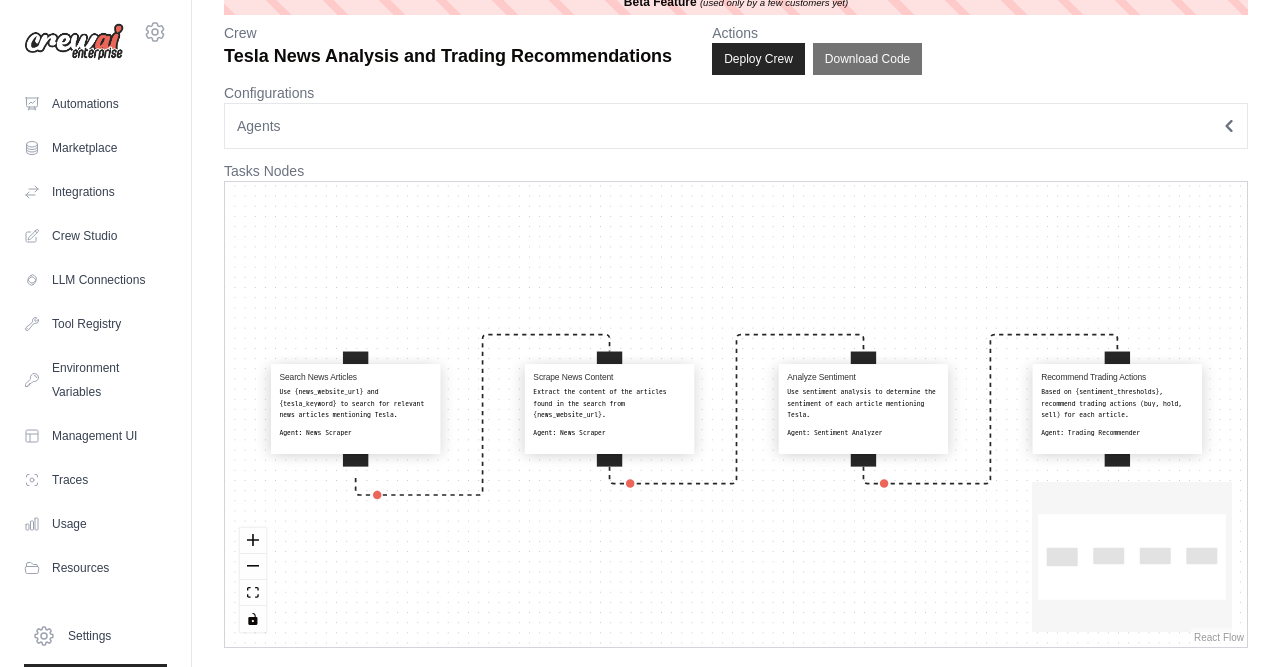 click on "Use sentiment analysis to determine the sentiment of each article mentioning Tesla." at bounding box center [863, 403] 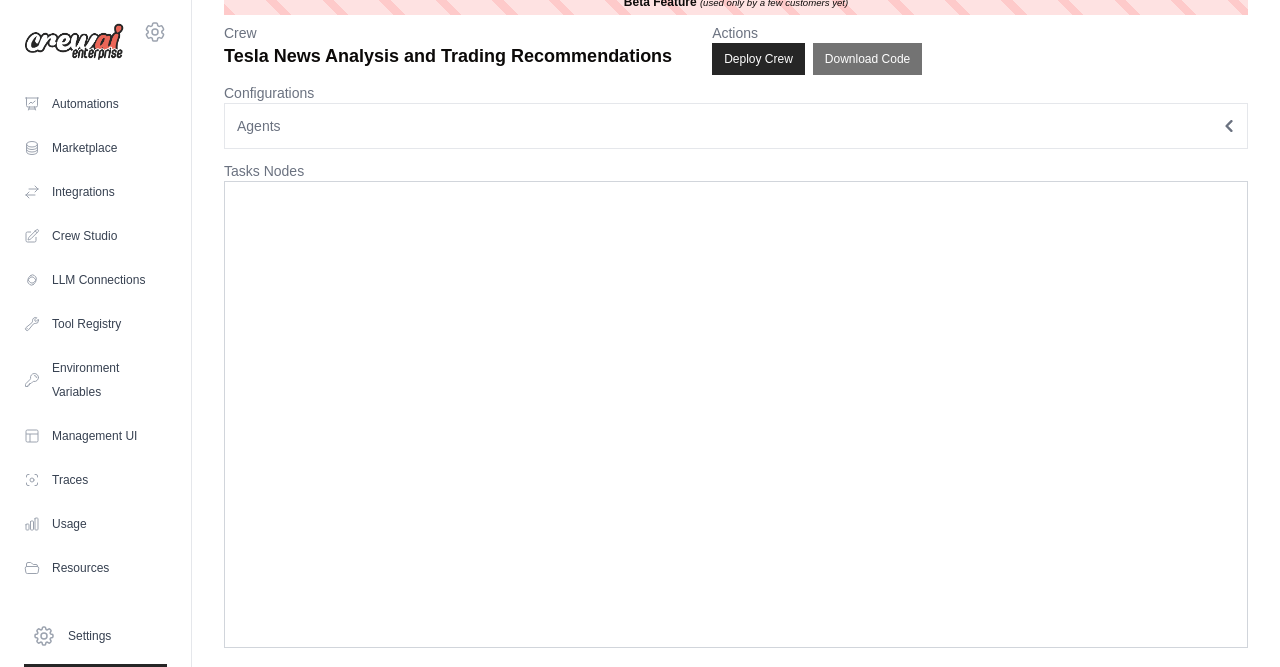scroll, scrollTop: 0, scrollLeft: 0, axis: both 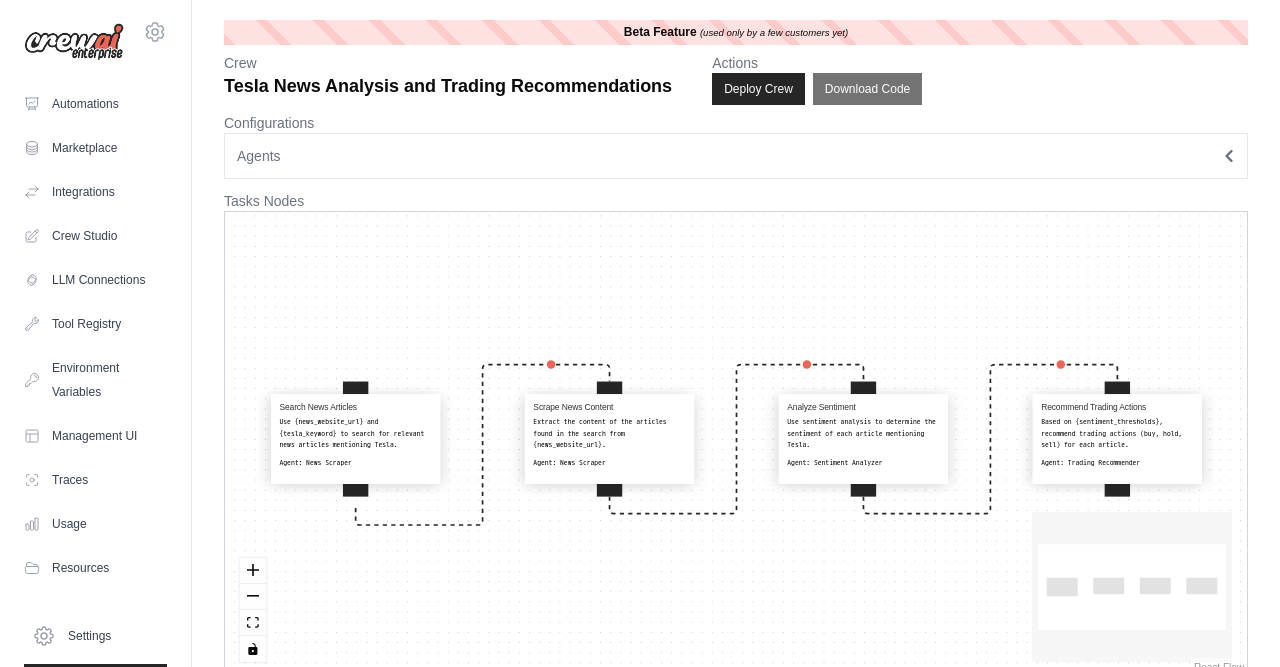 click on "Based on {sentiment_thresholds}, recommend trading actions (buy, hold, sell) for each article." at bounding box center [1117, 433] 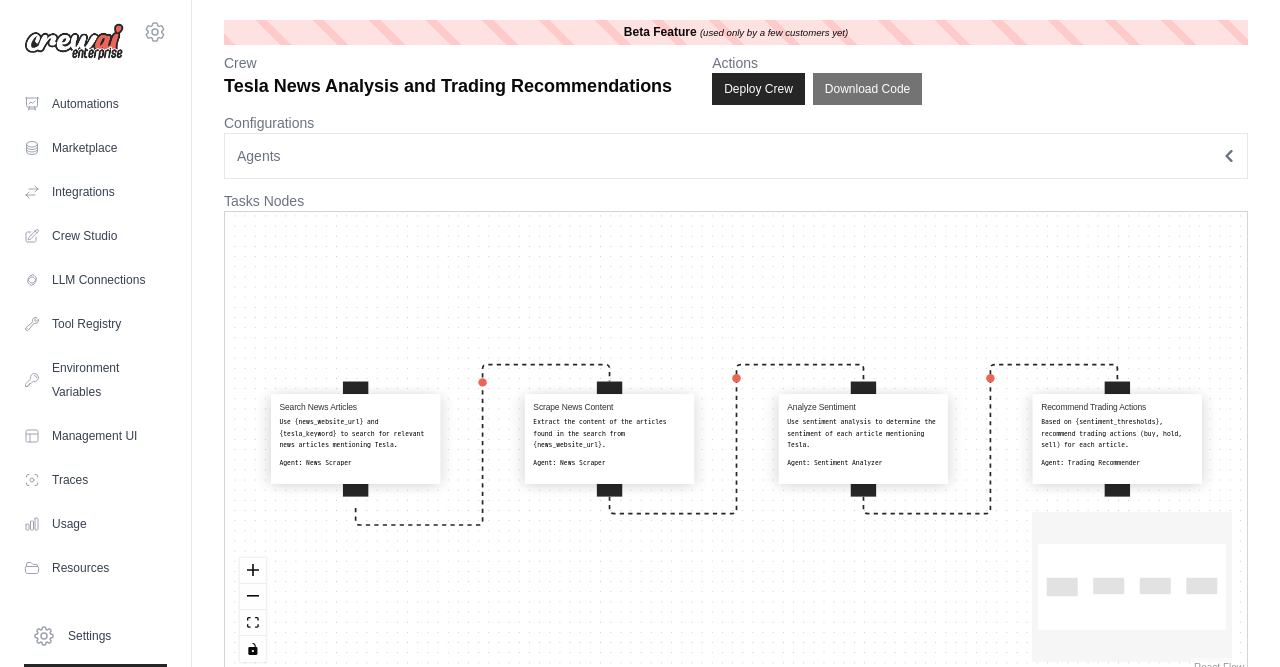 scroll, scrollTop: 0, scrollLeft: 0, axis: both 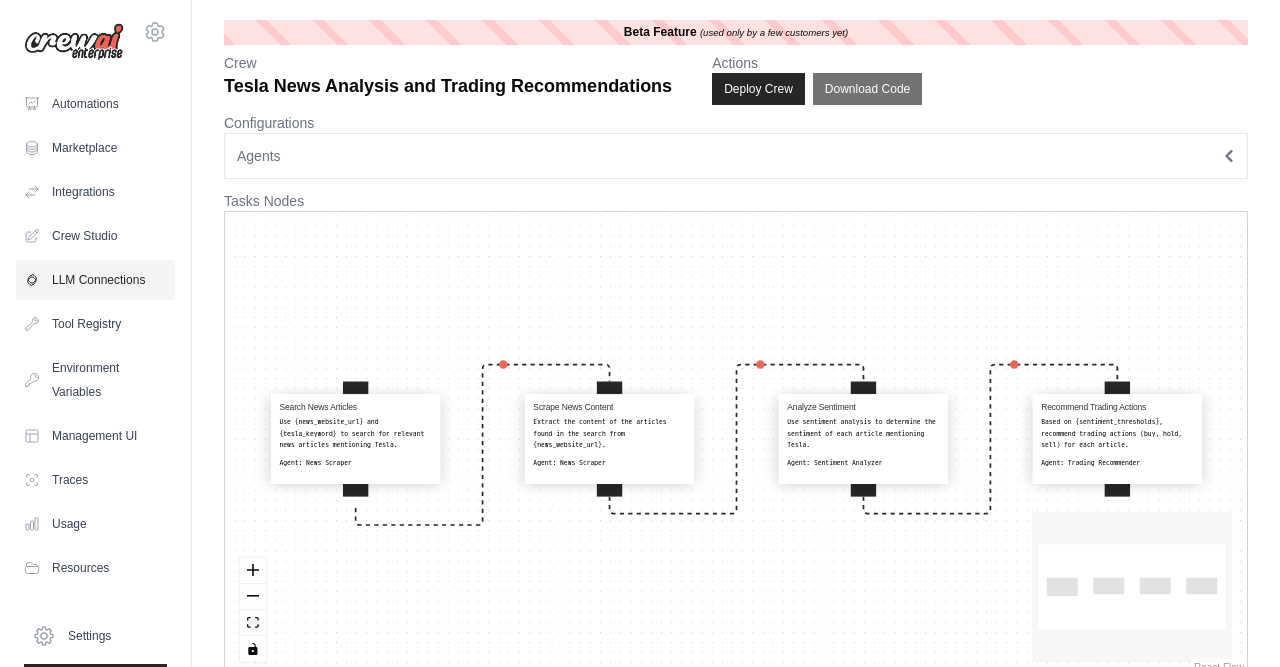 click on "LLM Connections" at bounding box center [95, 280] 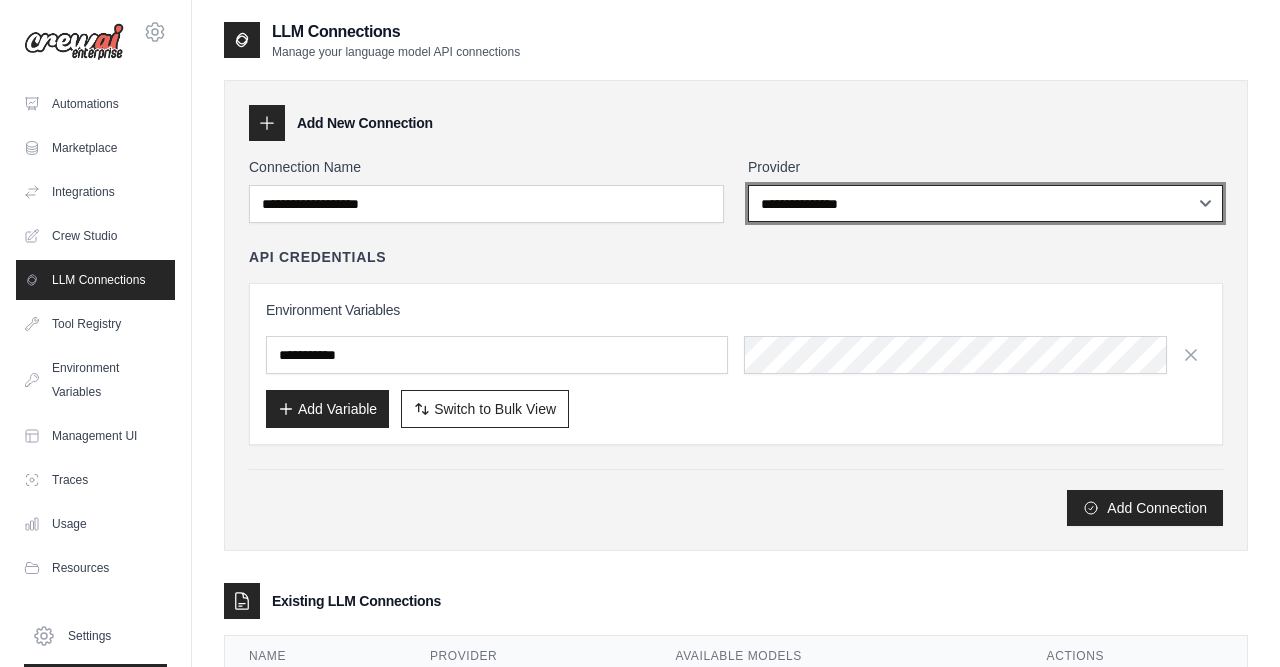 click on "**********" at bounding box center [985, 203] 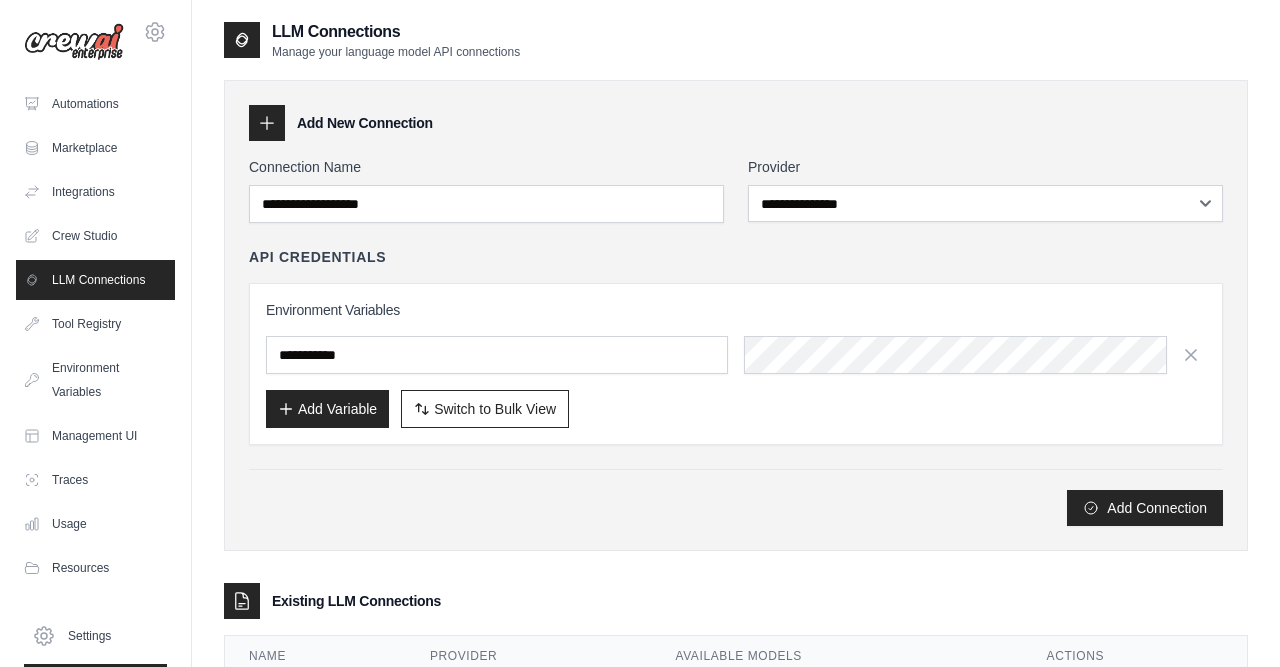 click on "Add New Connection" at bounding box center [736, 123] 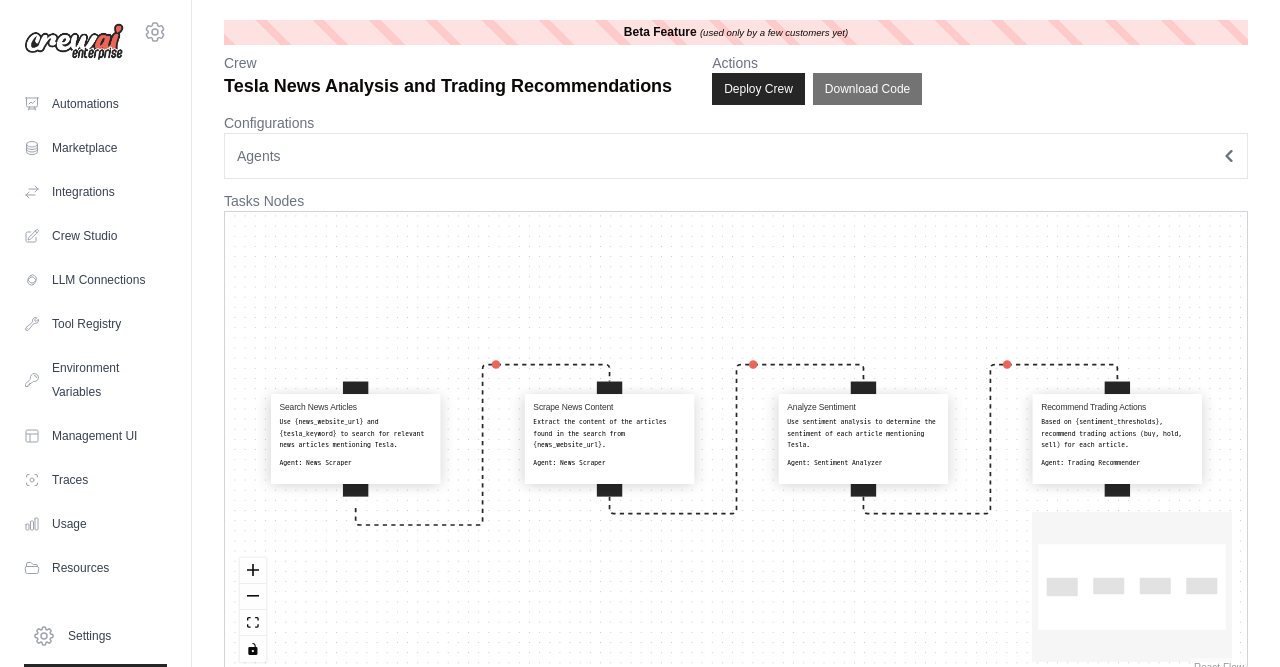 click 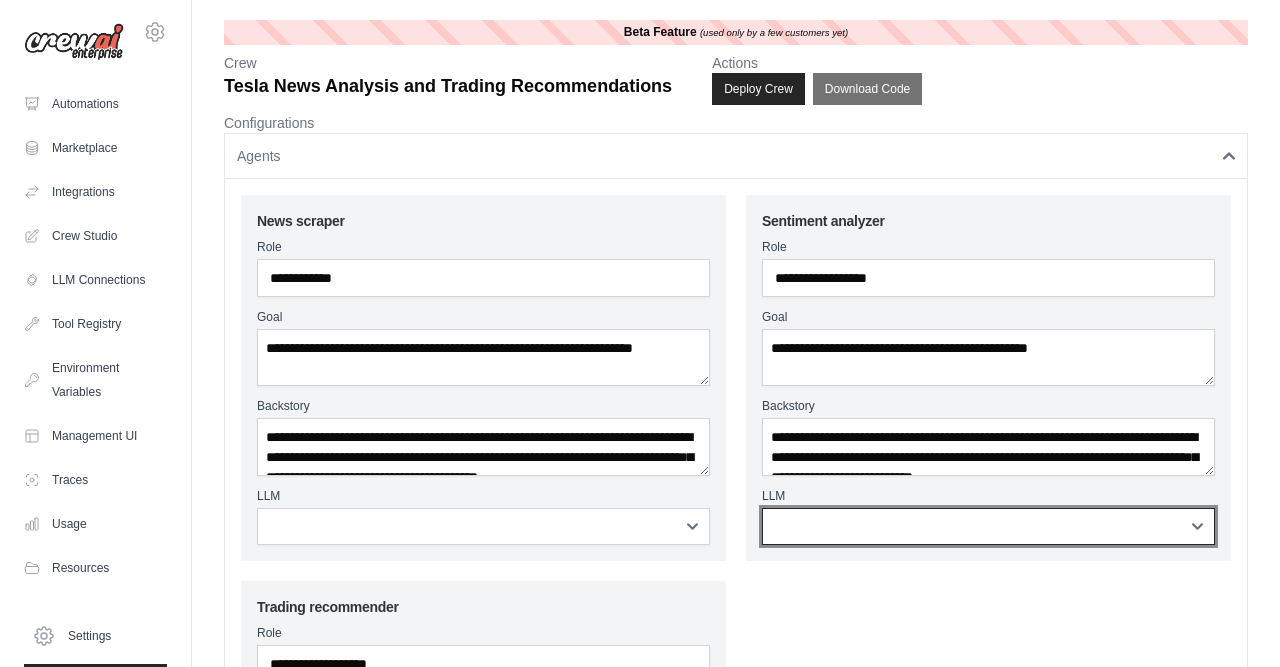 click on "**********" at bounding box center [988, 526] 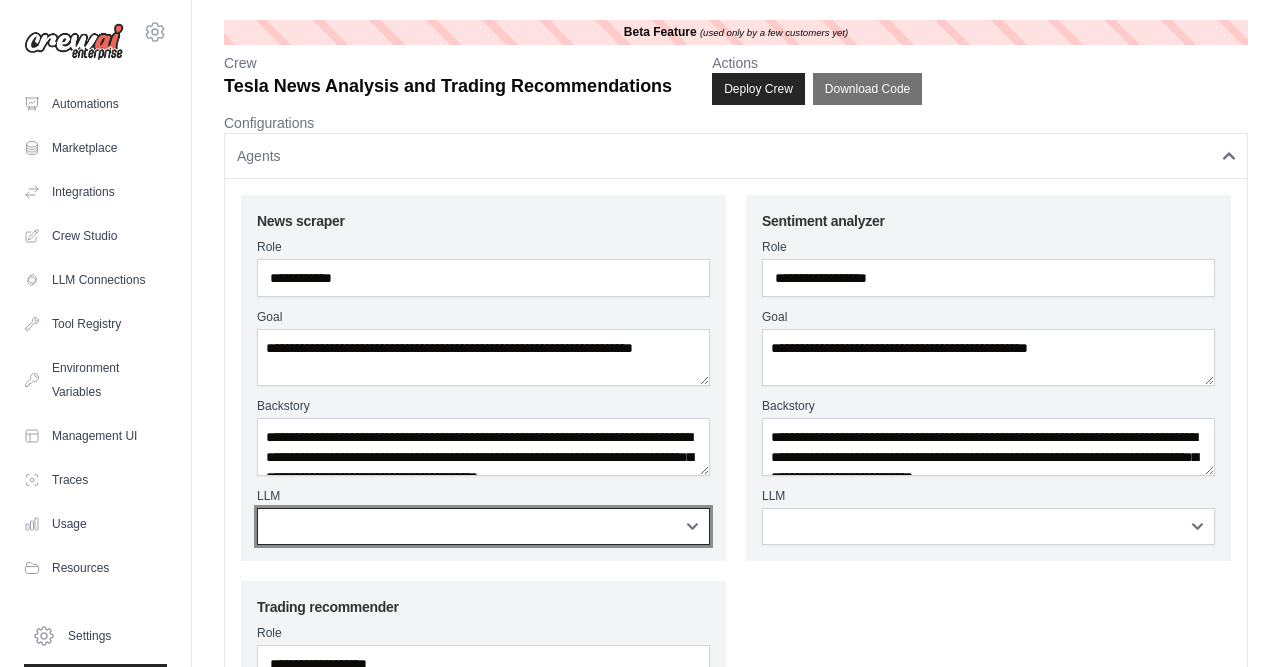 click on "**********" at bounding box center [483, 526] 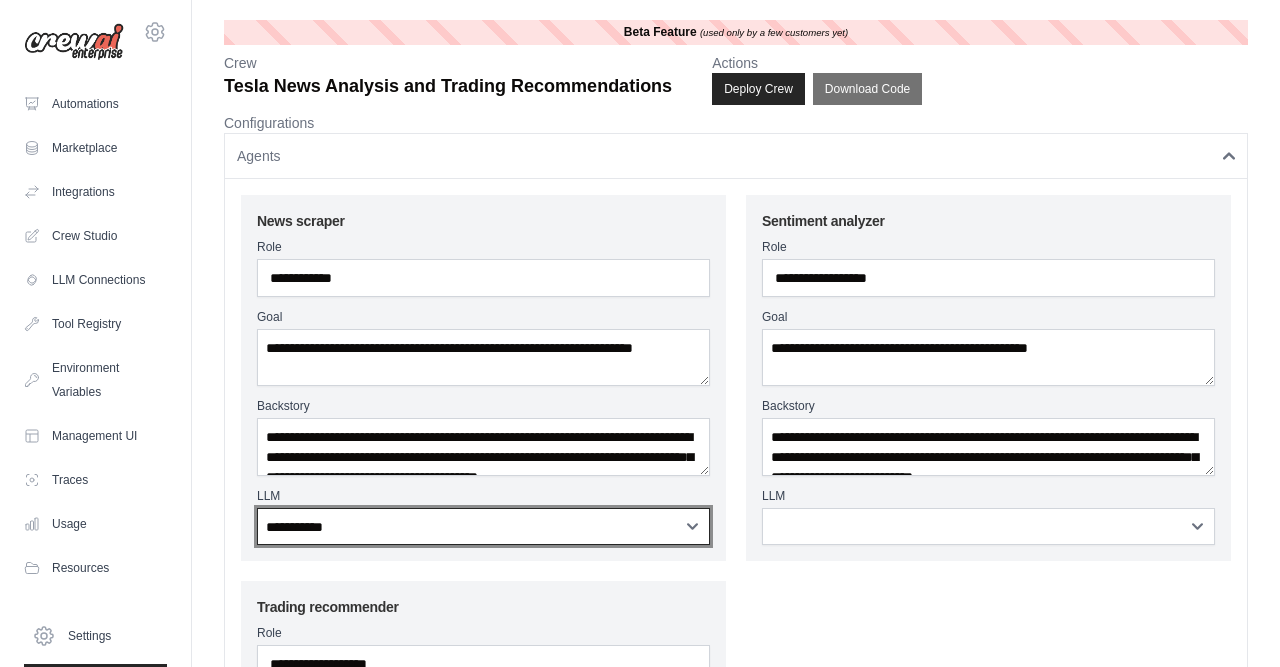 click on "**********" at bounding box center (0, 0) 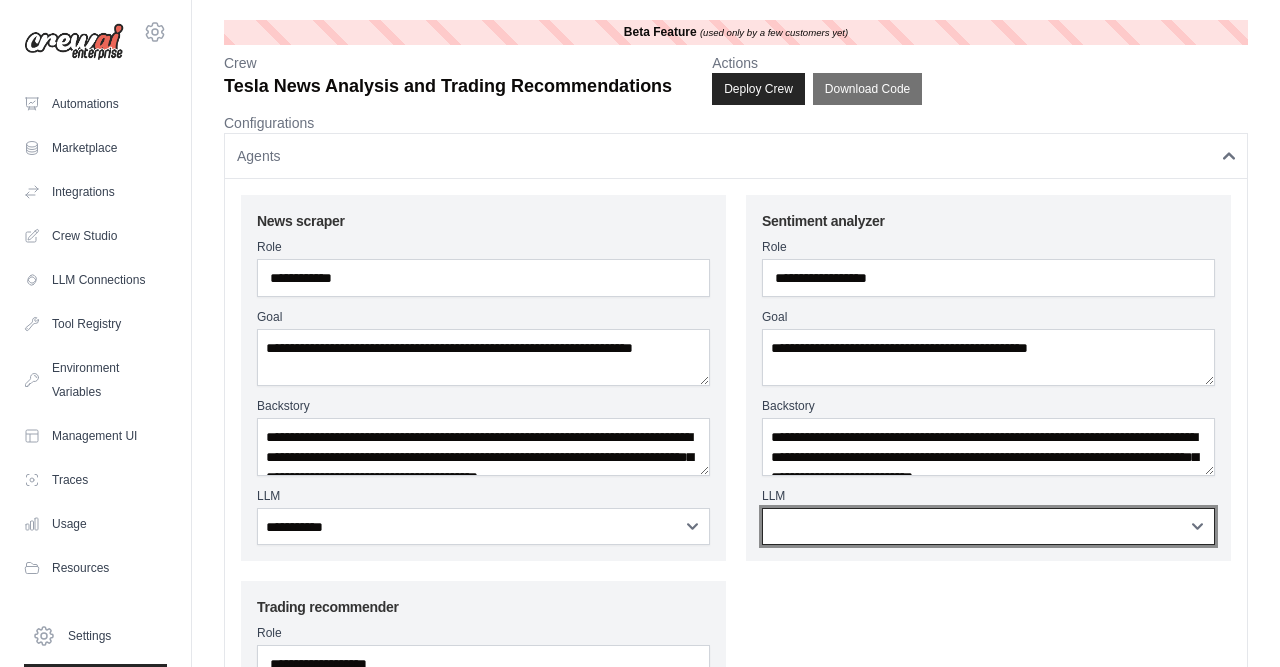 click on "**********" at bounding box center [988, 526] 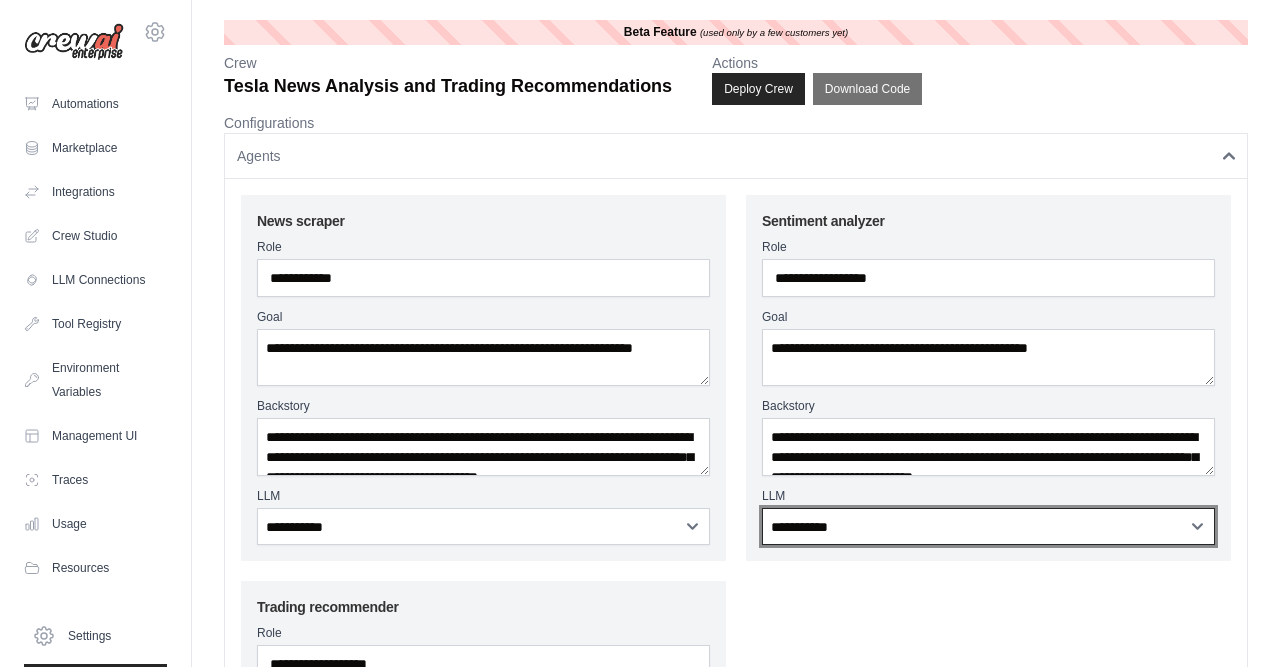click on "**********" at bounding box center [0, 0] 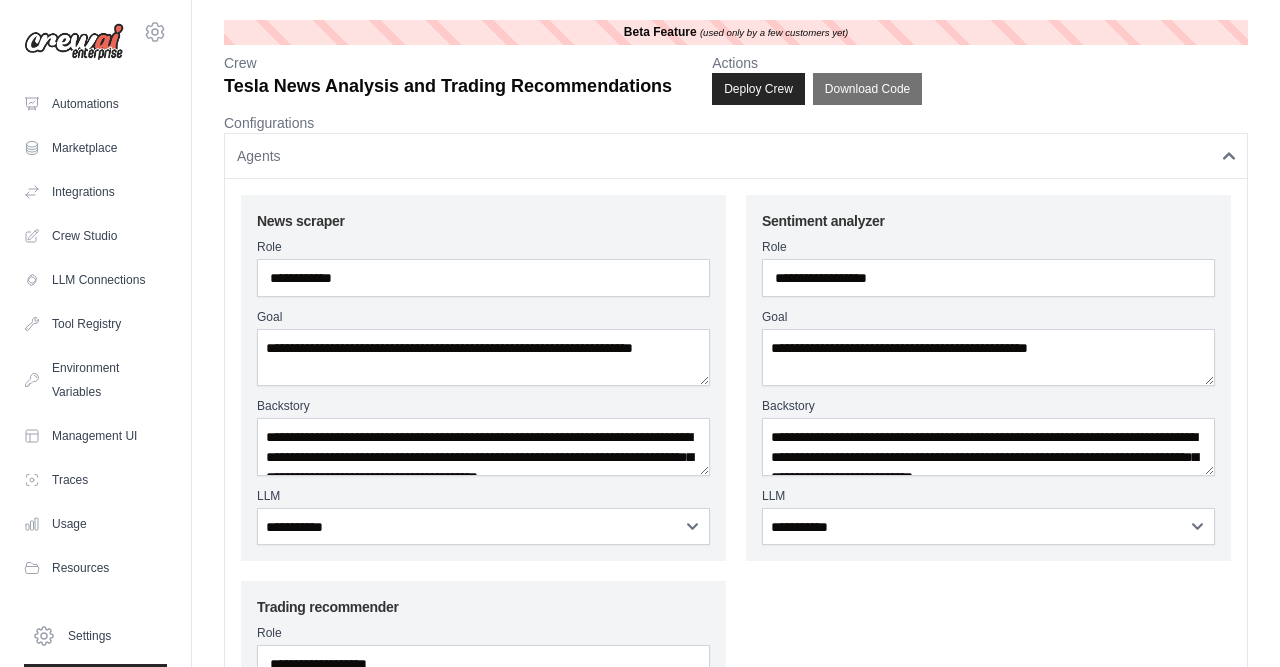 click on "**********" at bounding box center [736, 571] 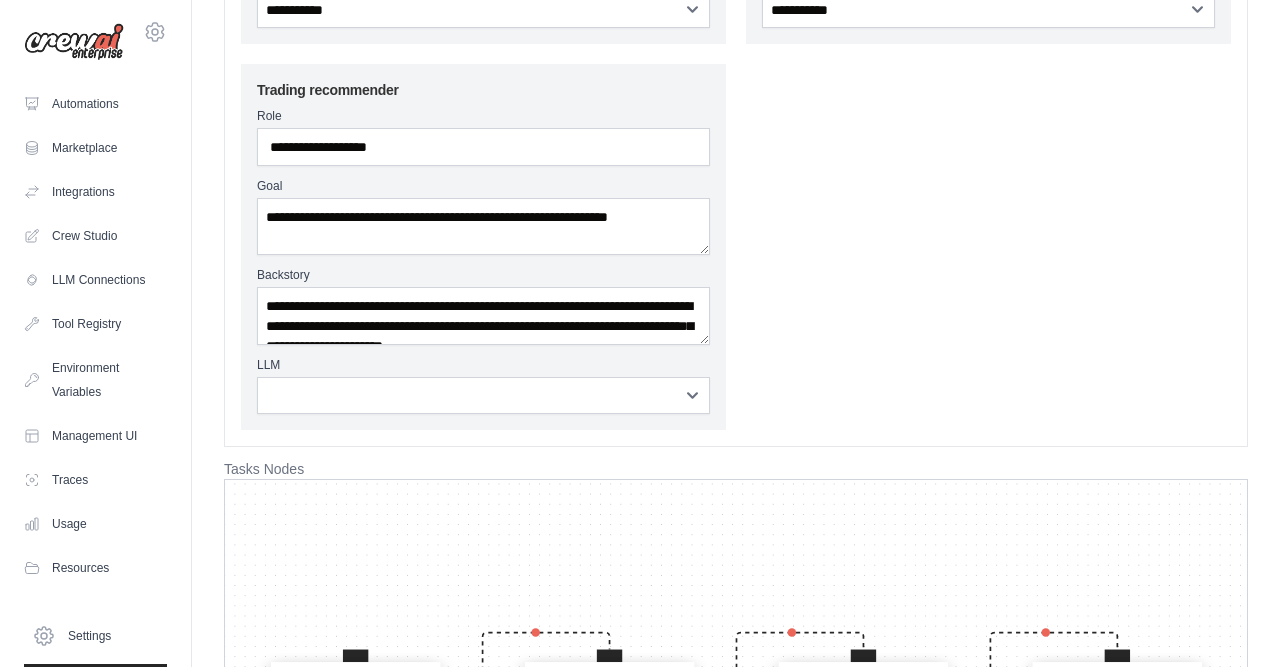 scroll, scrollTop: 520, scrollLeft: 0, axis: vertical 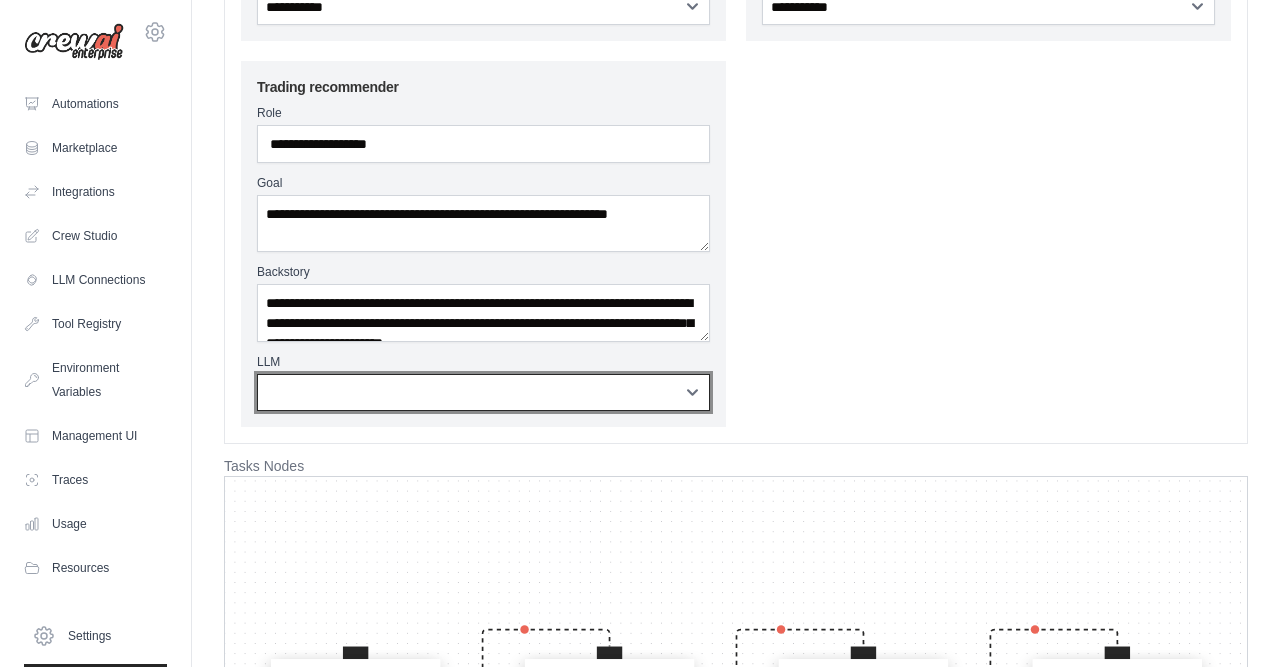 click on "**********" at bounding box center [483, 392] 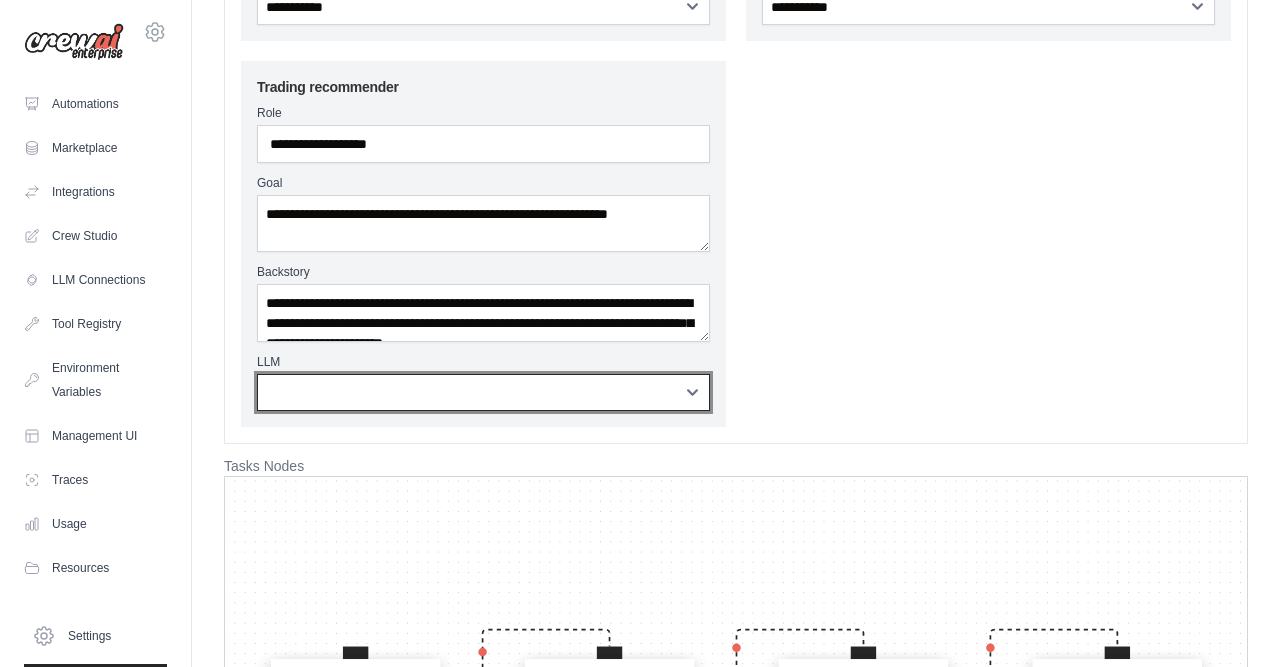 select on "**********" 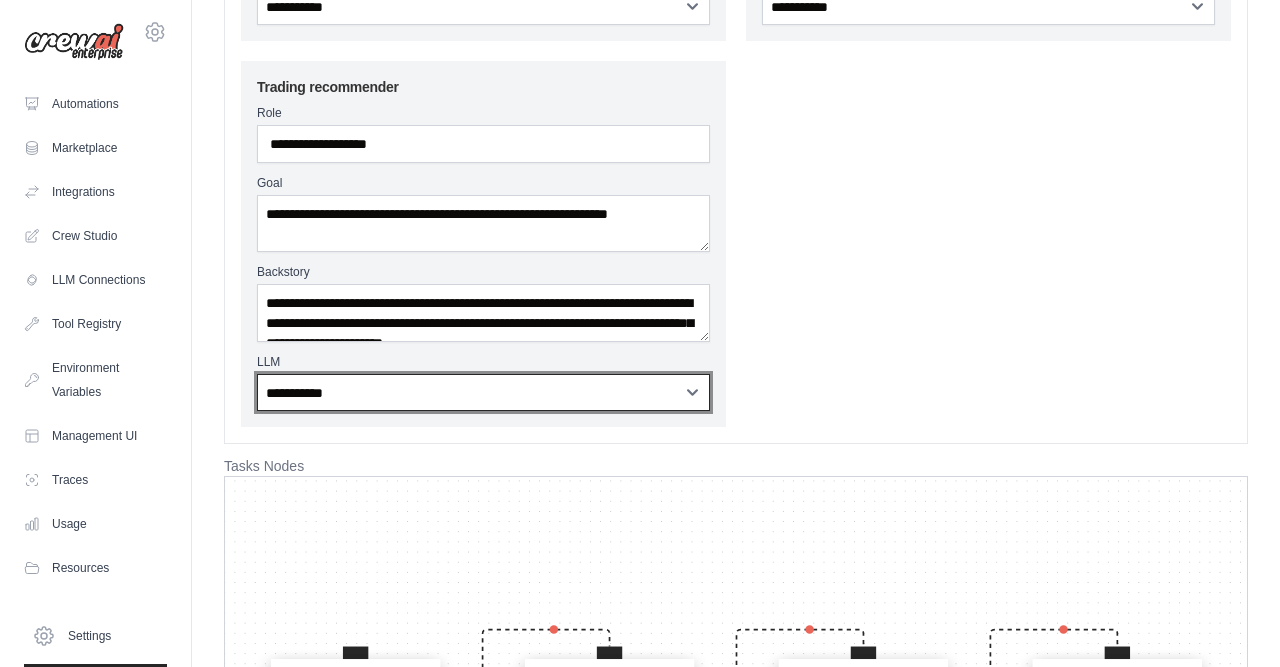 click on "**********" at bounding box center [0, 0] 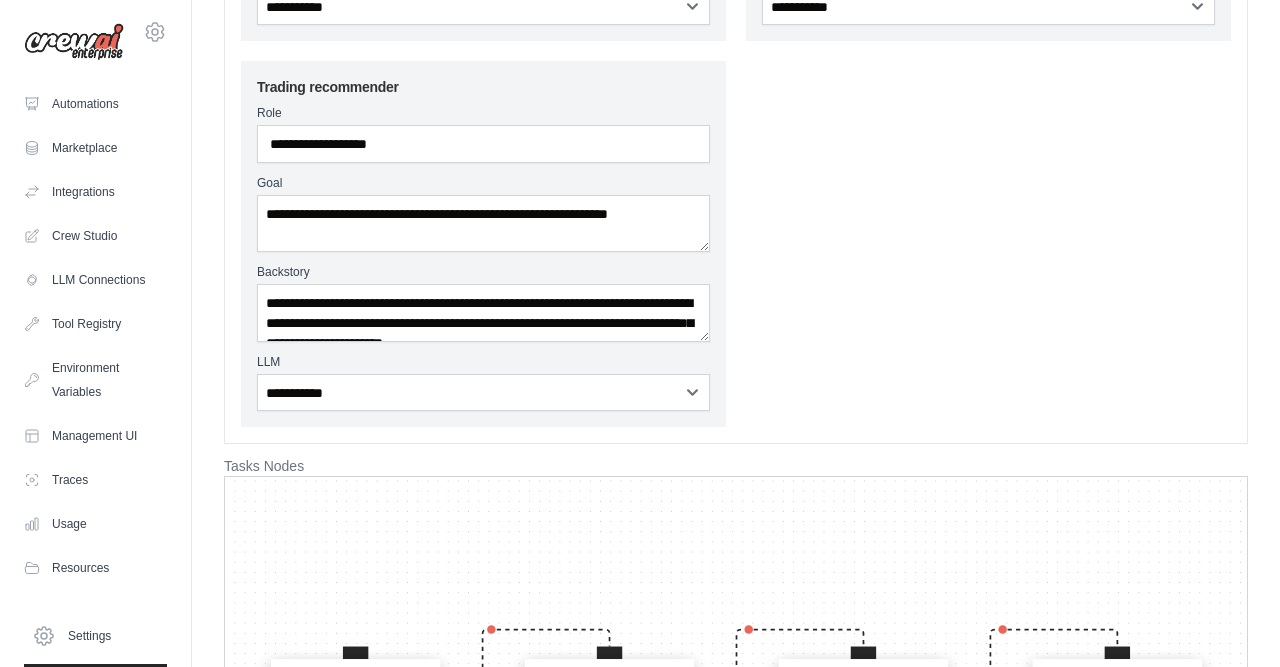 click on "**********" at bounding box center (736, 51) 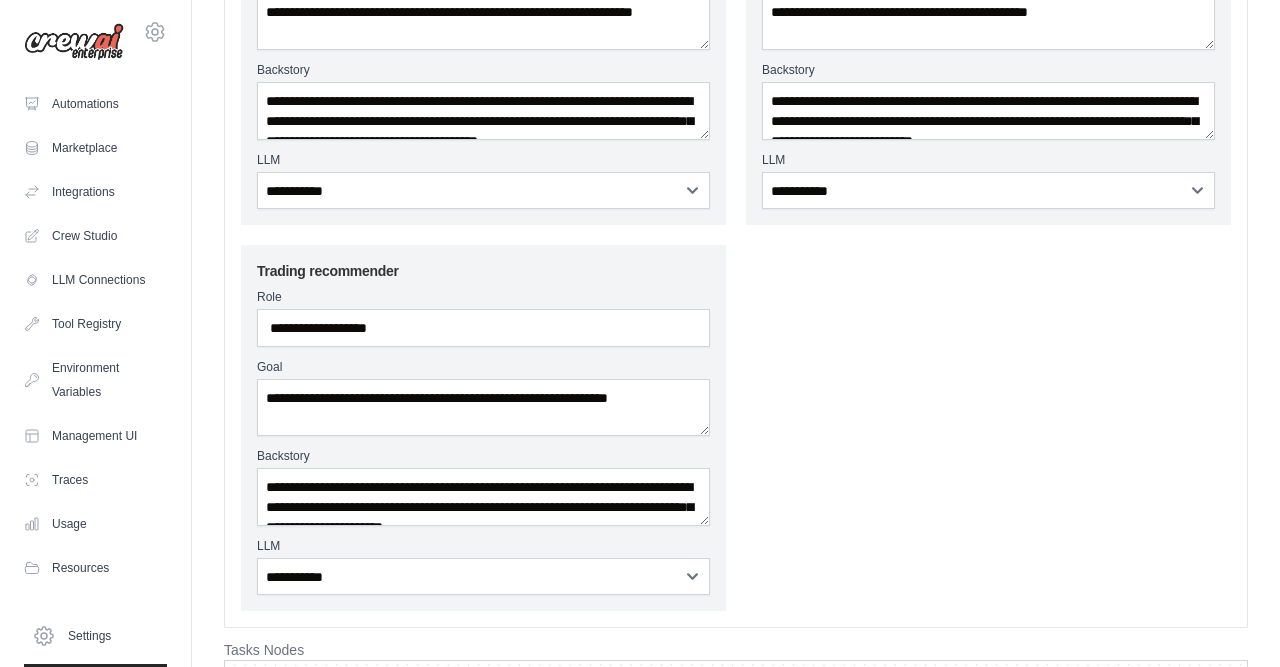 scroll, scrollTop: 104, scrollLeft: 0, axis: vertical 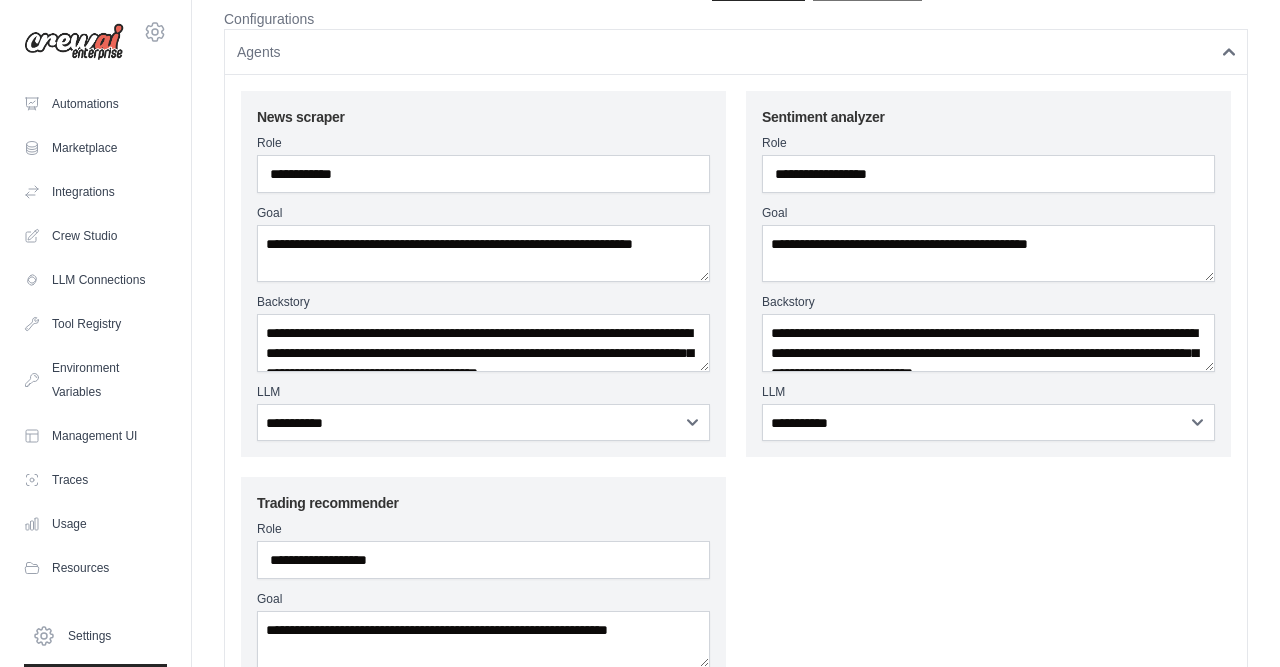 click on "Agents" at bounding box center [736, 52] 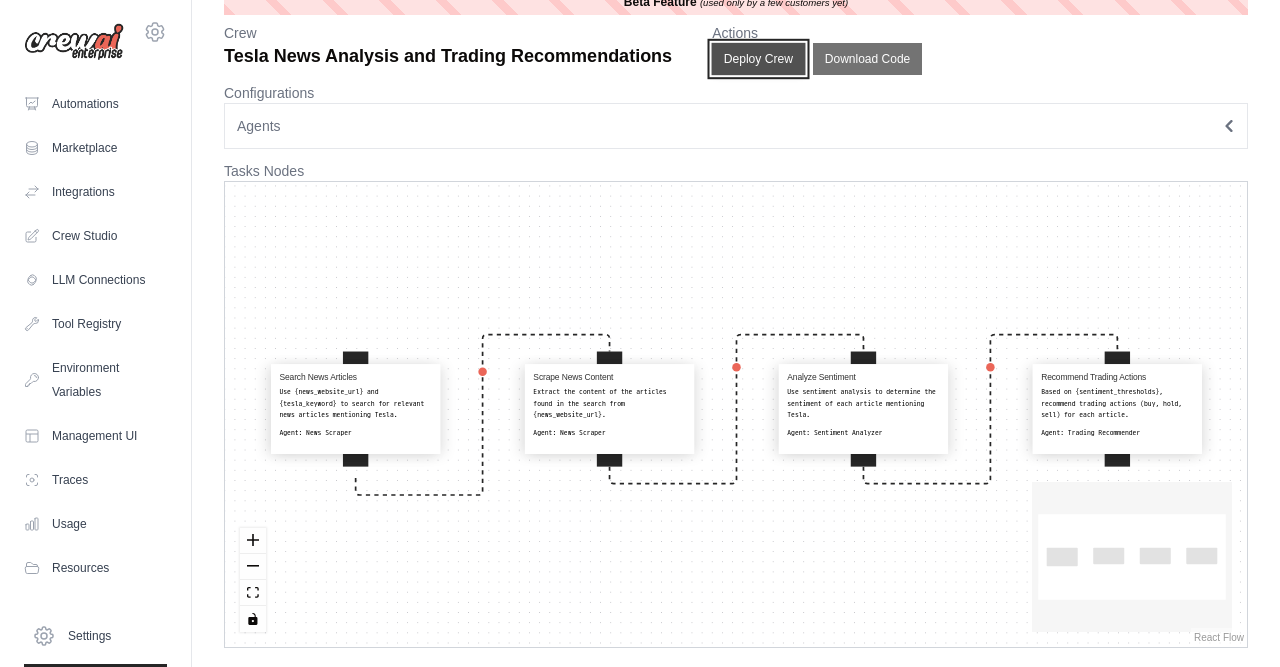 click on "Deploy Crew" at bounding box center [759, 59] 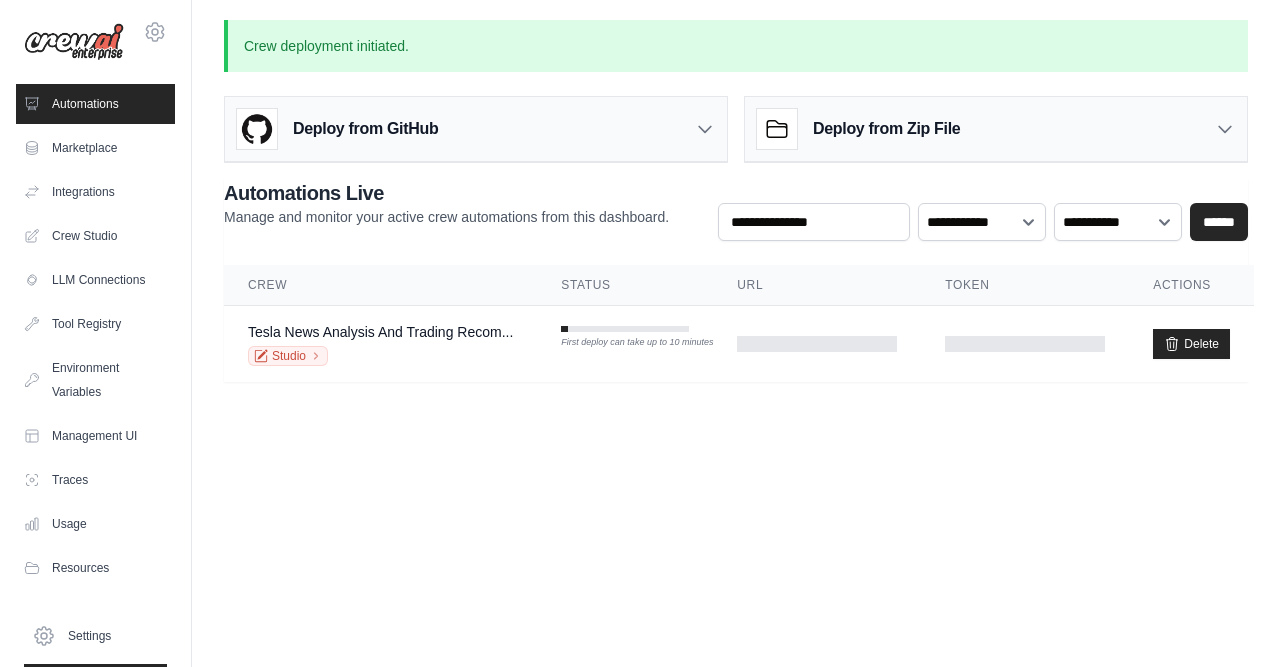 scroll, scrollTop: 0, scrollLeft: 0, axis: both 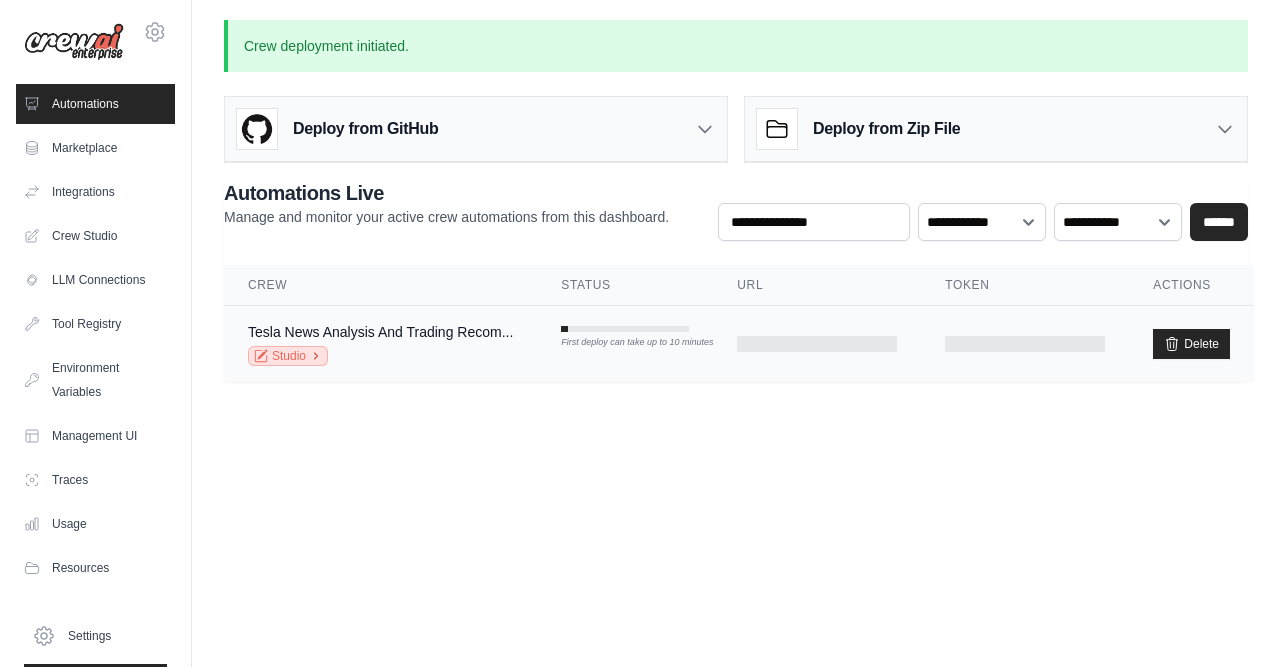 click on "Studio" at bounding box center (288, 356) 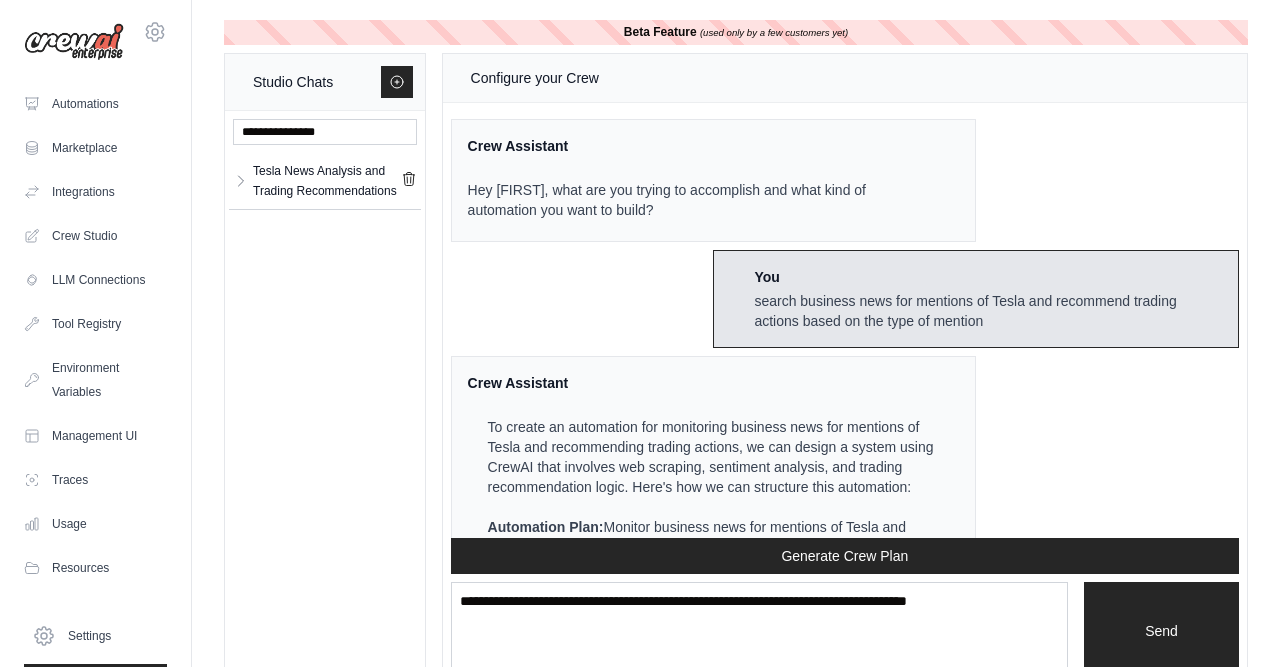 scroll, scrollTop: 2911, scrollLeft: 0, axis: vertical 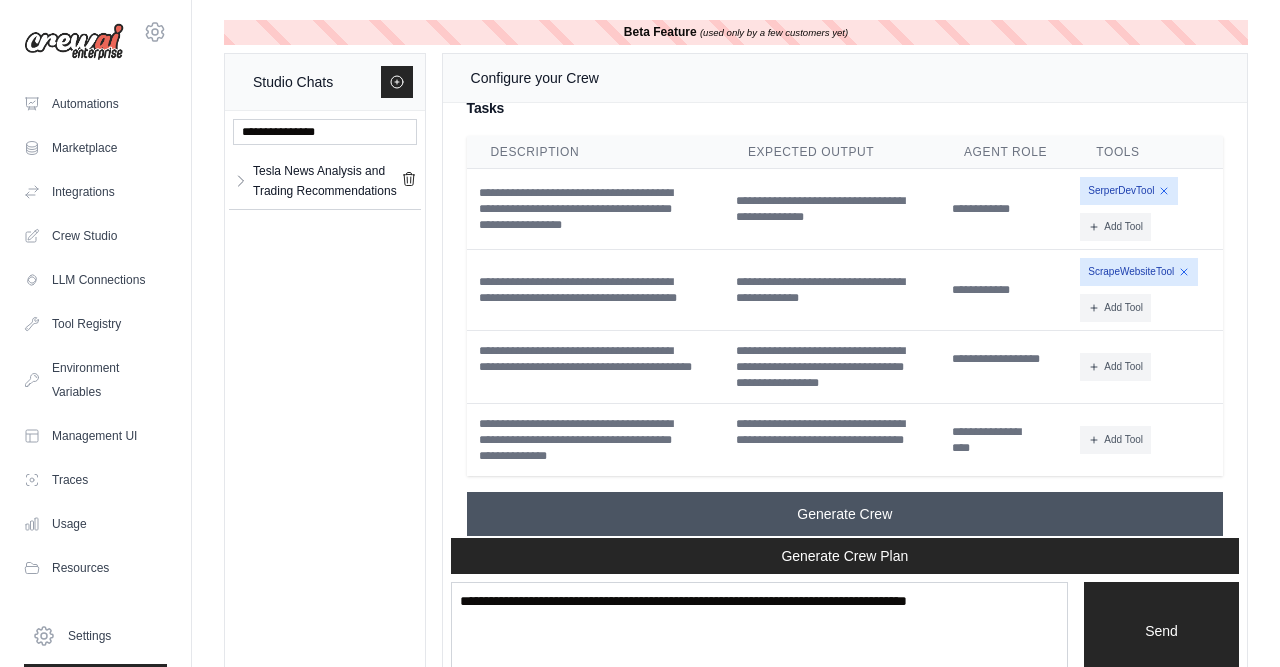 click on "Generate Crew" at bounding box center (845, 514) 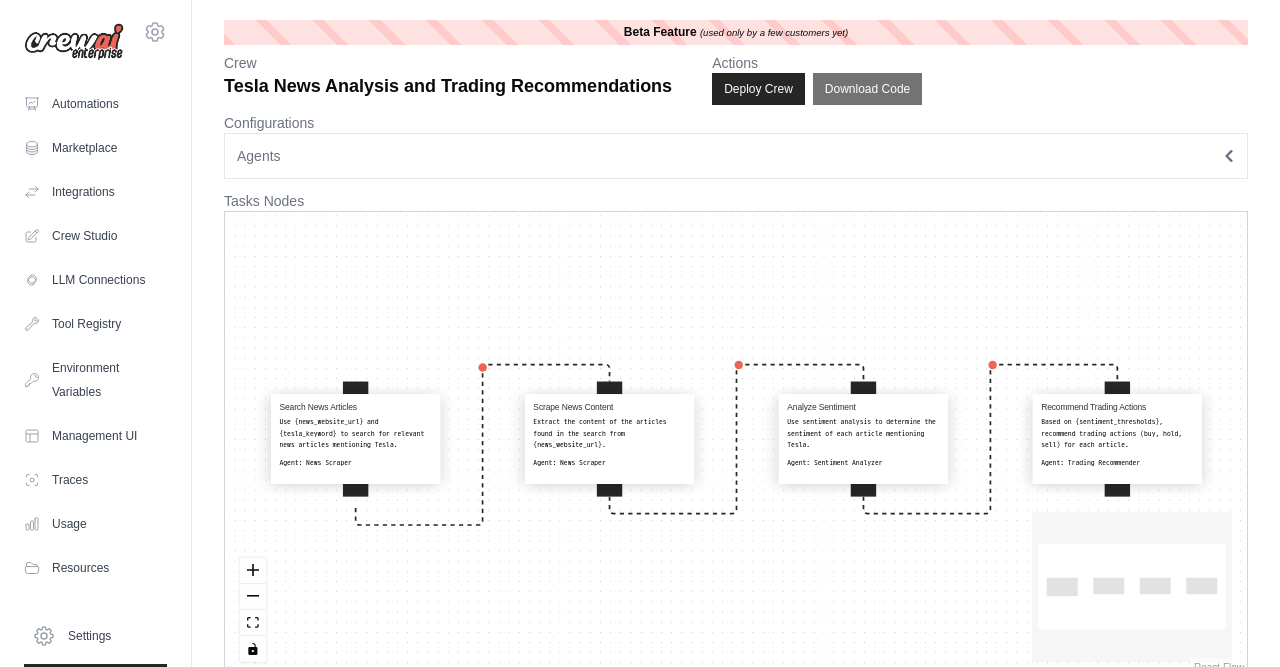 scroll, scrollTop: 0, scrollLeft: 0, axis: both 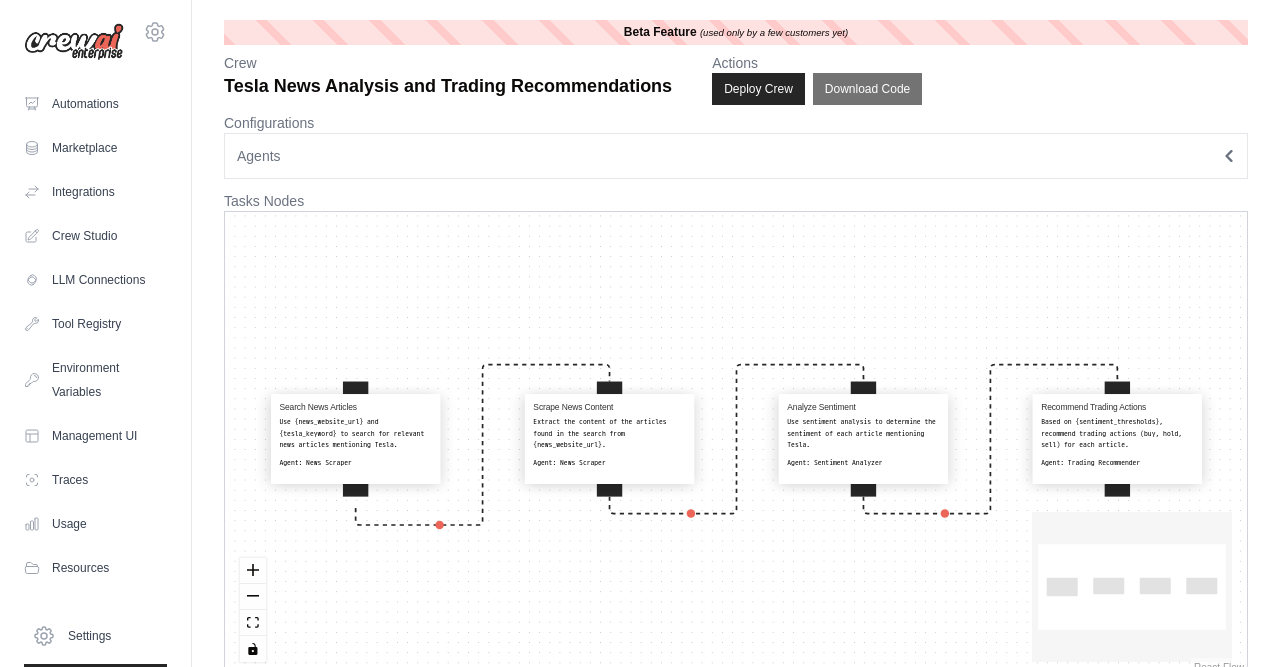 click on "Agents" at bounding box center [736, 156] 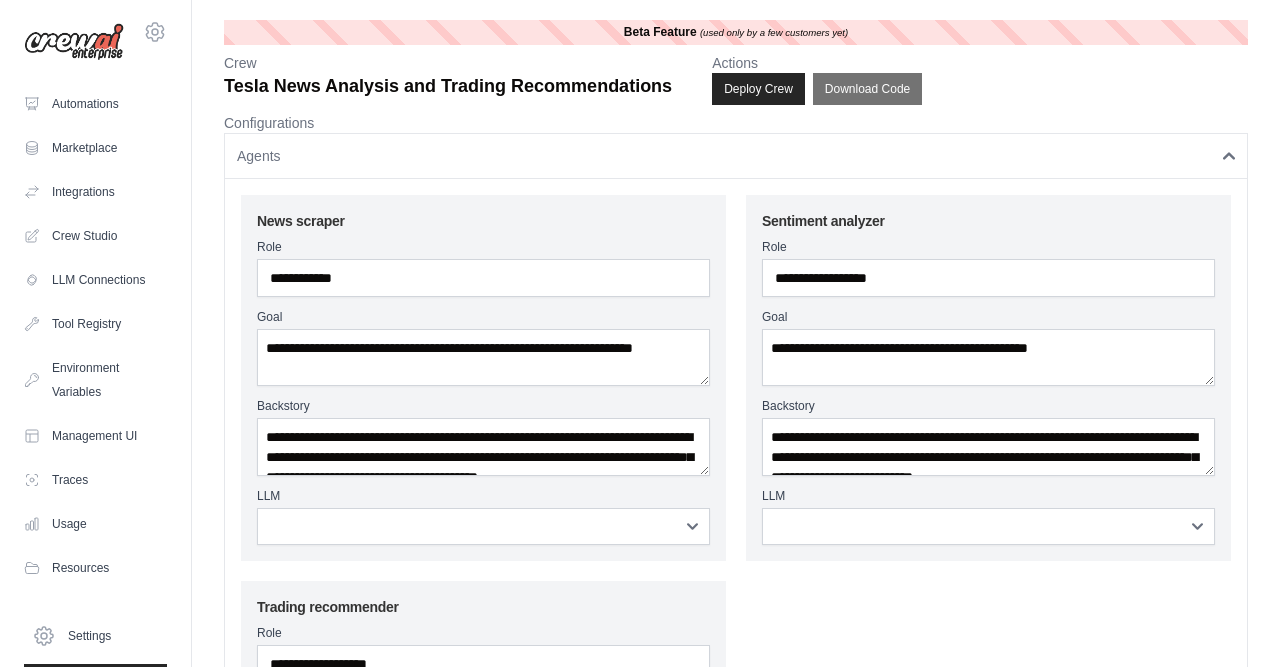 click on "Agents" at bounding box center [736, 156] 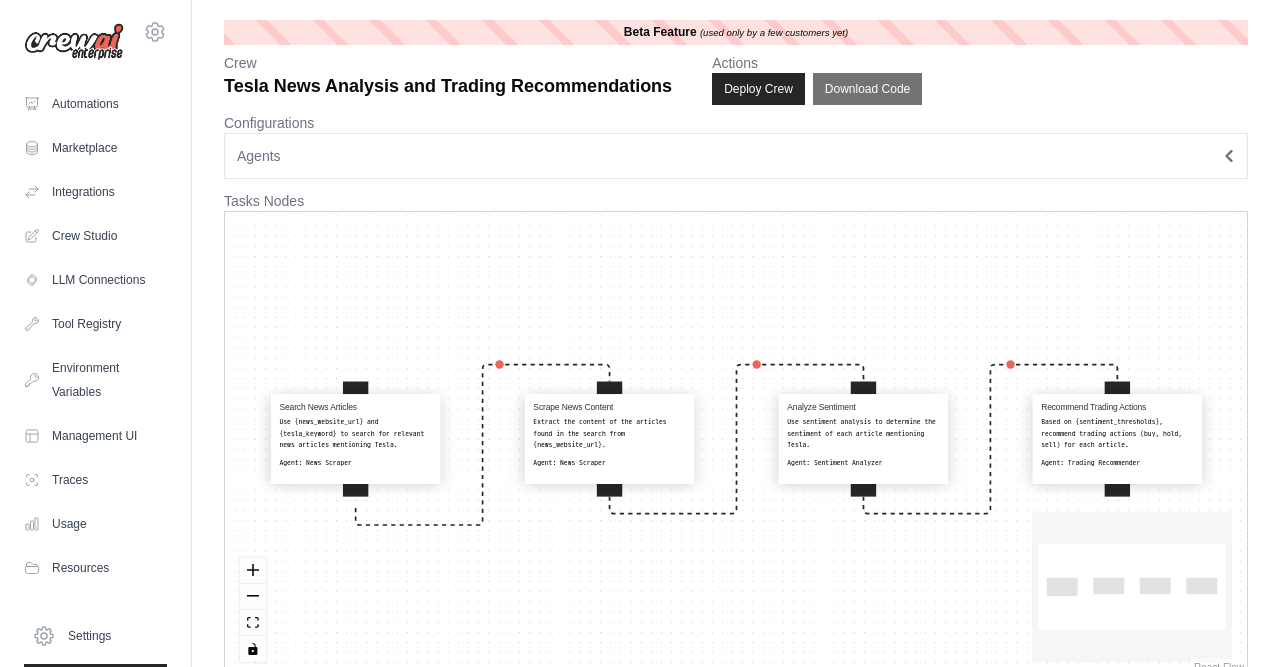 click on "Agents" at bounding box center [736, 156] 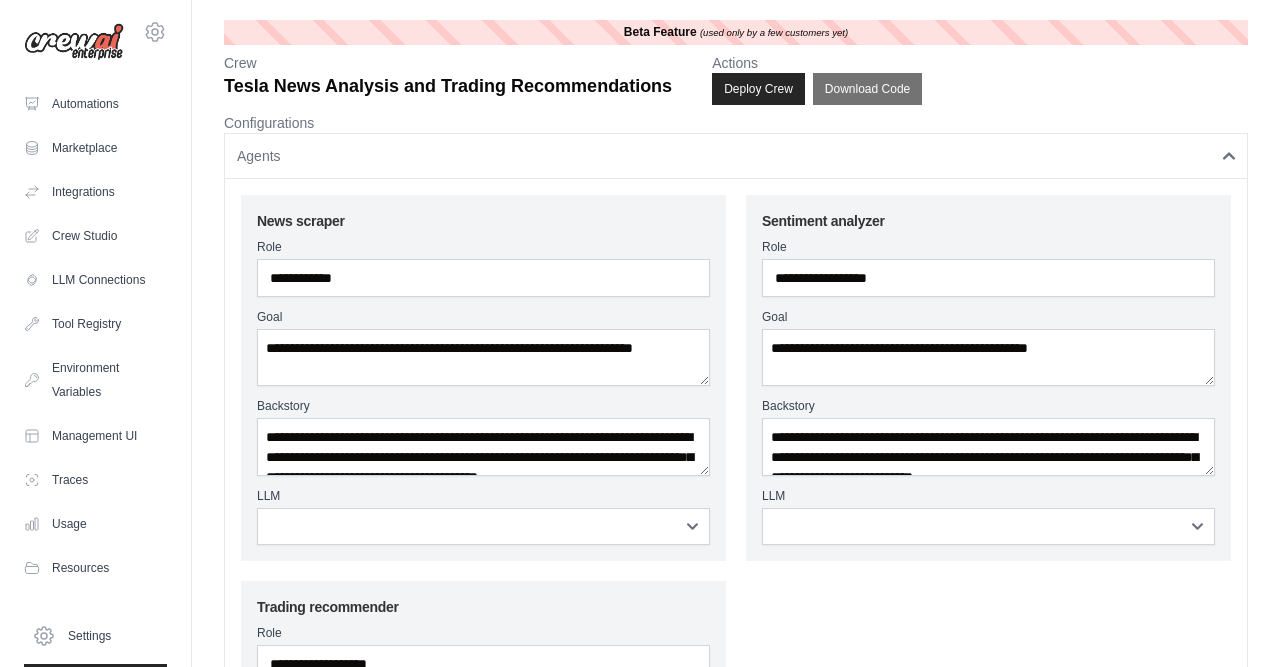 click on "Agents" at bounding box center [736, 156] 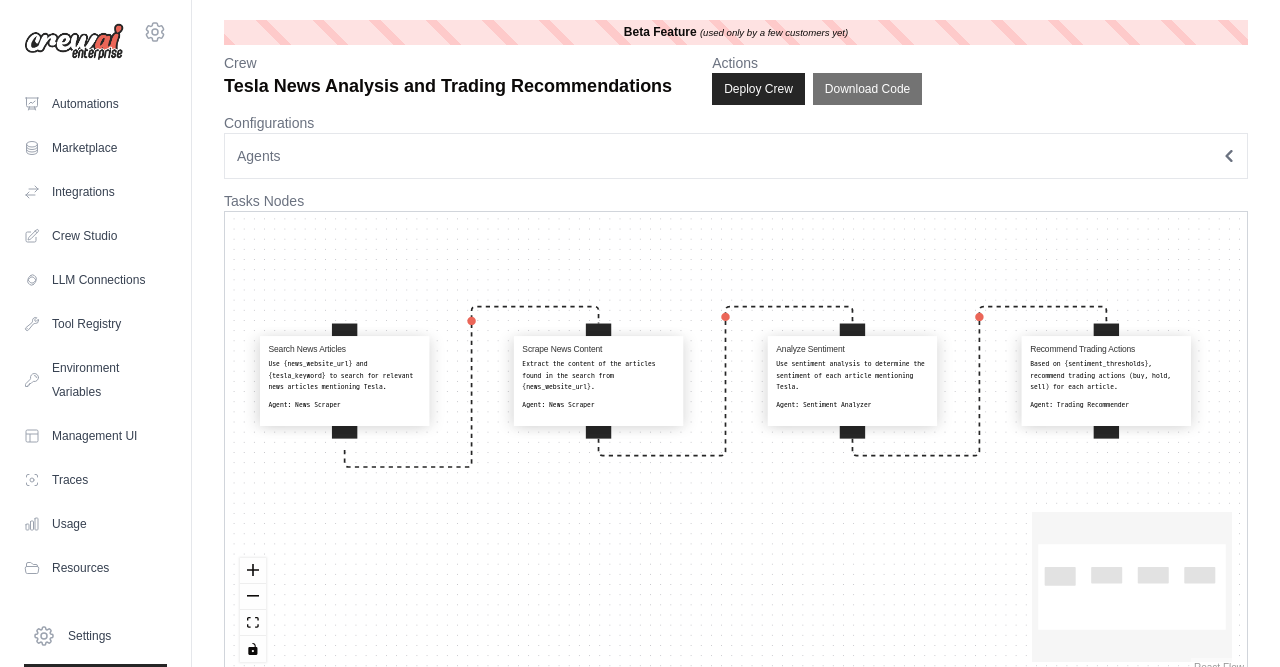 drag, startPoint x: 546, startPoint y: 299, endPoint x: 537, endPoint y: 246, distance: 53.75872 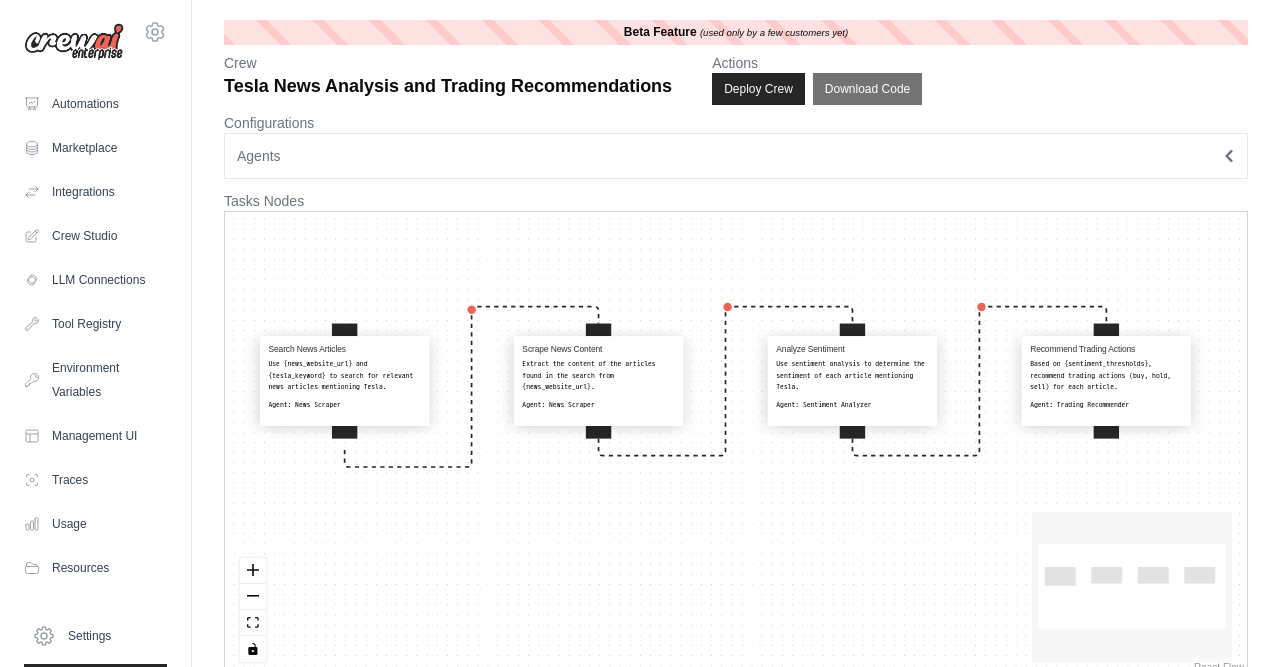 click on "Search News Articles Use {news_website_url} and {tesla_keyword} to search for relevant news articles mentioning Tesla. Agent:   News Scraper Scrape News Content Extract the content of the articles found in the search from {news_website_url}. Agent:   News Scraper Analyze Sentiment Use sentiment analysis to determine the sentiment of each article mentioning Tesla. Agent:   Sentiment Analyzer Recommend Trading Actions Based on {sentiment_thresholds}, recommend trading actions (buy, hold, sell) for each article. Agent:   Trading Recommender" at bounding box center [736, 444] 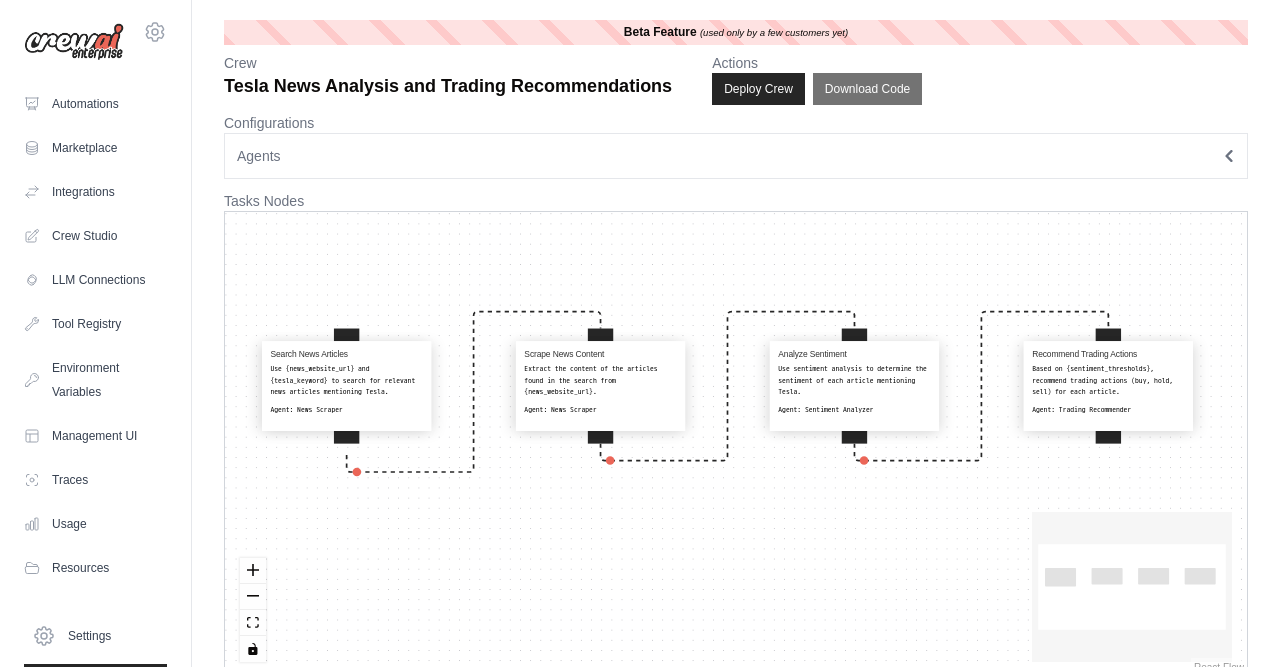 click 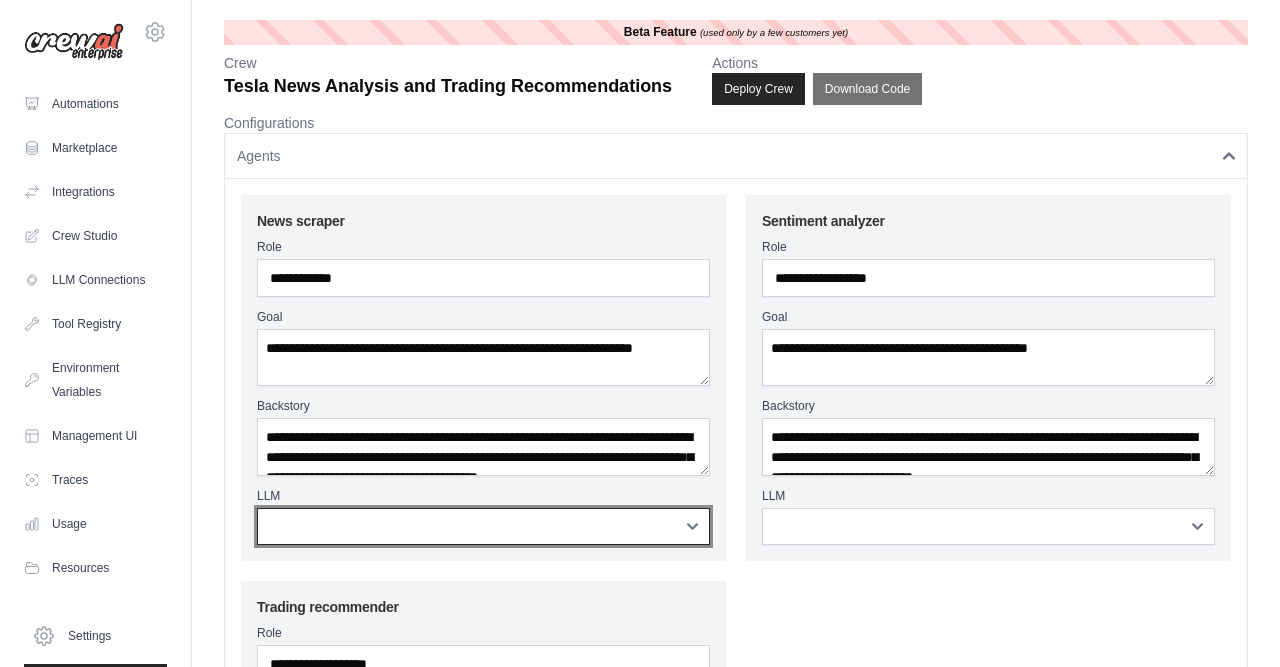 click on "**********" at bounding box center [483, 526] 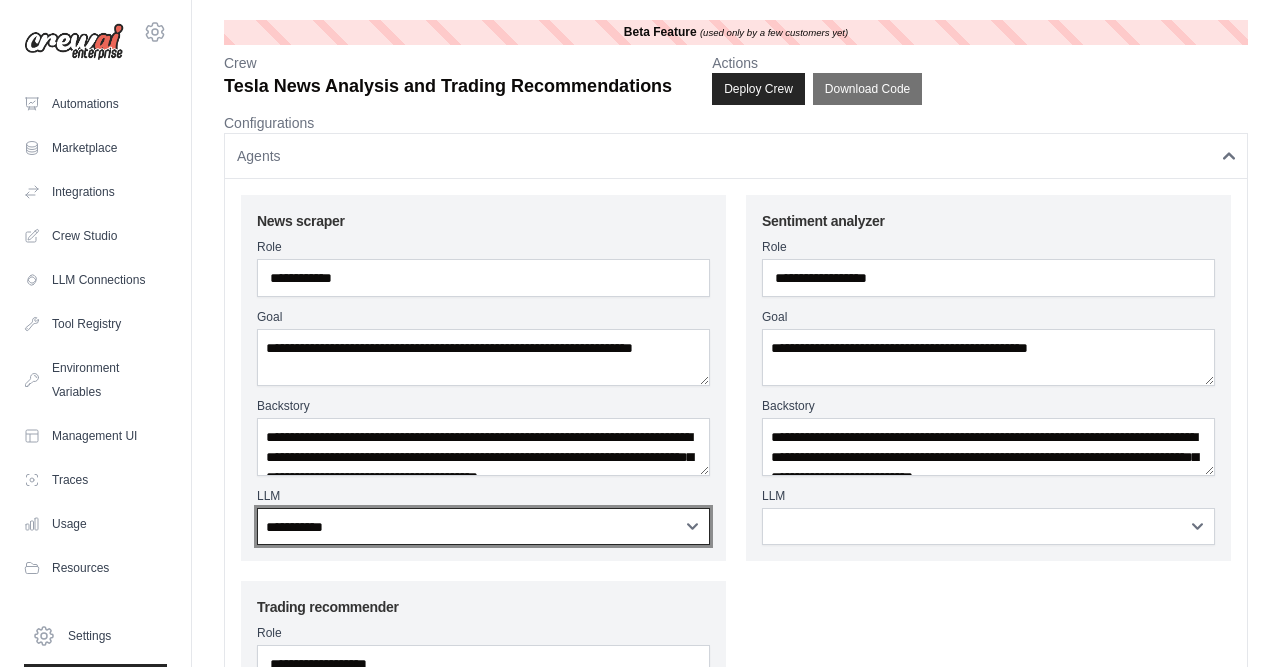 click on "**********" at bounding box center [0, 0] 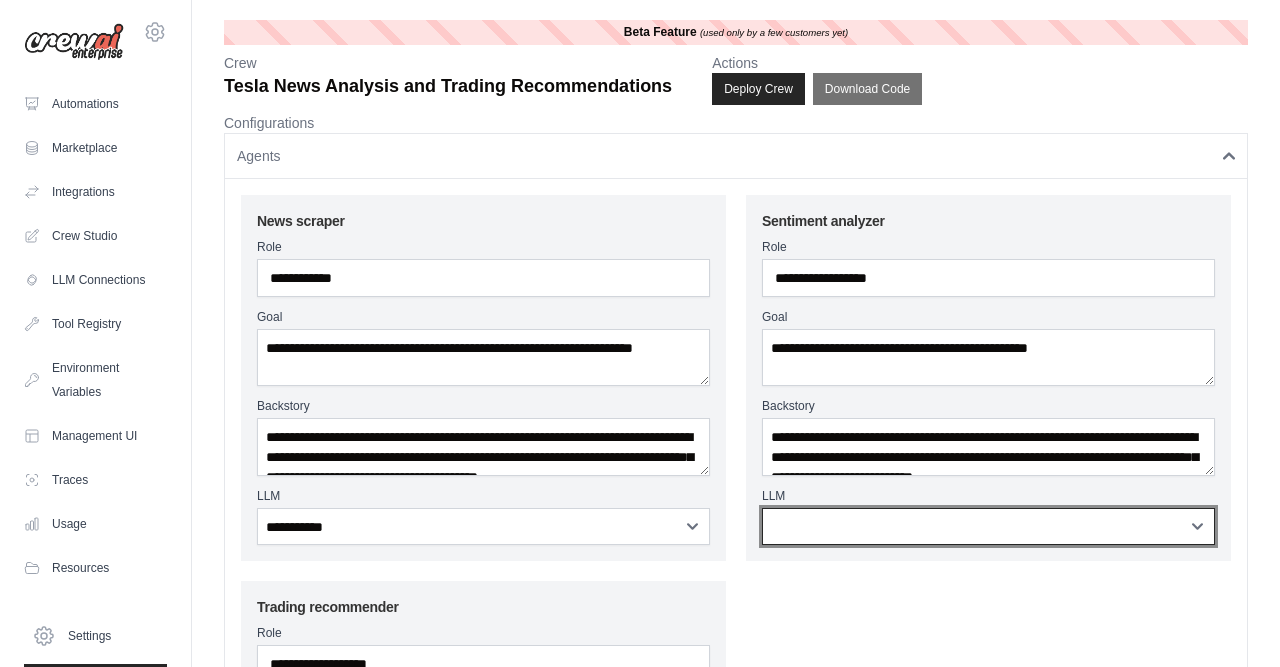 click on "**********" at bounding box center (988, 526) 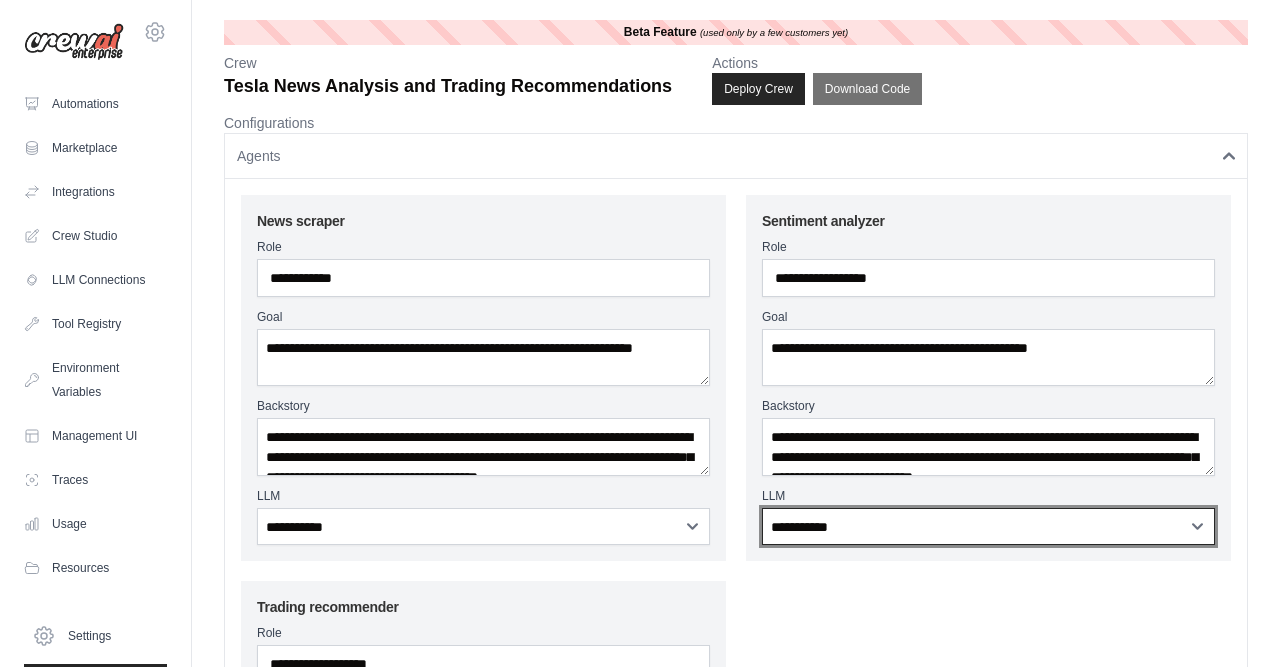 click on "**********" at bounding box center (0, 0) 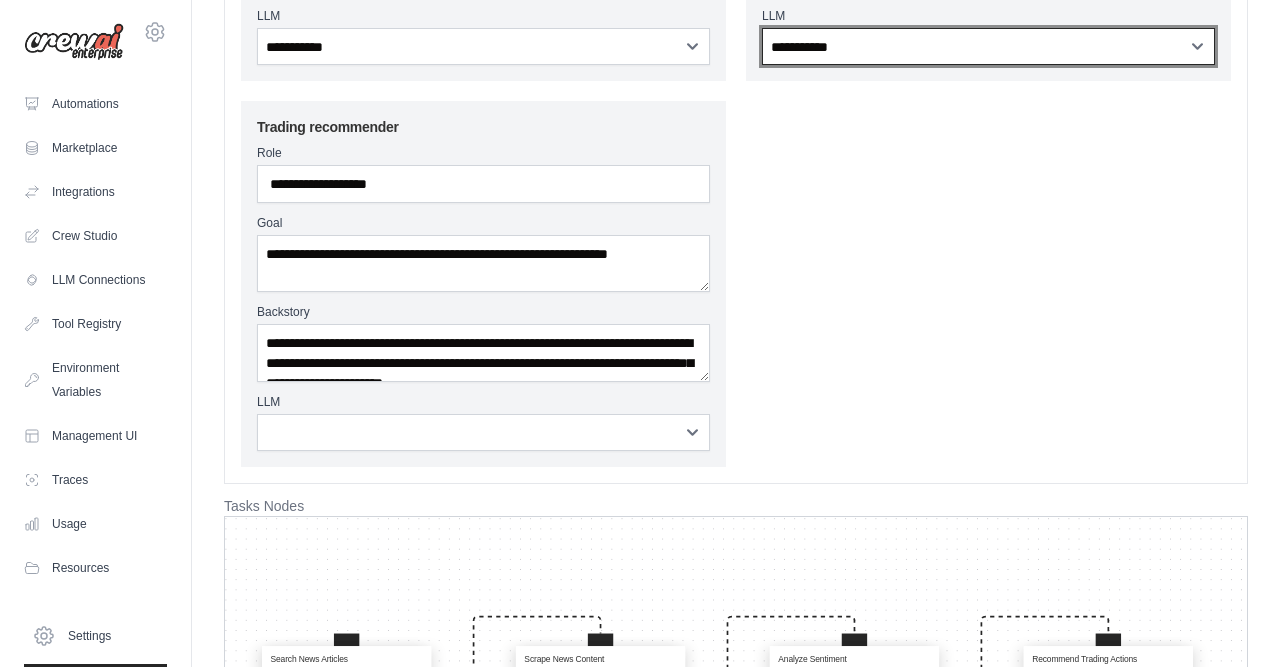 scroll, scrollTop: 520, scrollLeft: 0, axis: vertical 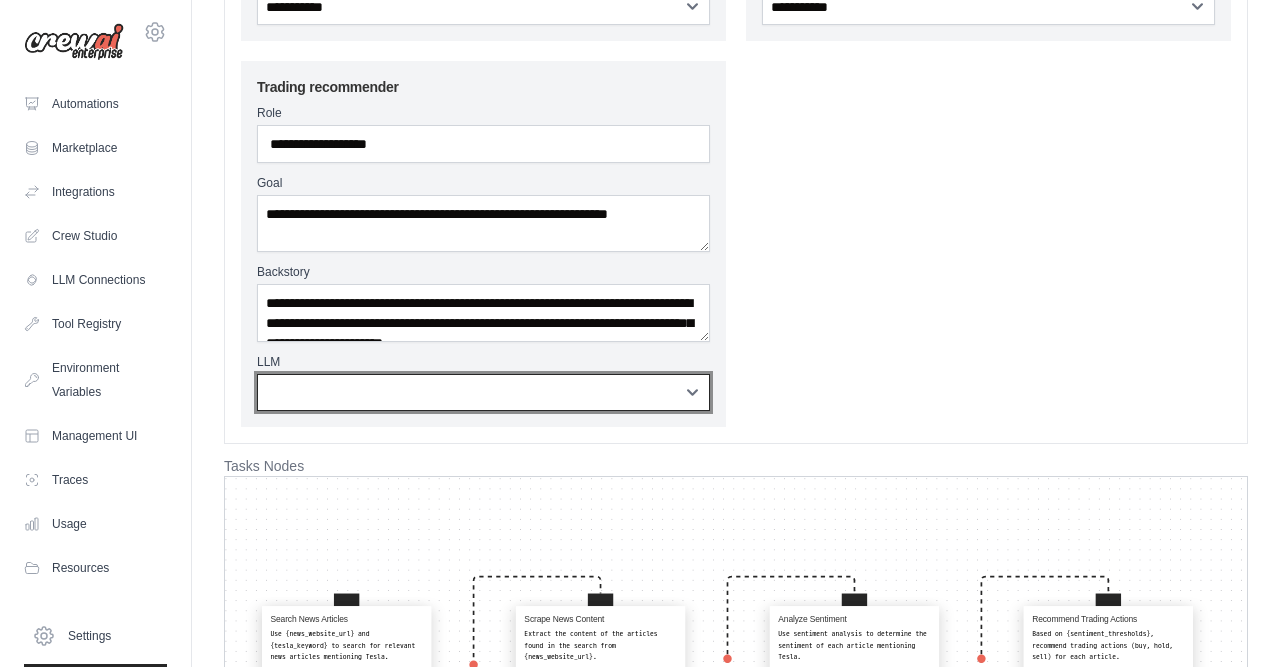 click on "**********" at bounding box center [483, 392] 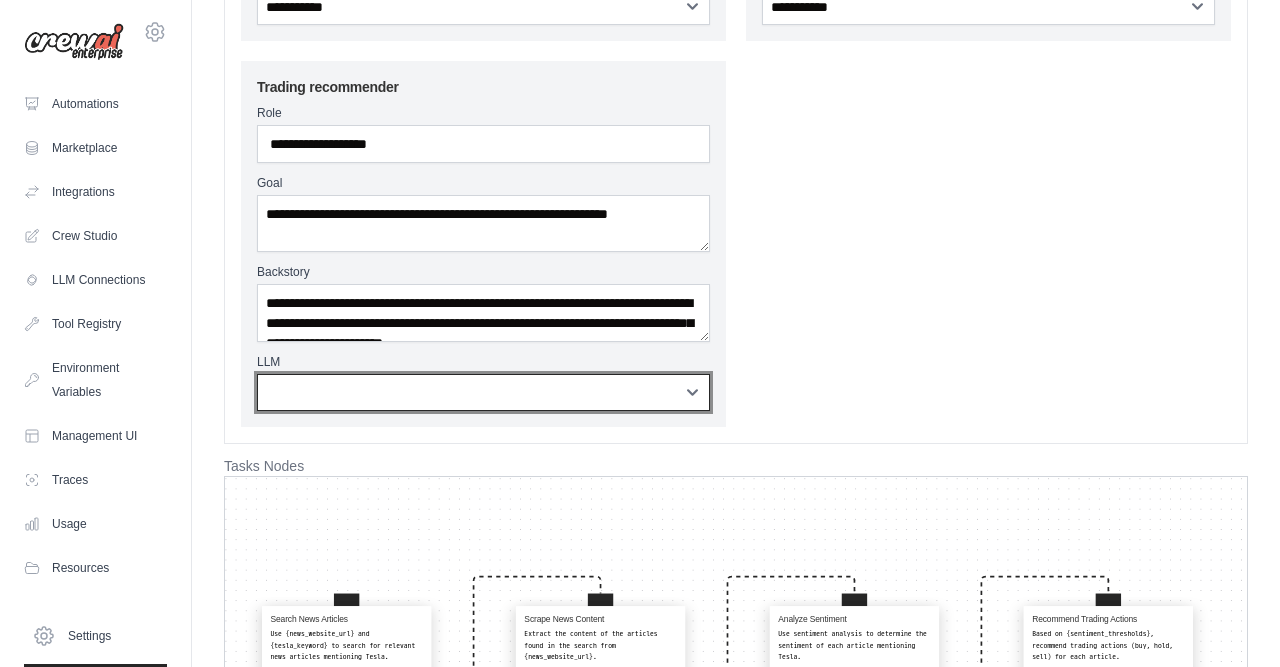 select on "**********" 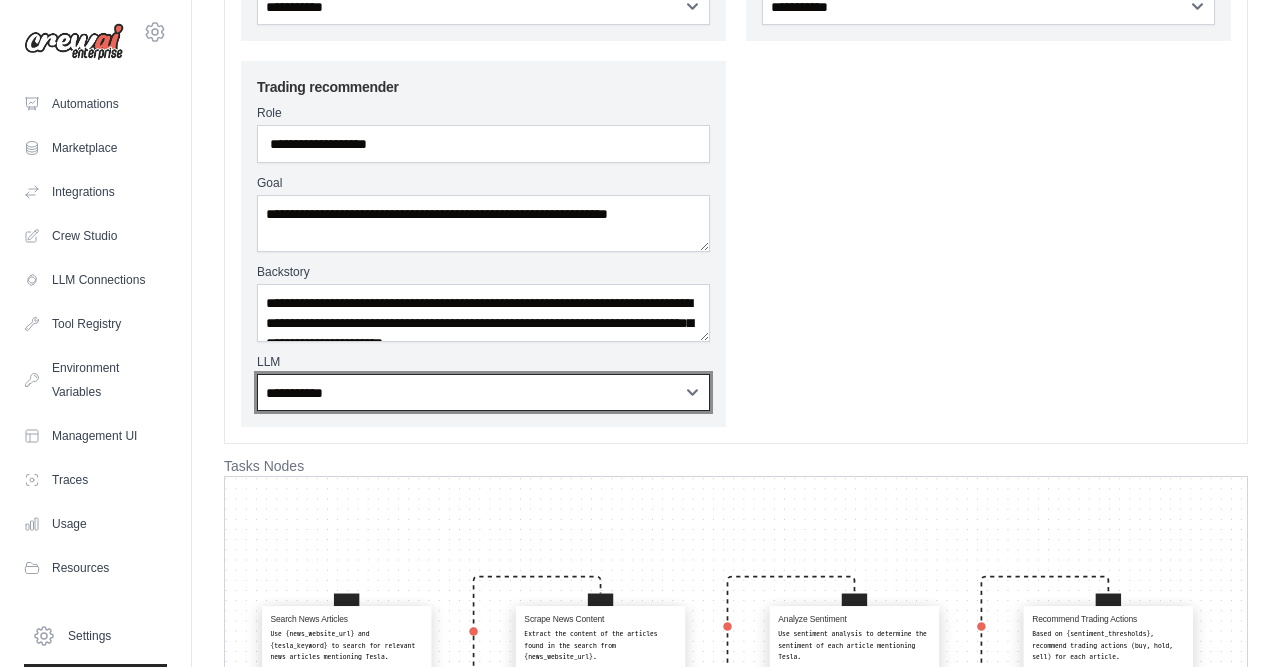 click on "**********" at bounding box center [0, 0] 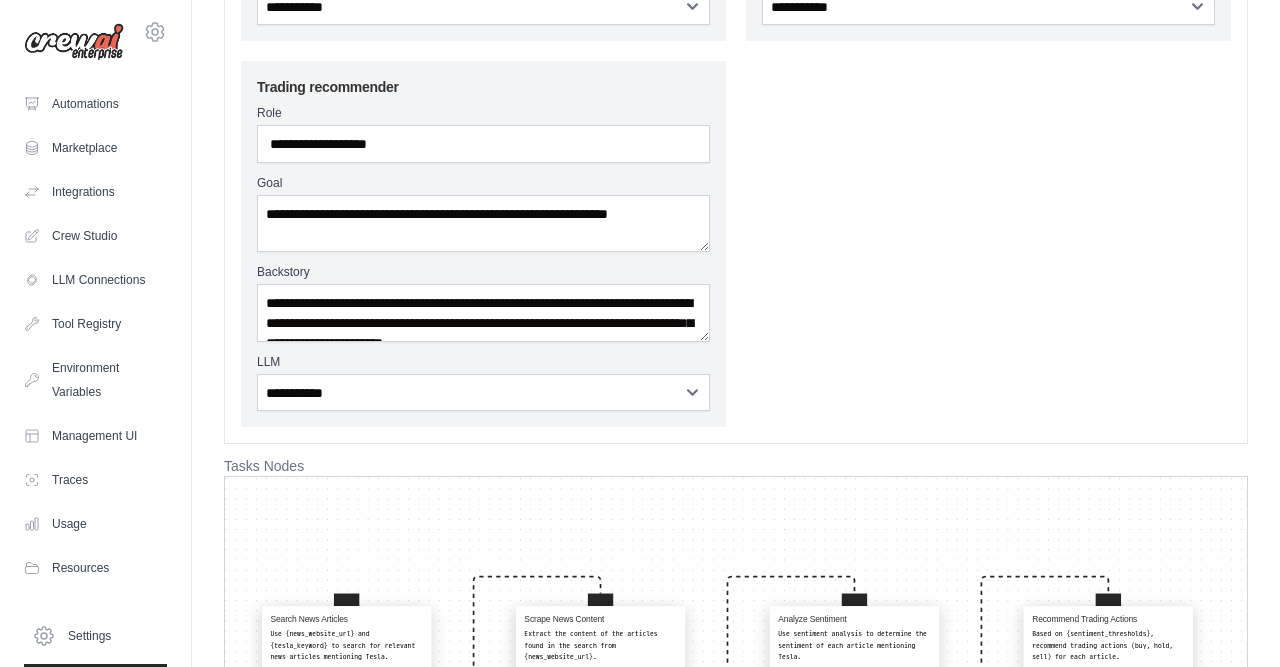 click on "**********" at bounding box center [736, 51] 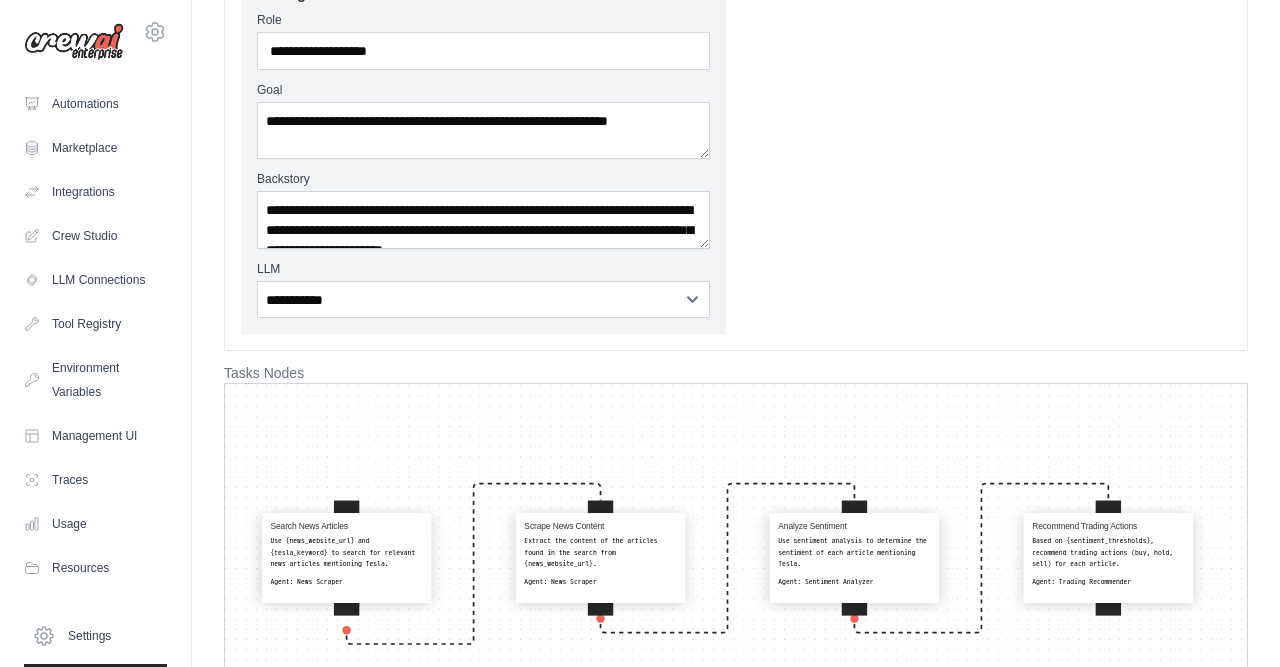 scroll, scrollTop: 728, scrollLeft: 0, axis: vertical 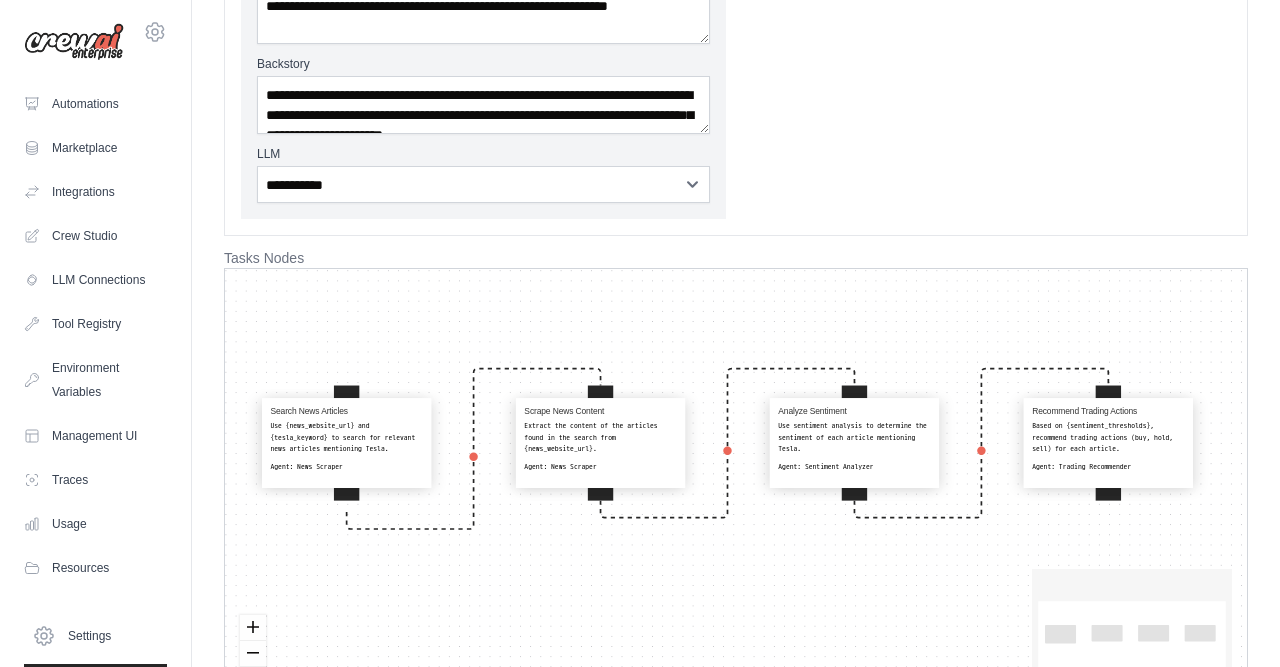 click on "Use {news_website_url} and {tesla_keyword} to search for relevant news articles mentioning Tesla." at bounding box center (346, 437) 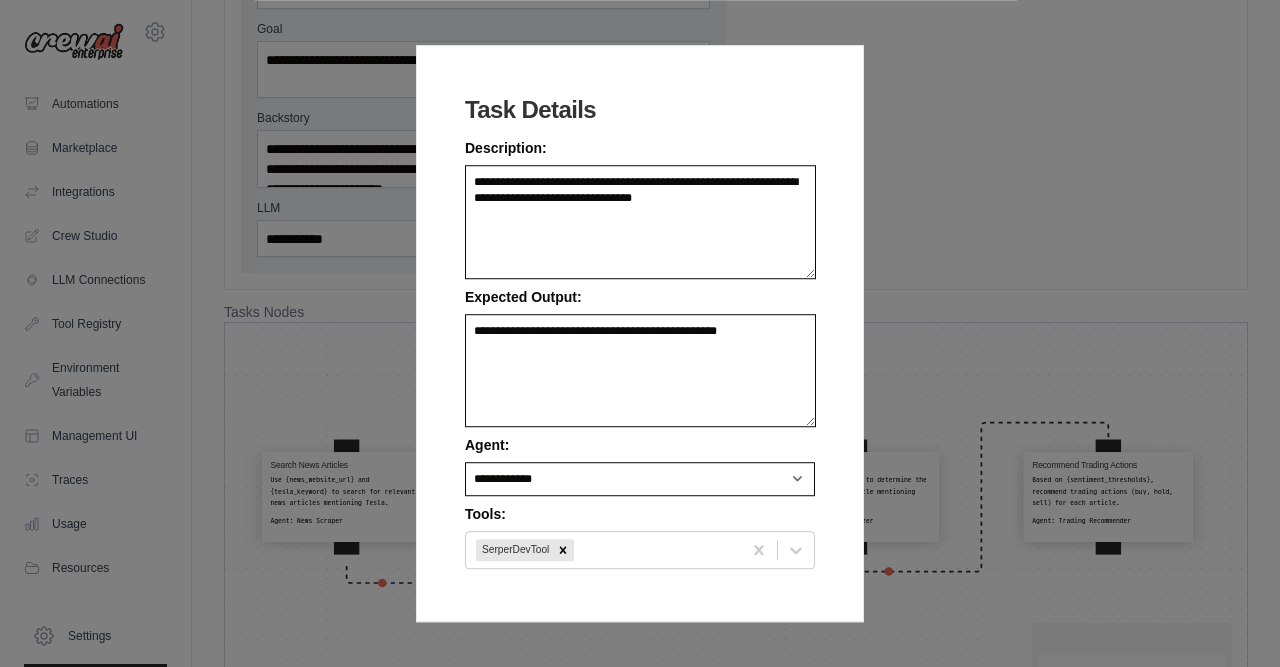 scroll, scrollTop: 709, scrollLeft: 0, axis: vertical 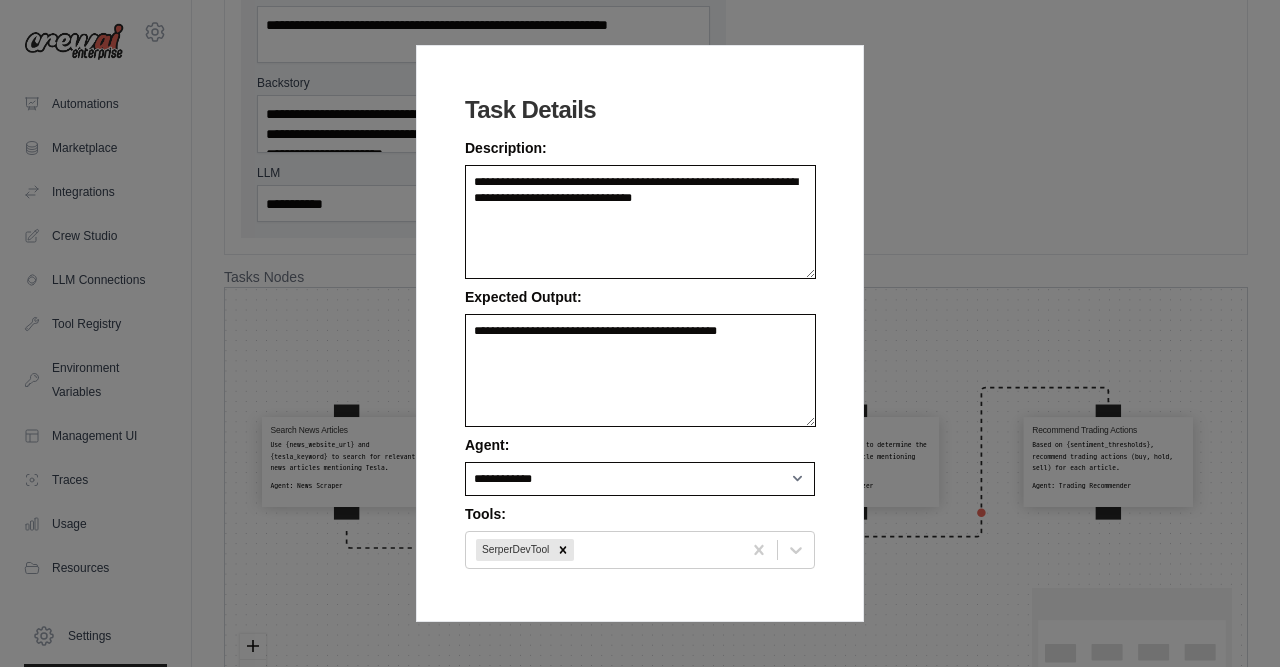 click on "**********" at bounding box center (640, 333) 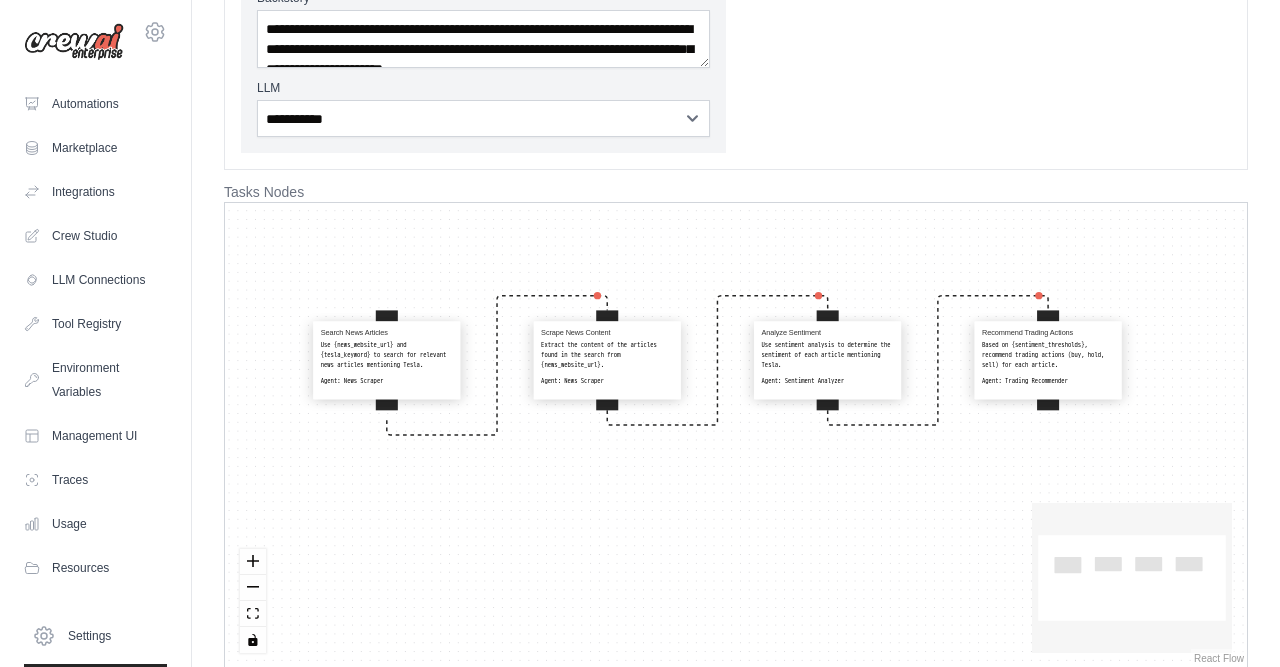 scroll, scrollTop: 813, scrollLeft: 0, axis: vertical 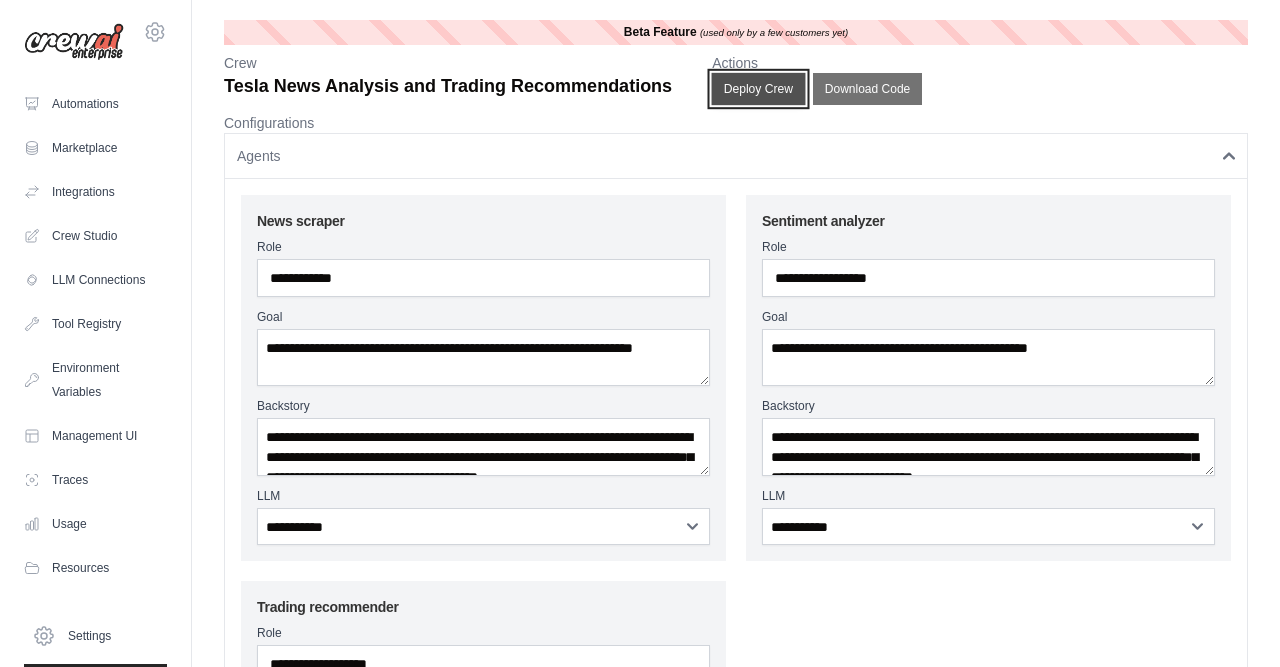 click on "Deploy Crew" at bounding box center (759, 89) 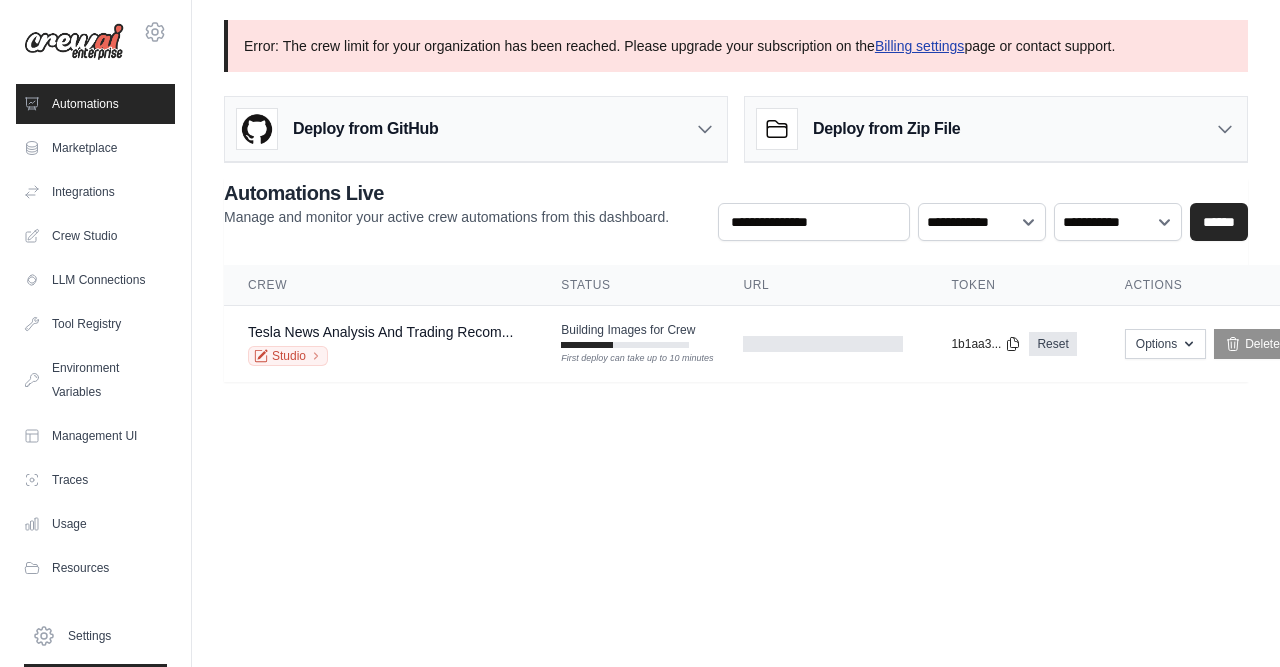 click on "Billing settings" at bounding box center [920, 46] 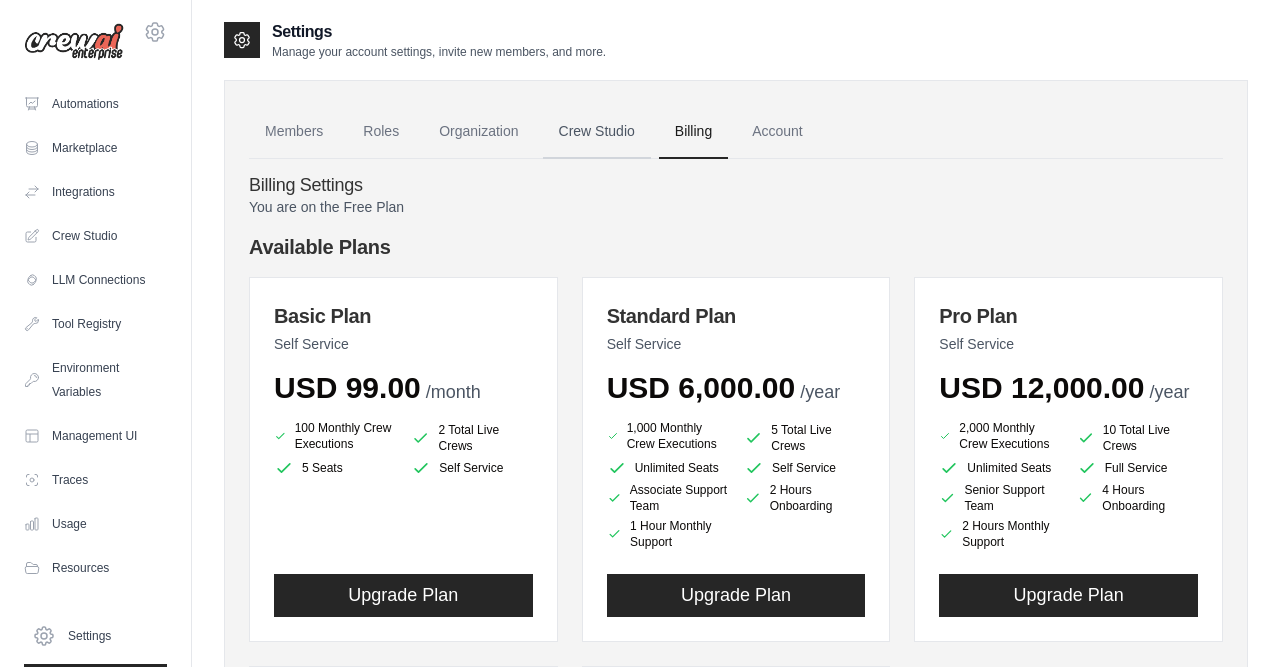 click on "Crew Studio" at bounding box center [597, 132] 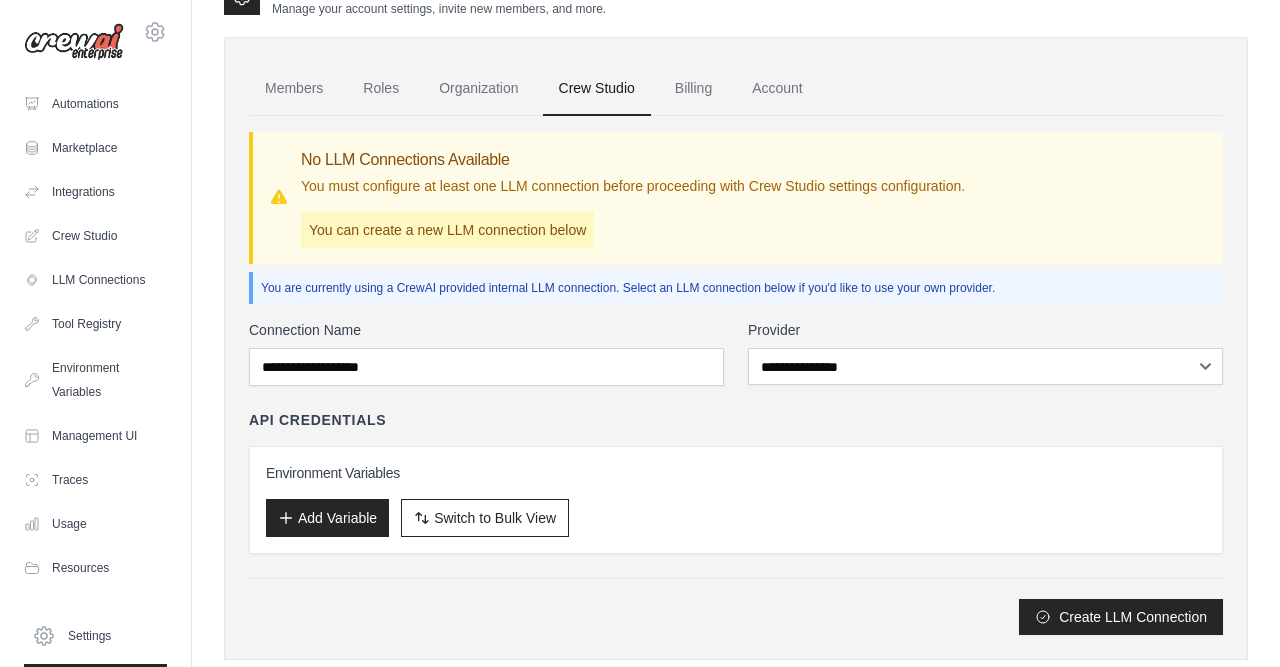 scroll, scrollTop: 84, scrollLeft: 0, axis: vertical 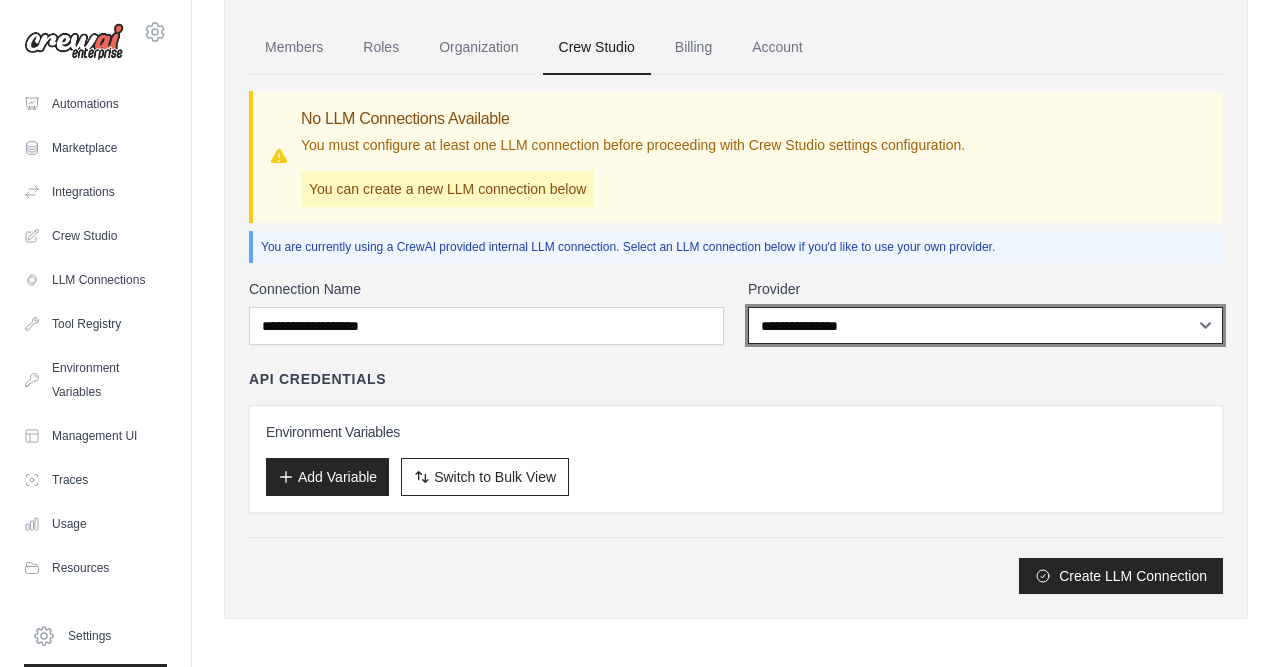 click on "**********" at bounding box center (985, 325) 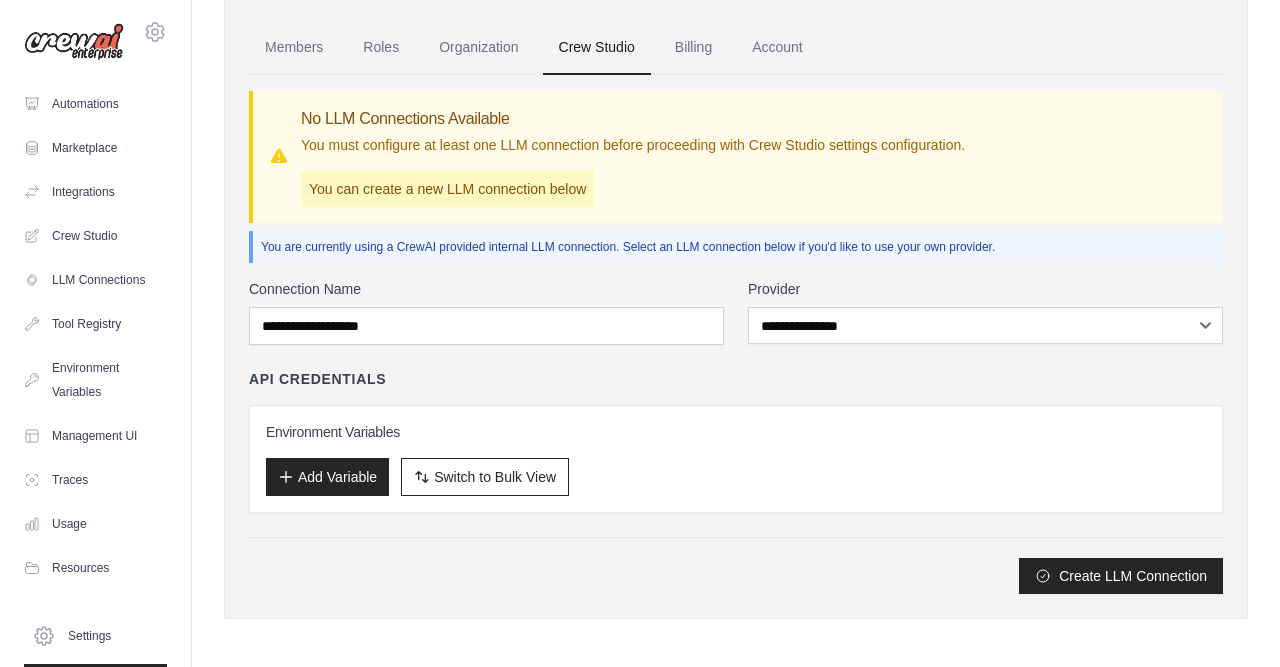 click on "Provider" at bounding box center [985, 289] 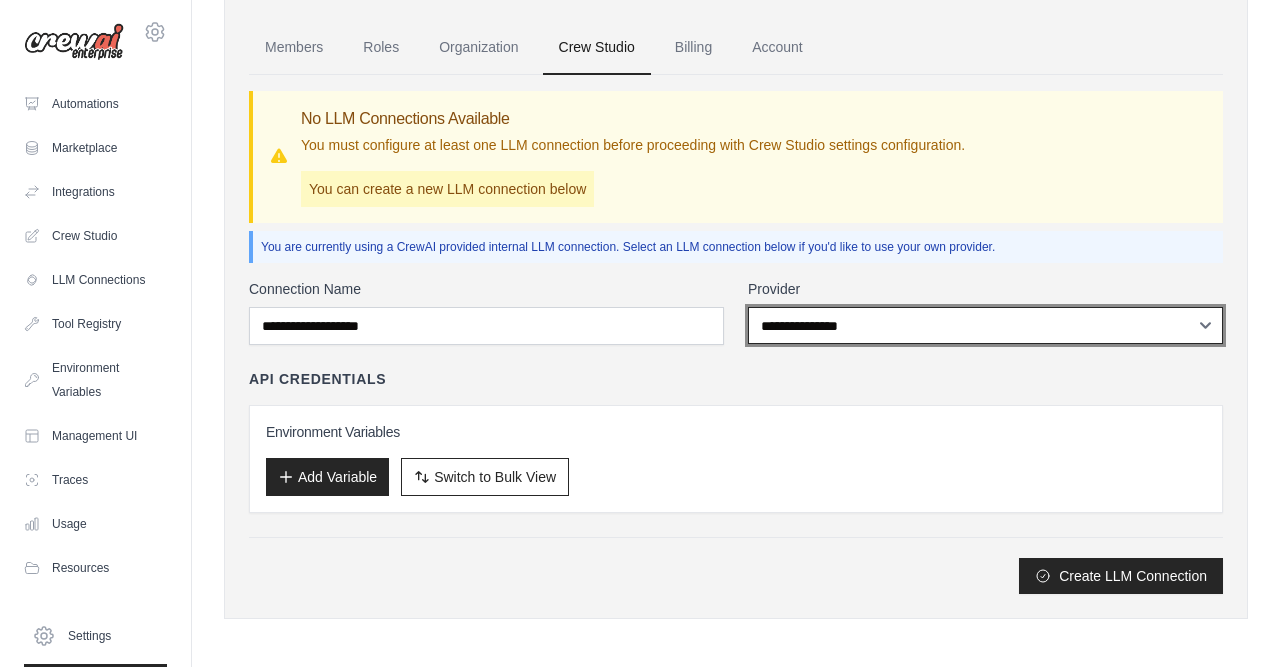 click on "**********" at bounding box center [985, 325] 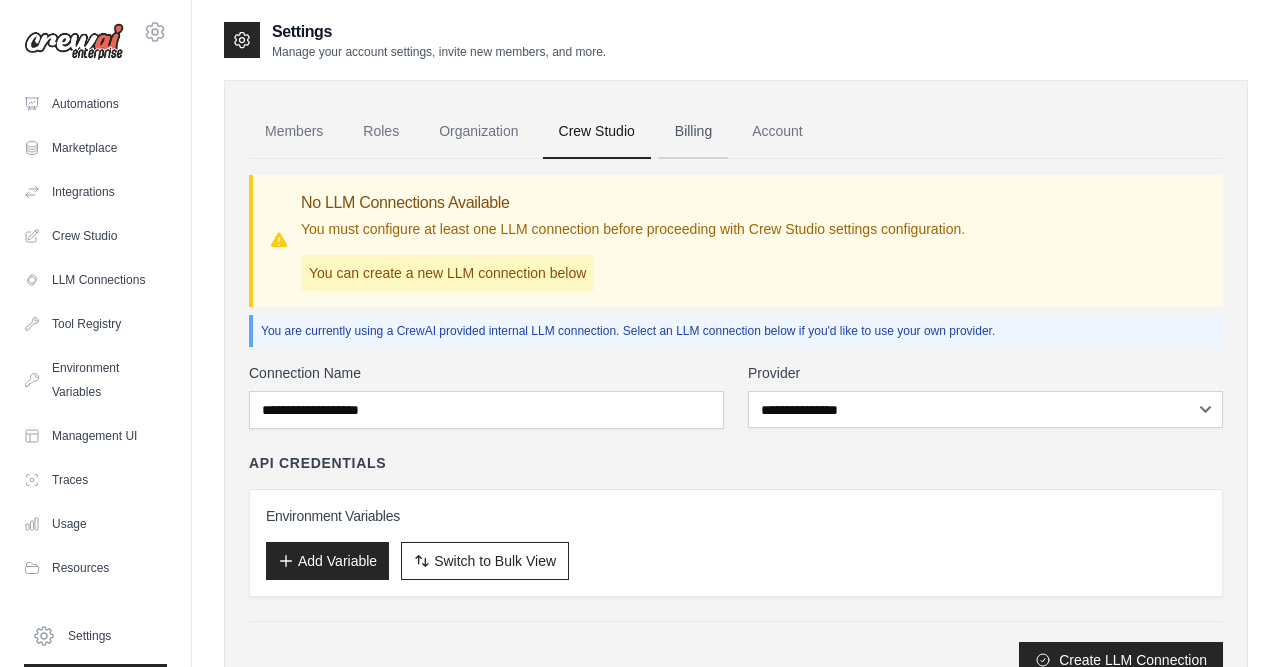 click on "Billing" at bounding box center [693, 132] 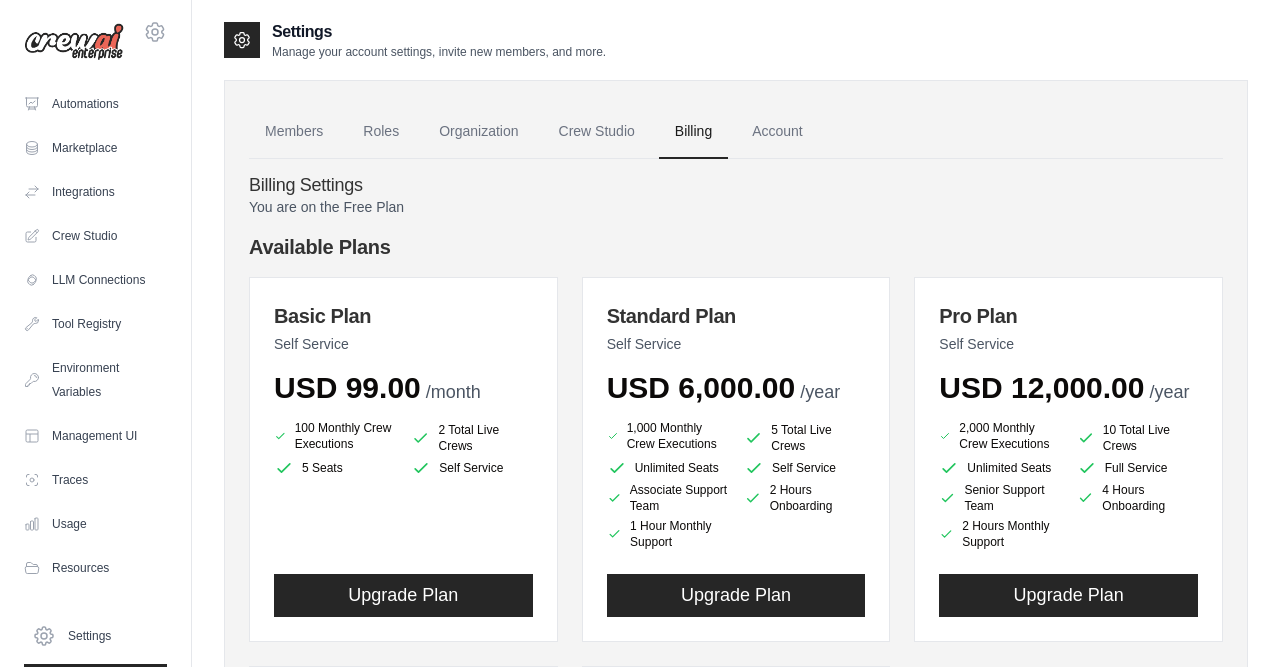 scroll, scrollTop: 0, scrollLeft: 0, axis: both 